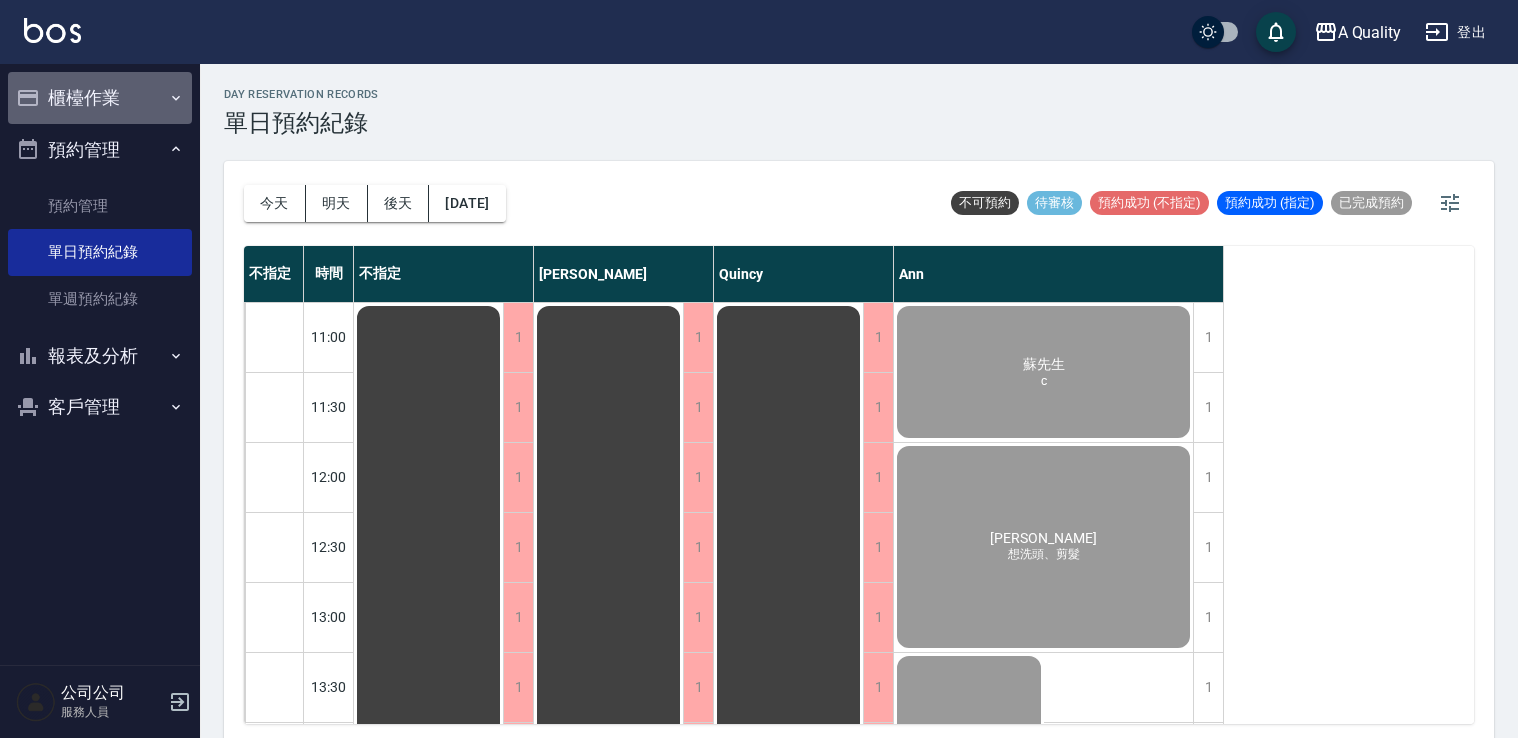 scroll, scrollTop: 5, scrollLeft: 0, axis: vertical 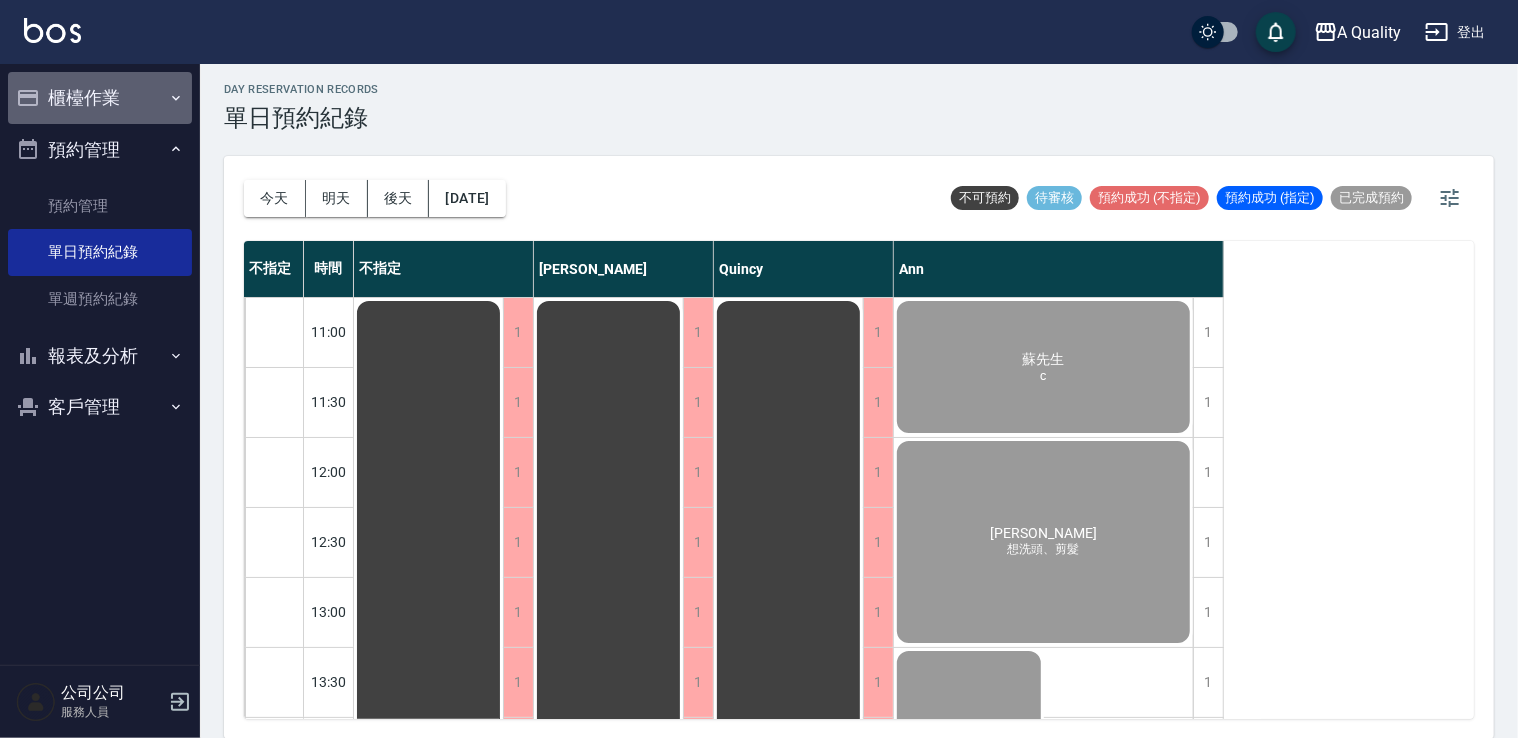 click on "櫃檯作業" at bounding box center (100, 98) 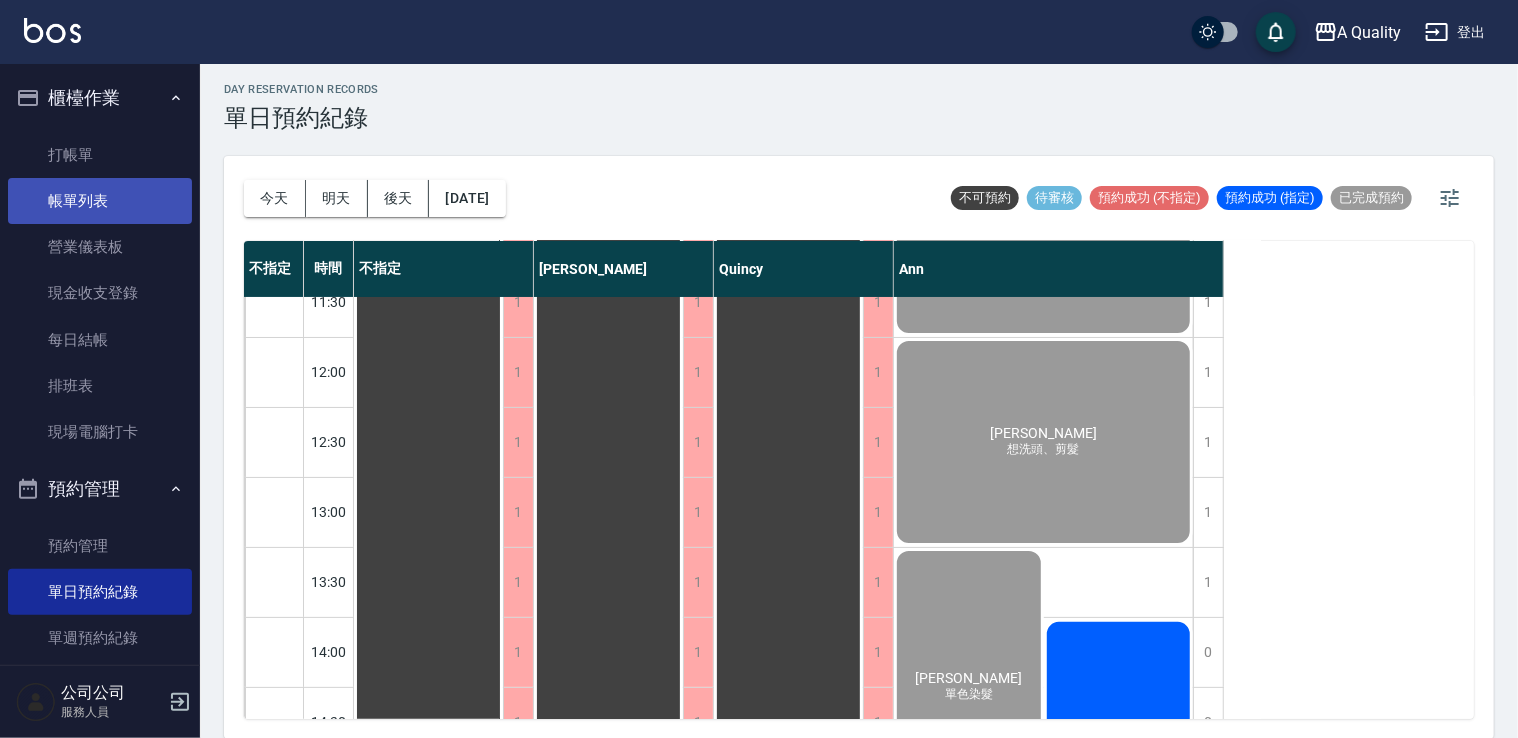 click on "帳單列表" at bounding box center (100, 201) 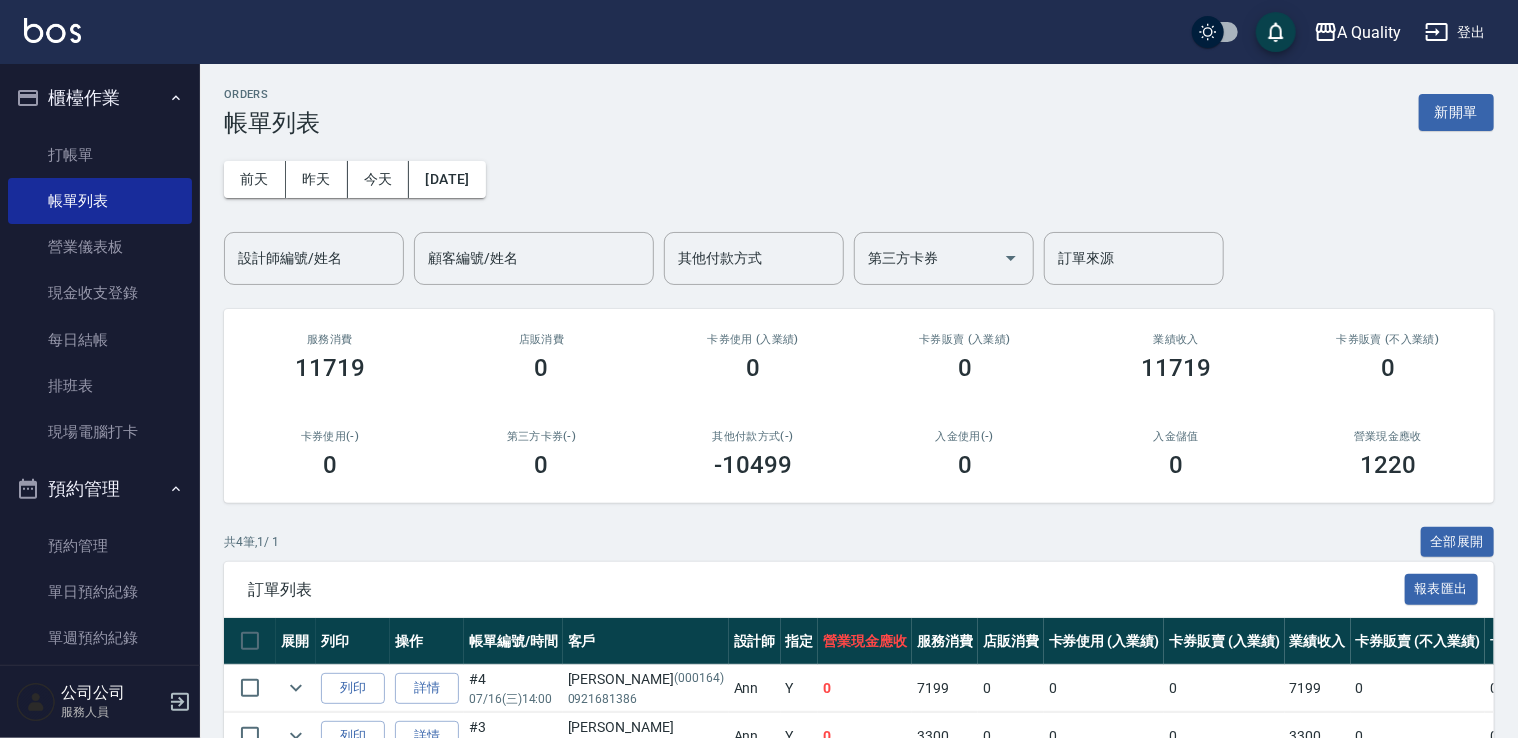 scroll, scrollTop: 200, scrollLeft: 0, axis: vertical 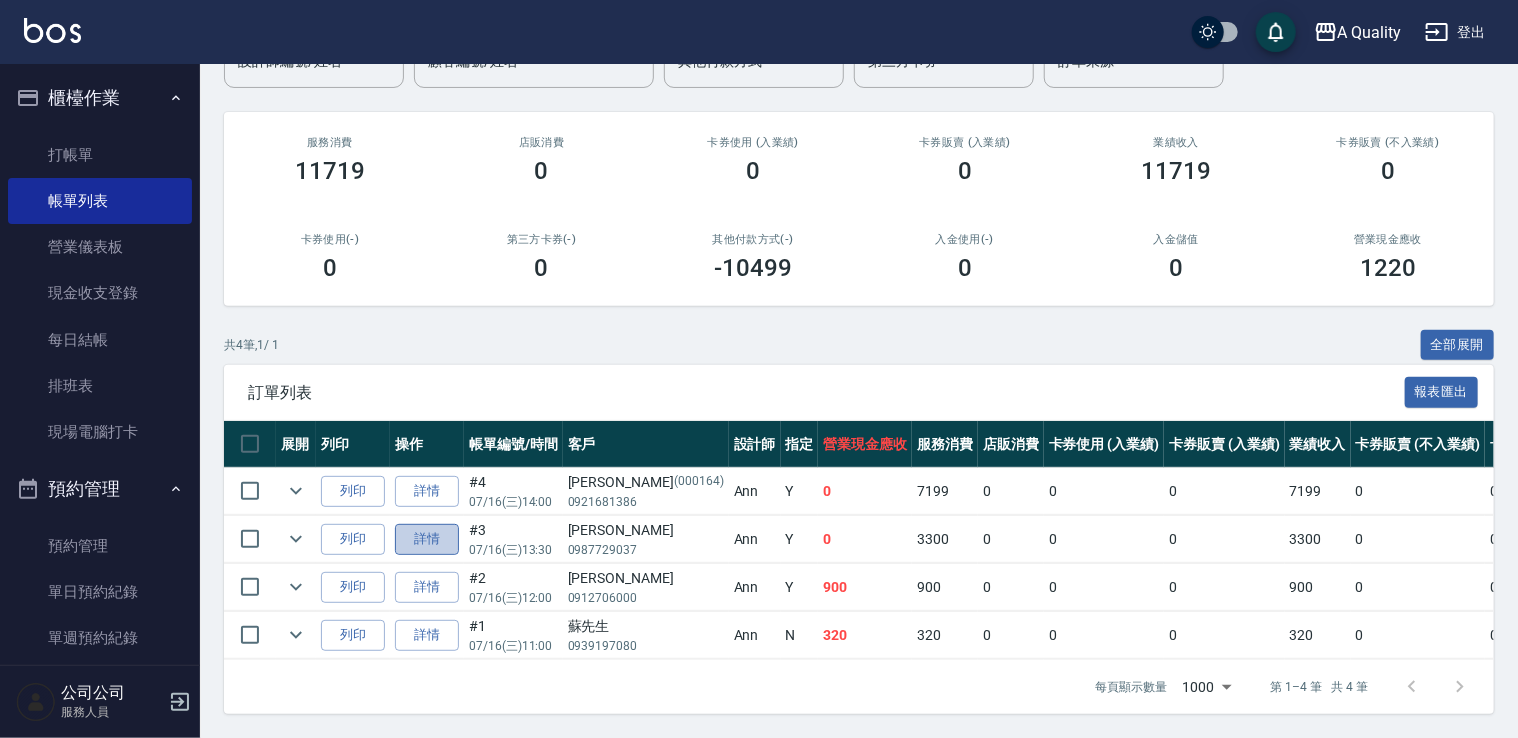 click on "詳情" at bounding box center [427, 539] 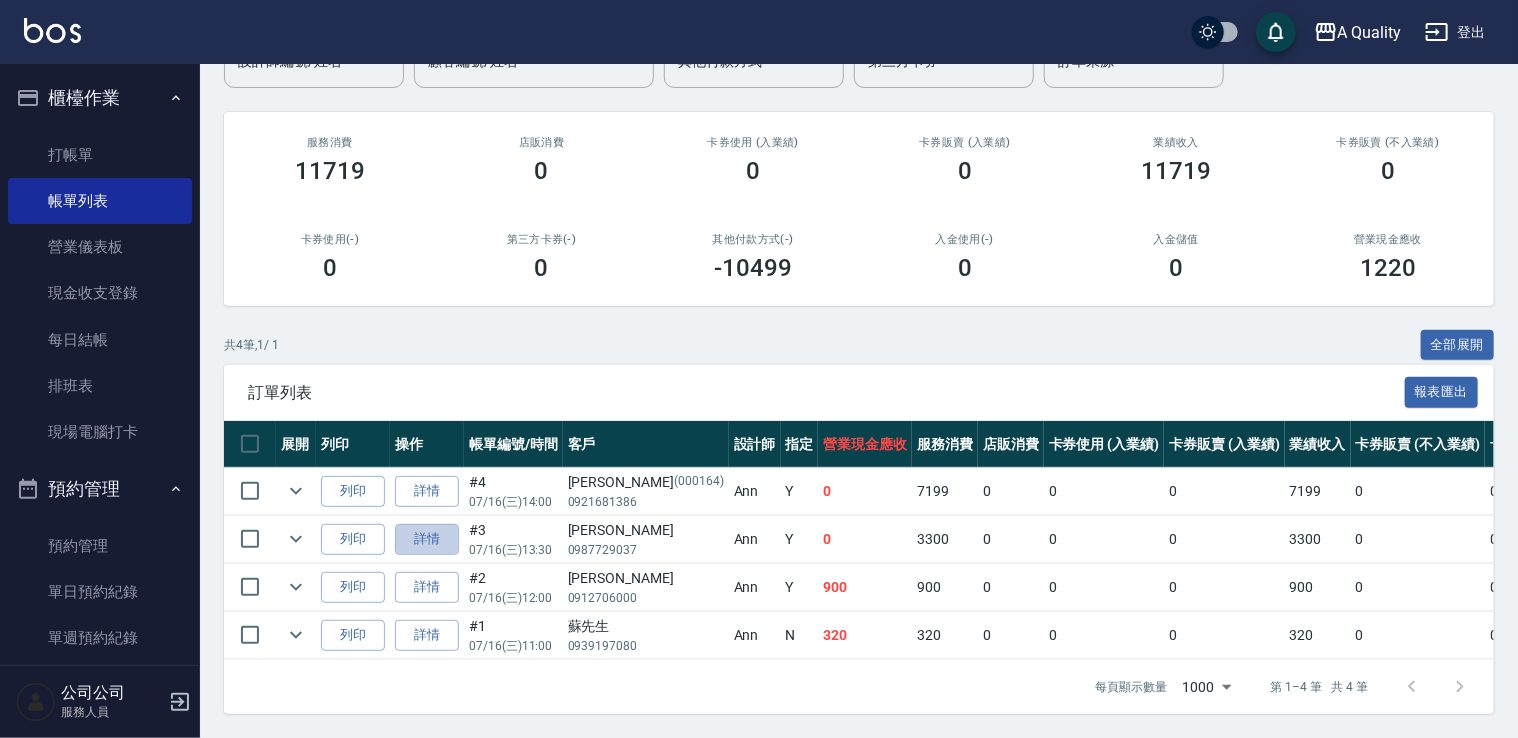 scroll, scrollTop: 0, scrollLeft: 0, axis: both 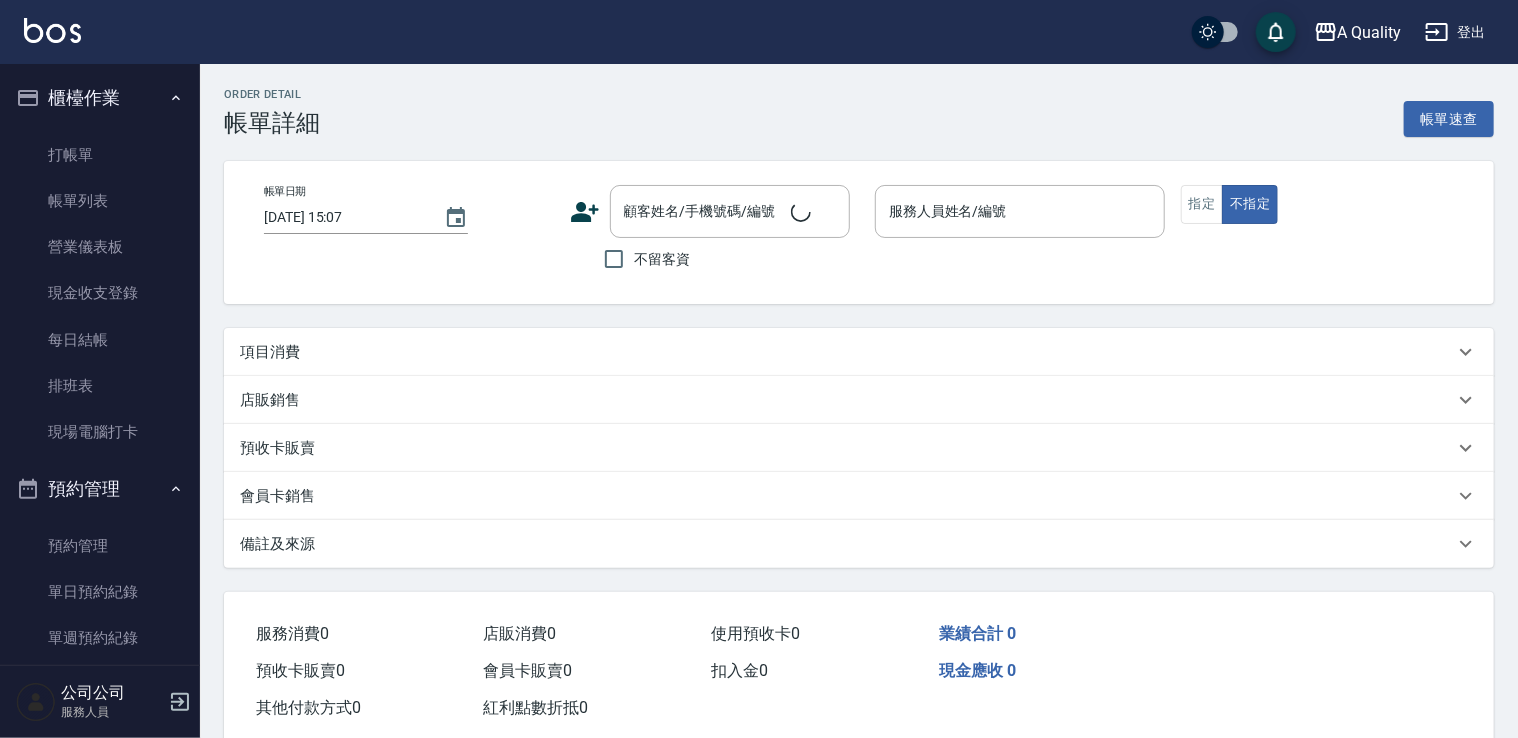 type on "[DATE] 13:30" 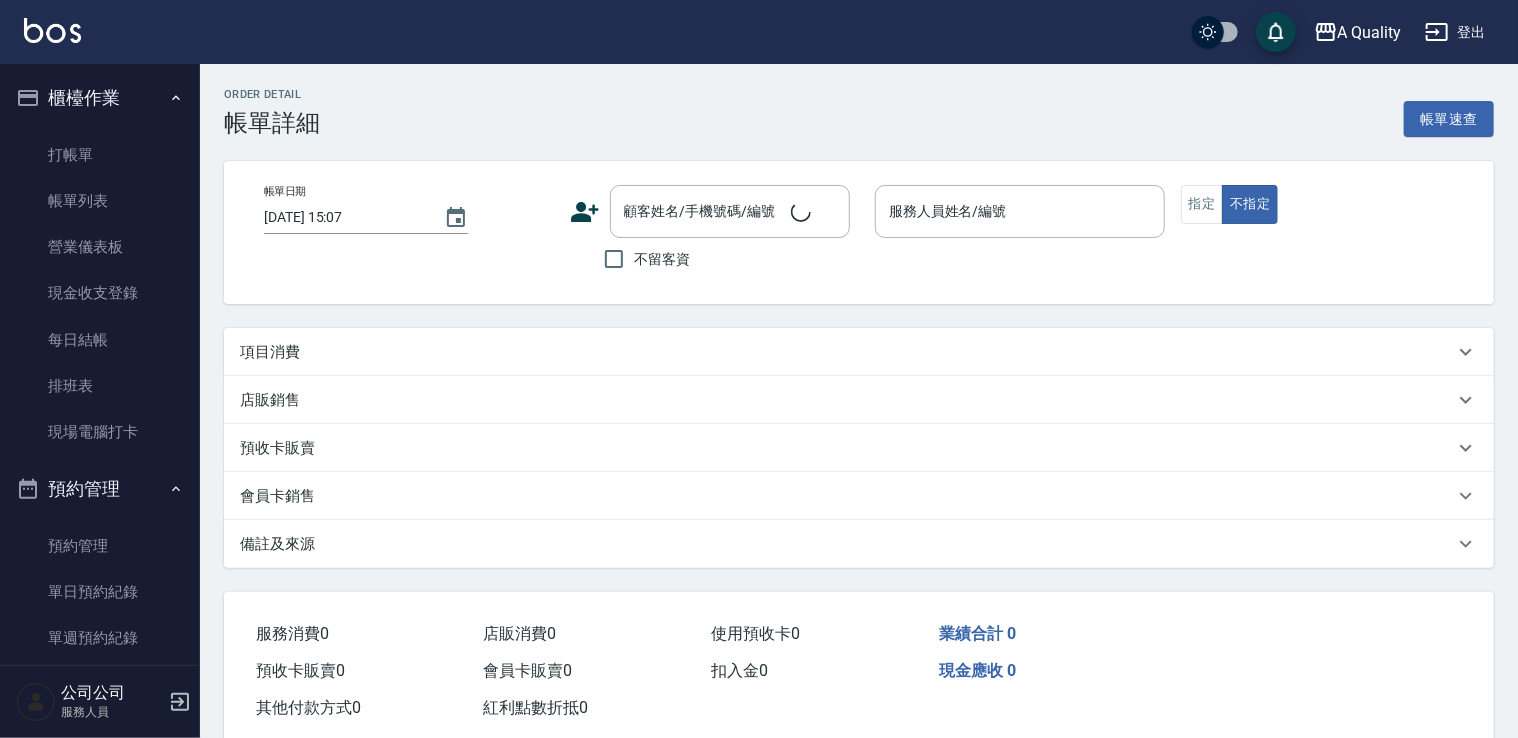 type on "Ann(無代號)" 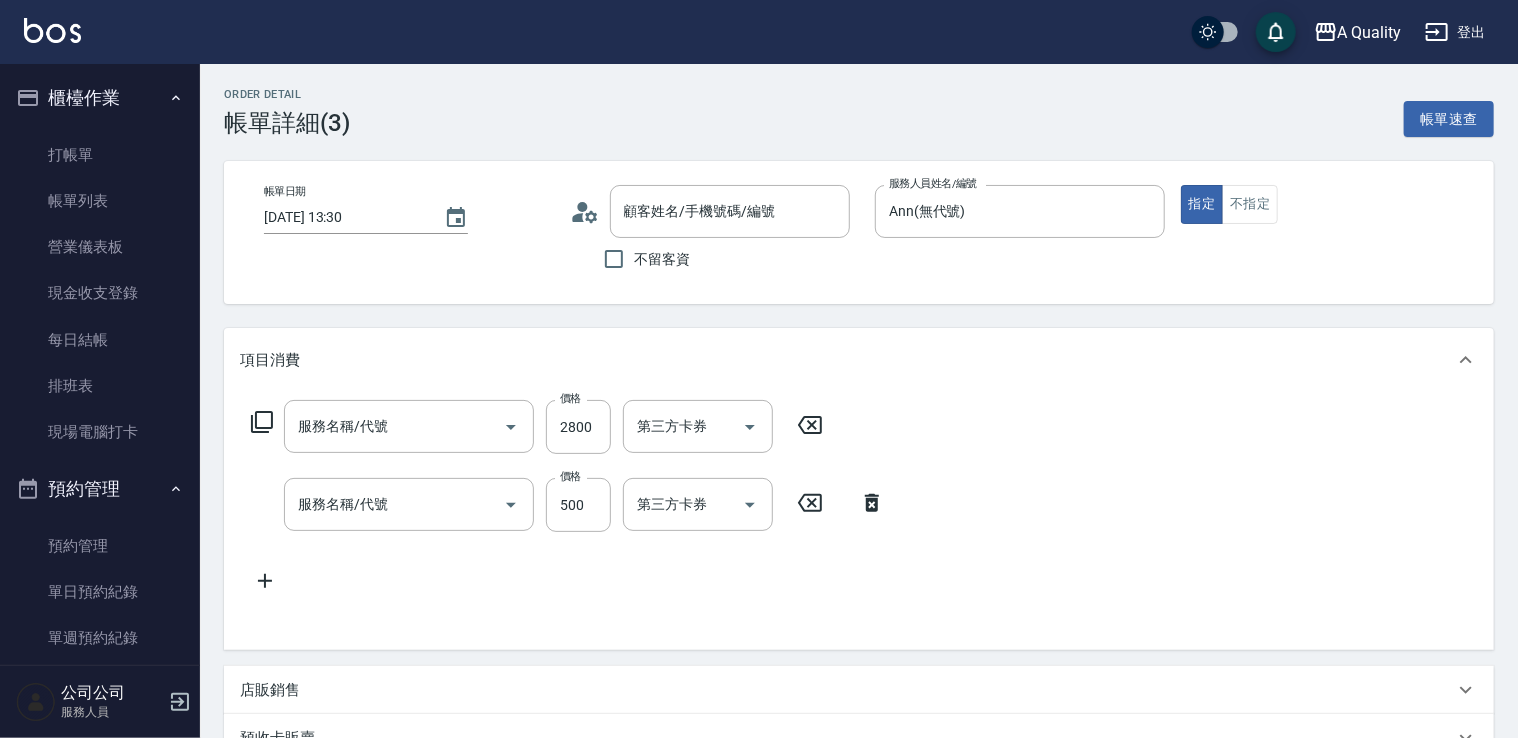 type on "[PERSON_NAME]/0987729037/" 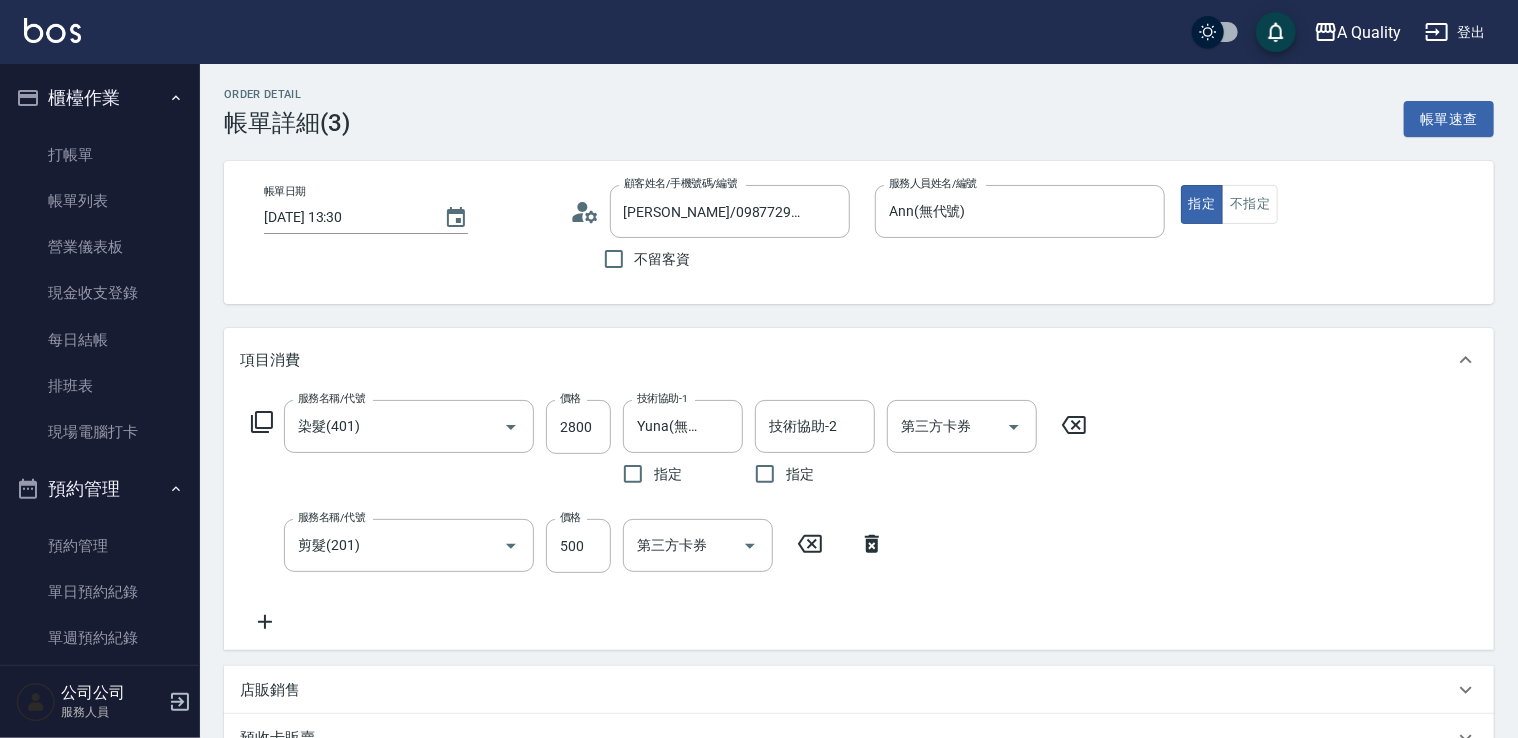click 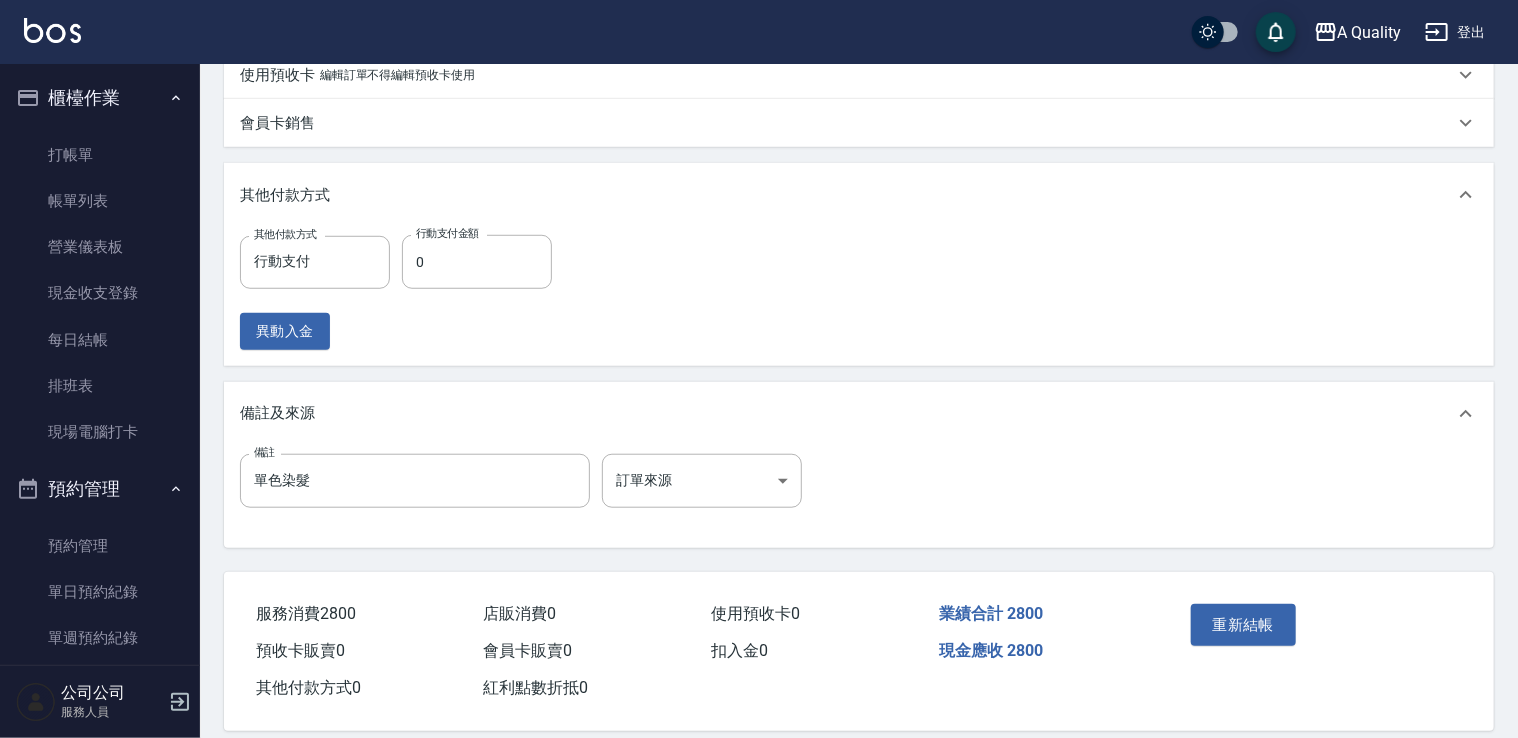 scroll, scrollTop: 656, scrollLeft: 0, axis: vertical 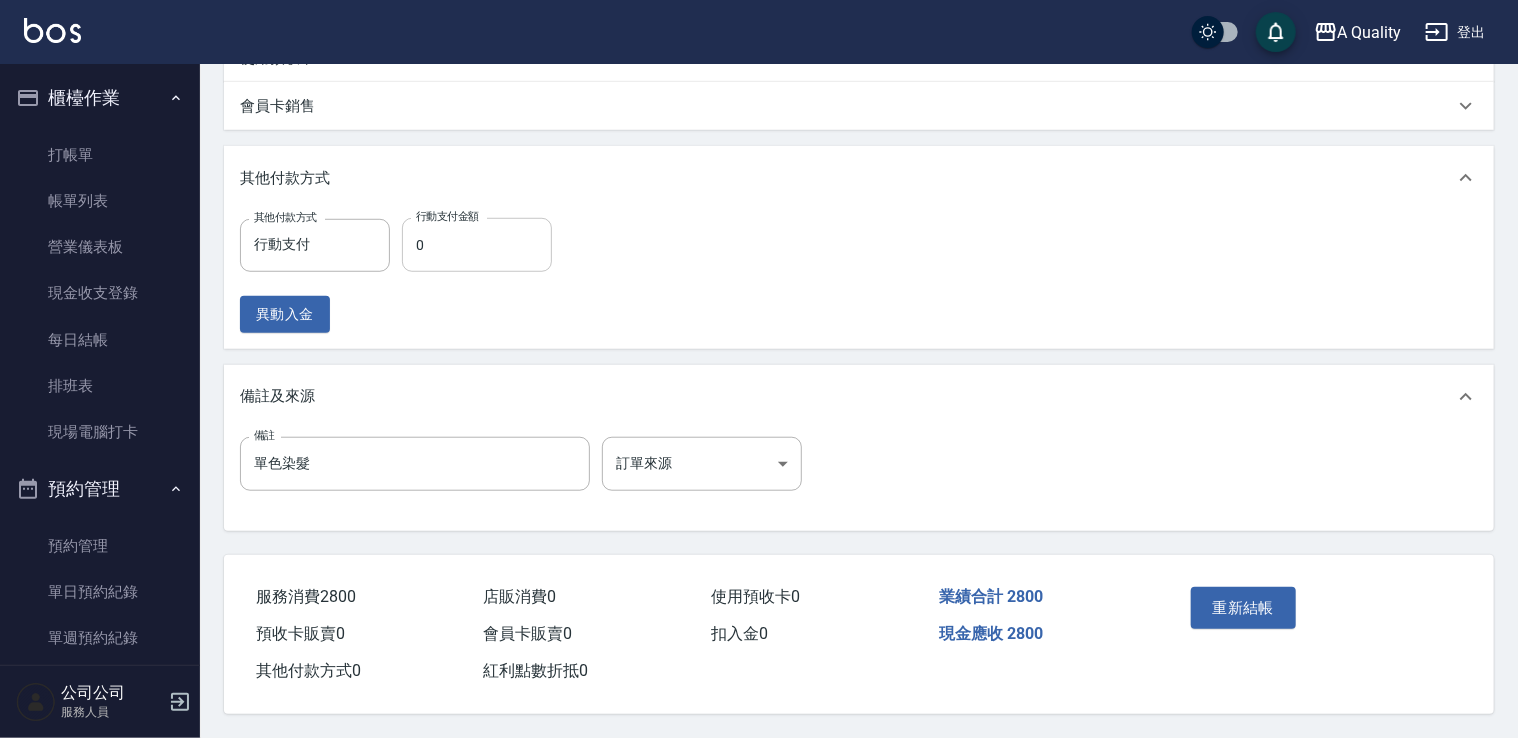 click on "0" at bounding box center [477, 245] 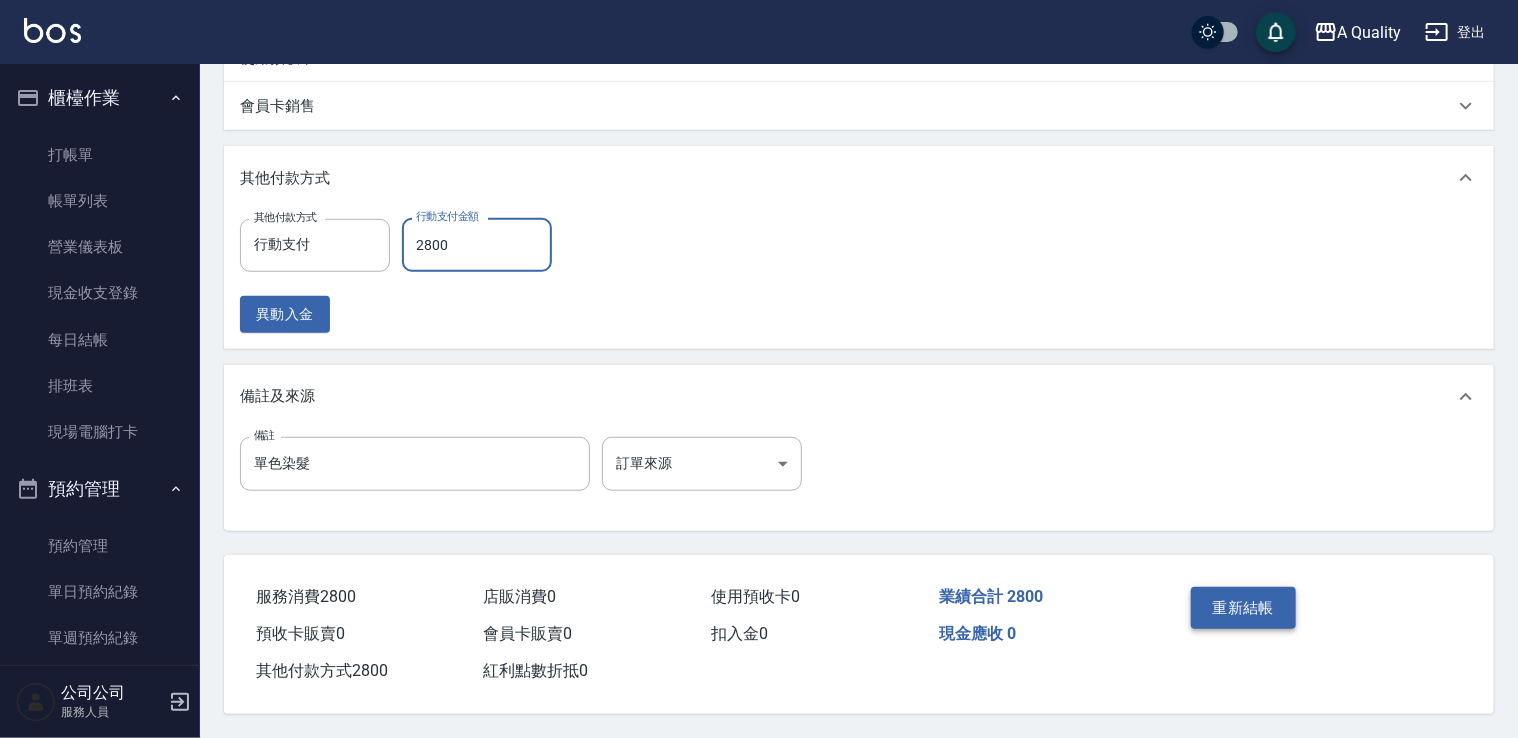 type on "2800" 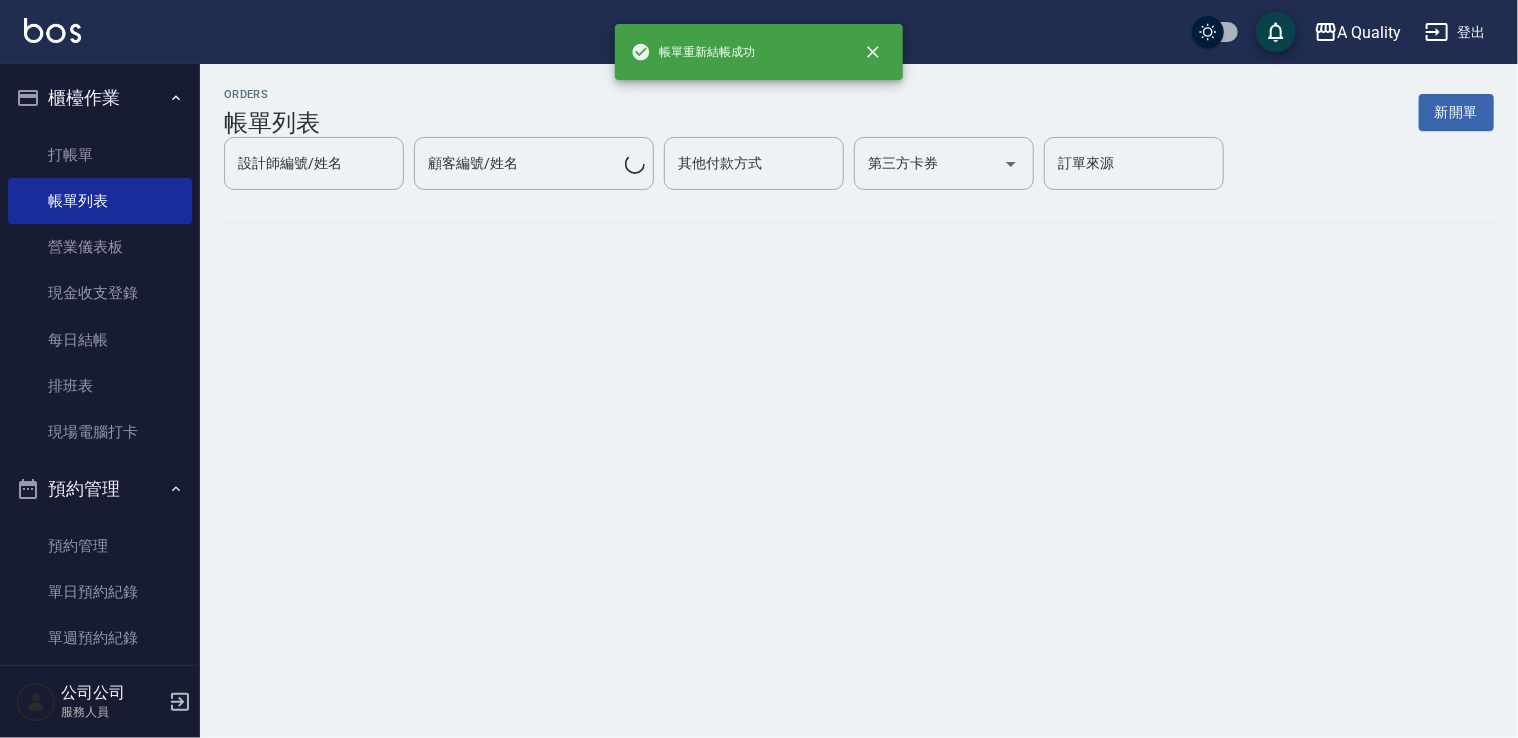 scroll, scrollTop: 0, scrollLeft: 0, axis: both 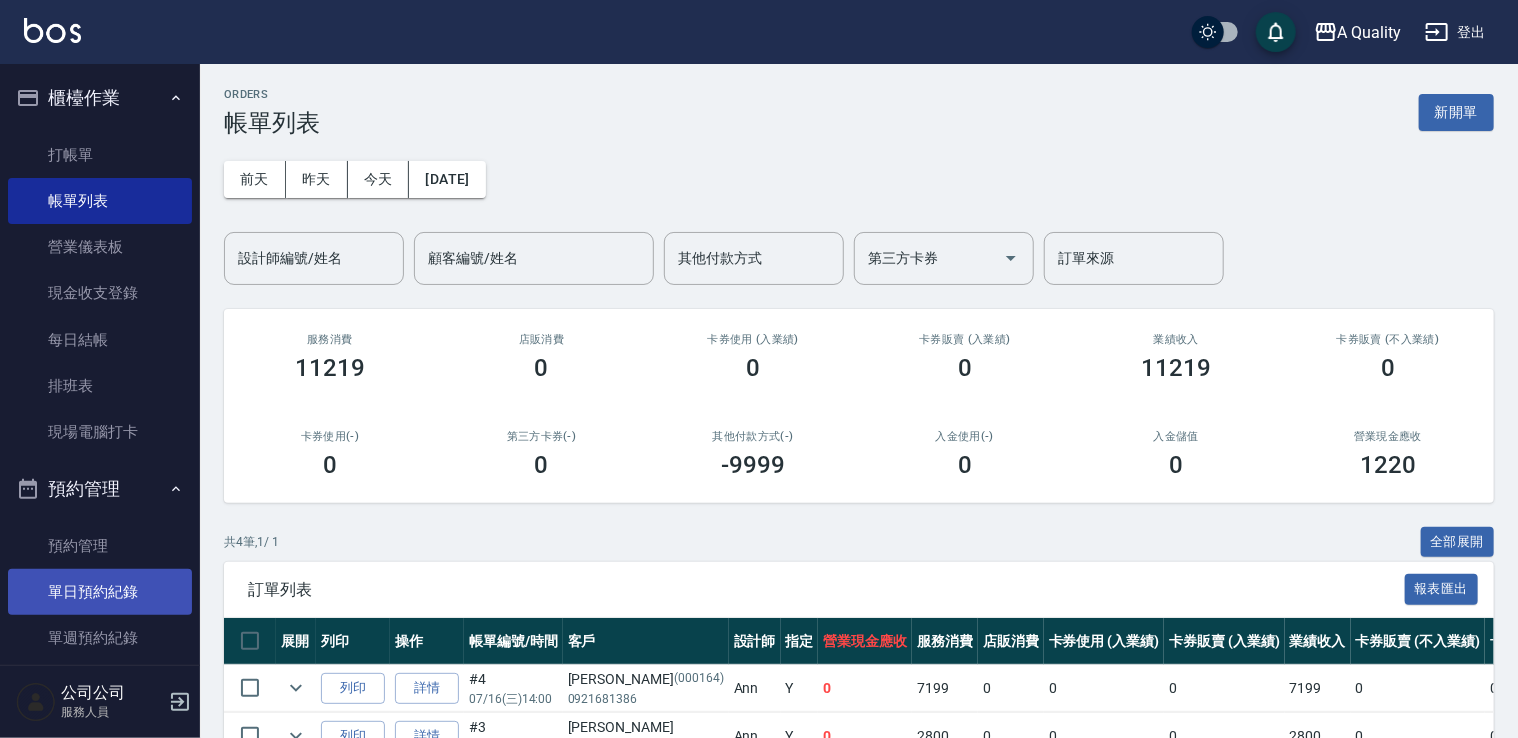 click on "單日預約紀錄" at bounding box center (100, 592) 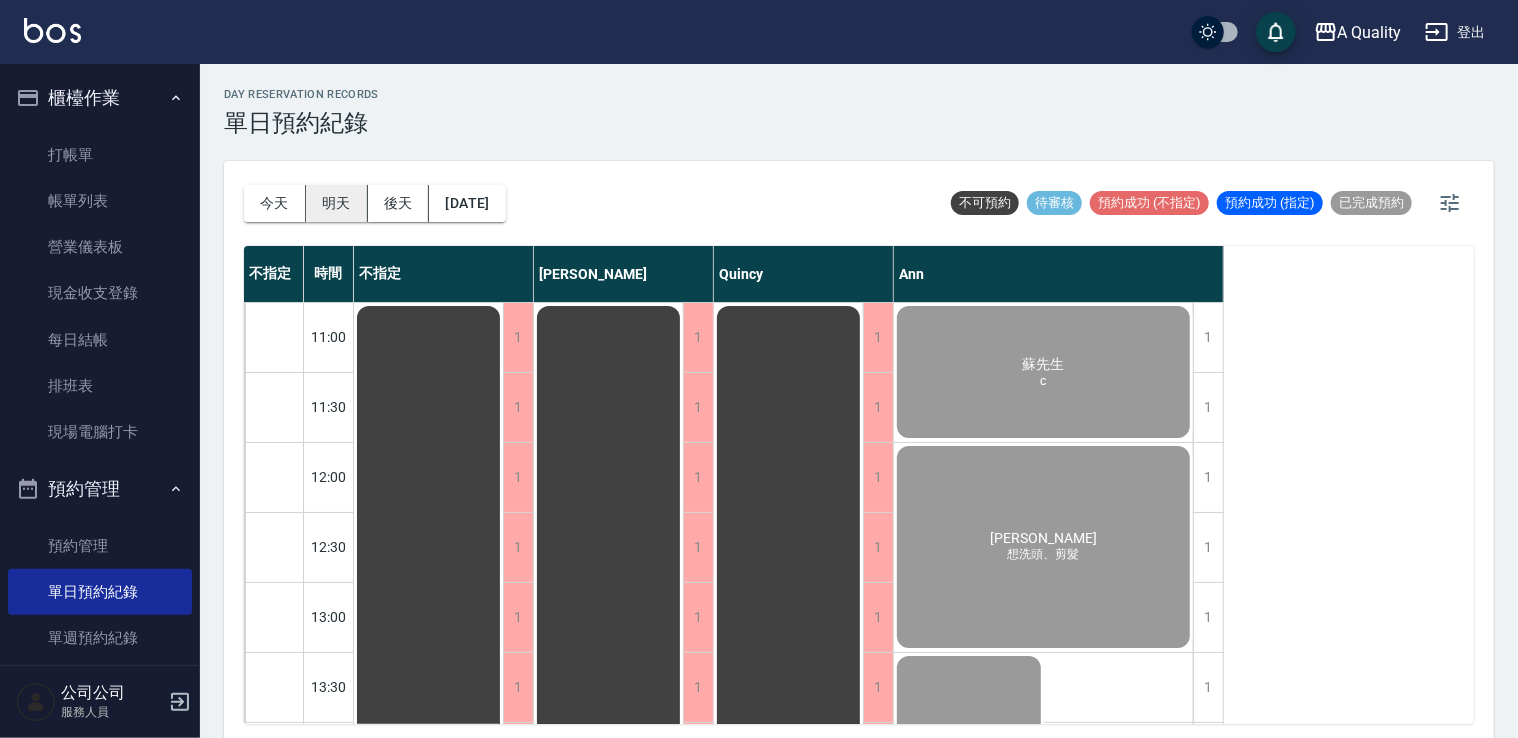 click on "明天" at bounding box center [337, 203] 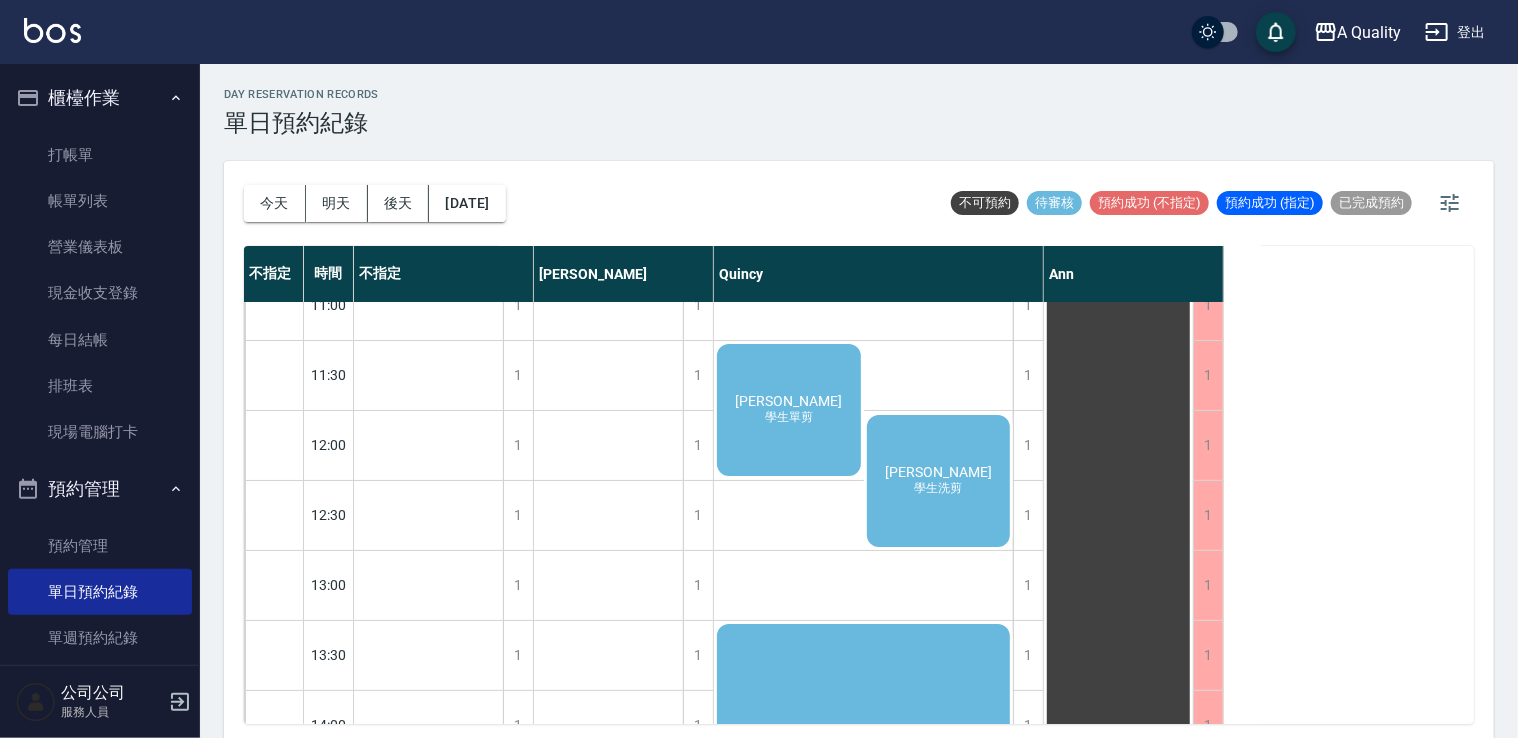 scroll, scrollTop: 0, scrollLeft: 0, axis: both 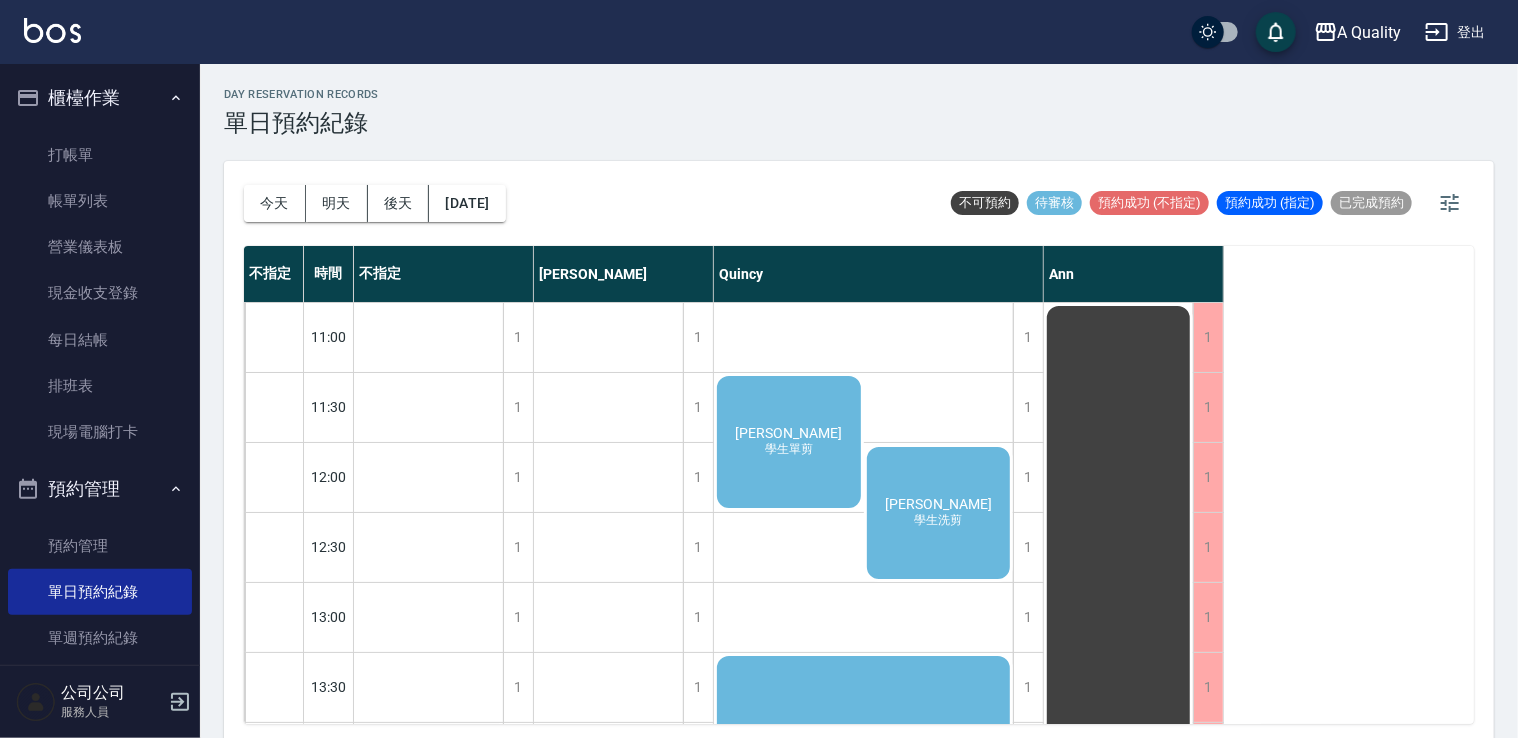 click on "[PERSON_NAME]" at bounding box center [429, 1317] 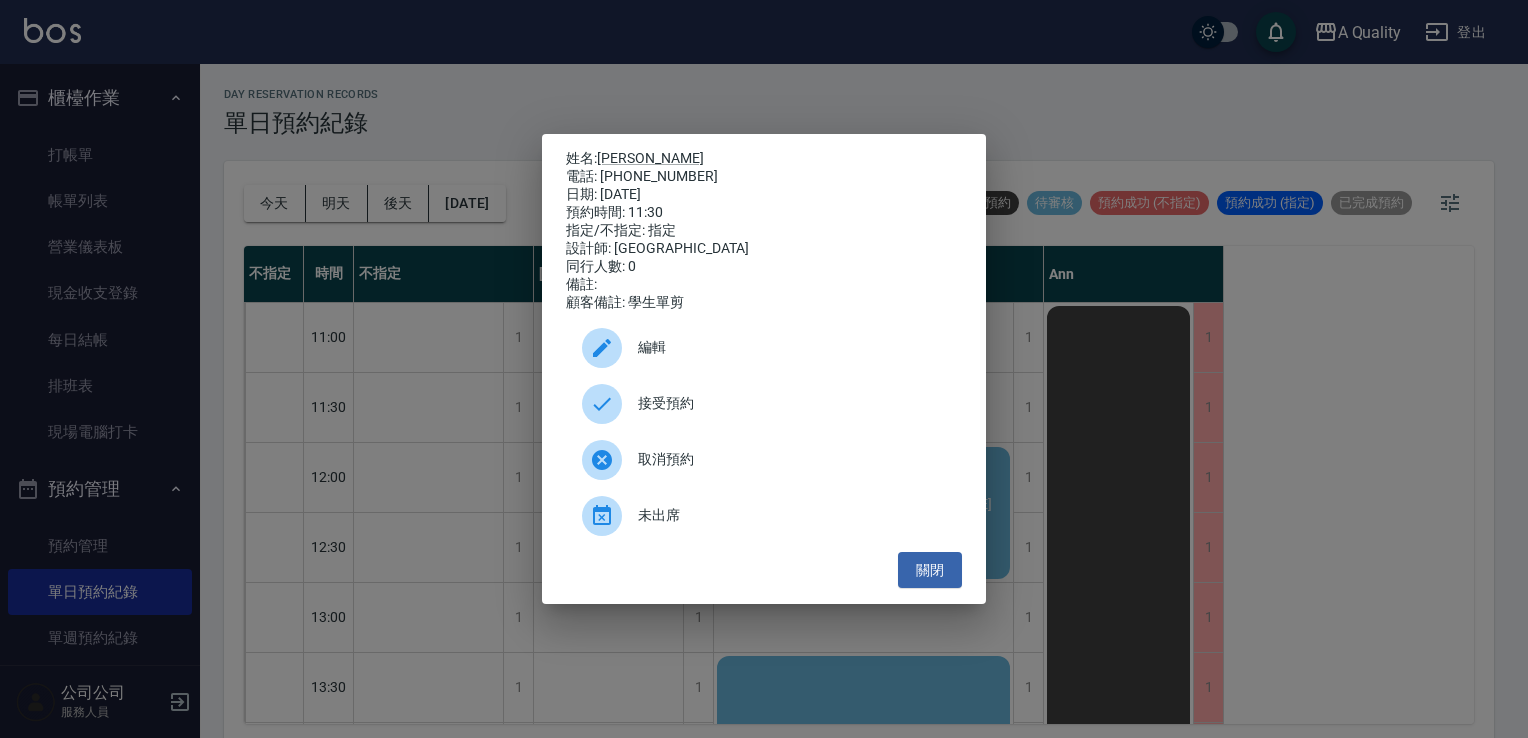 click on "接受預約" at bounding box center [792, 403] 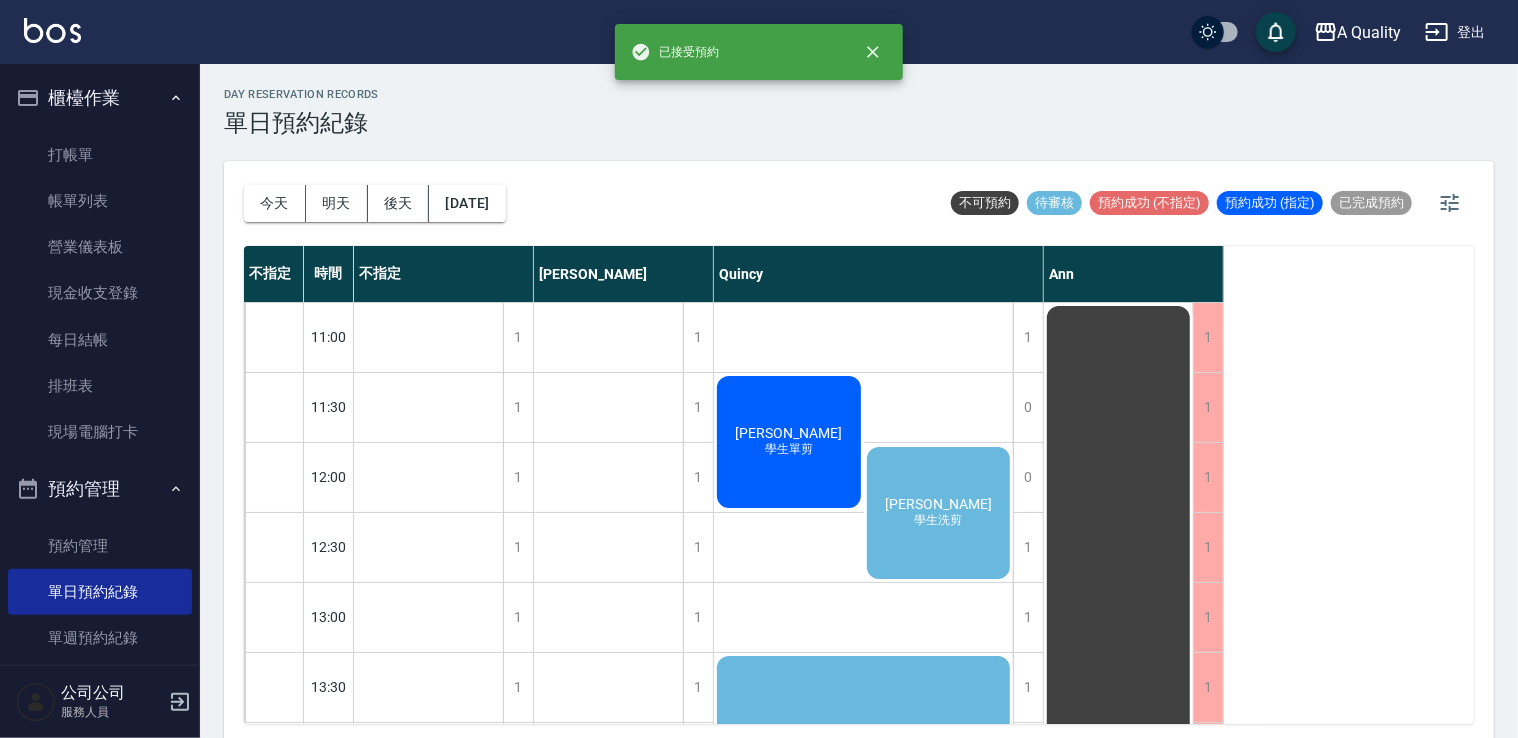 click on "學生洗剪" at bounding box center [608, 1185] 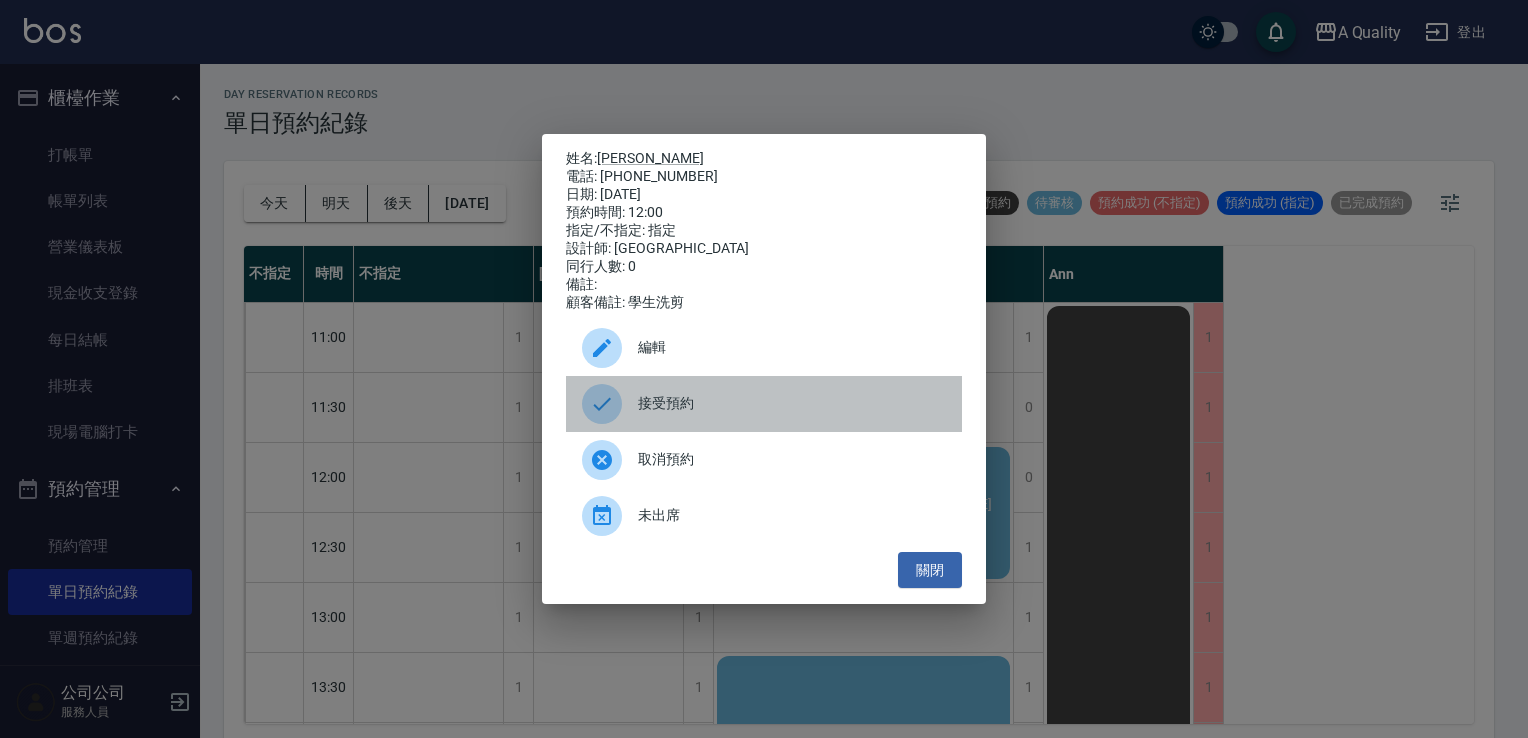 click on "接受預約" at bounding box center [792, 403] 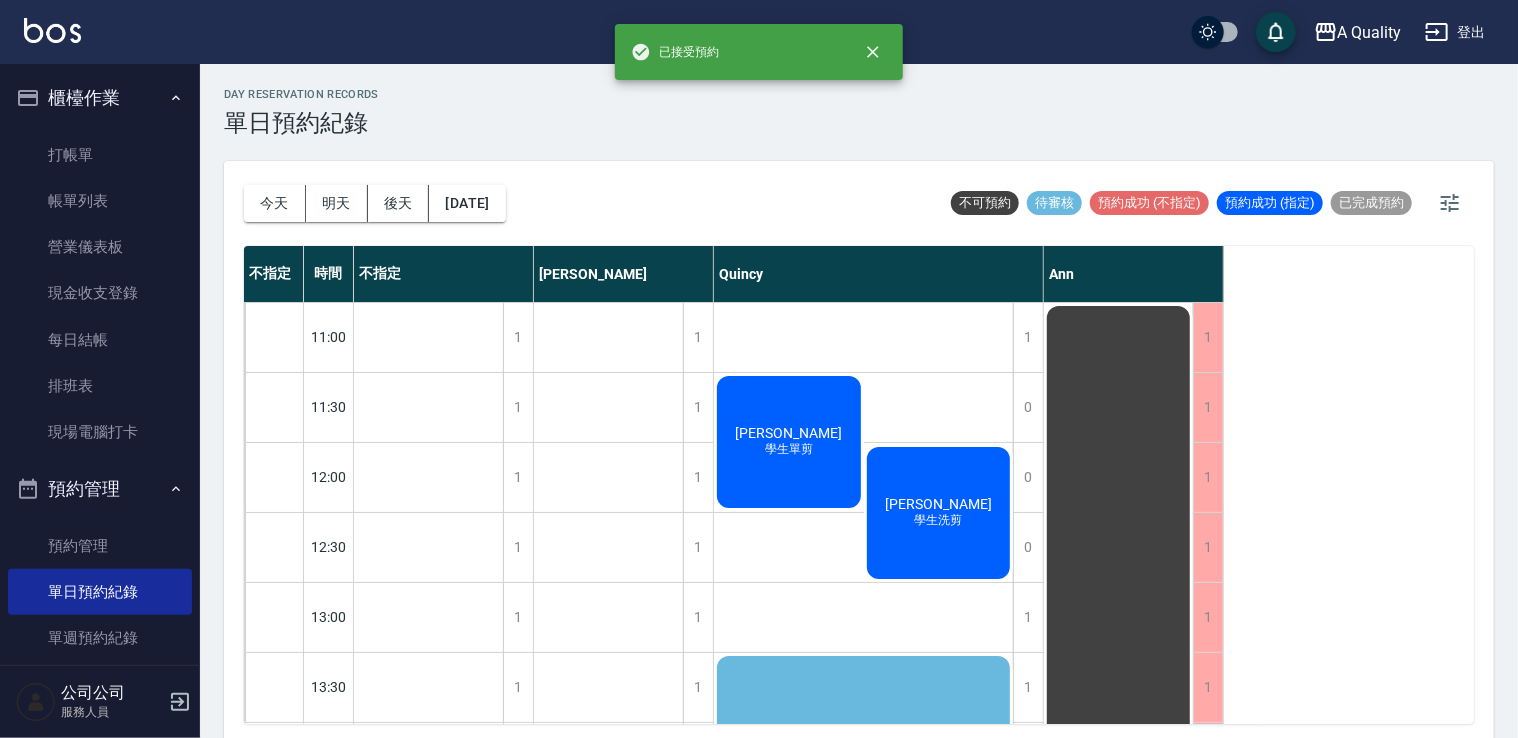 click on "[PERSON_NAME] 燙髮" at bounding box center (428, 1317) 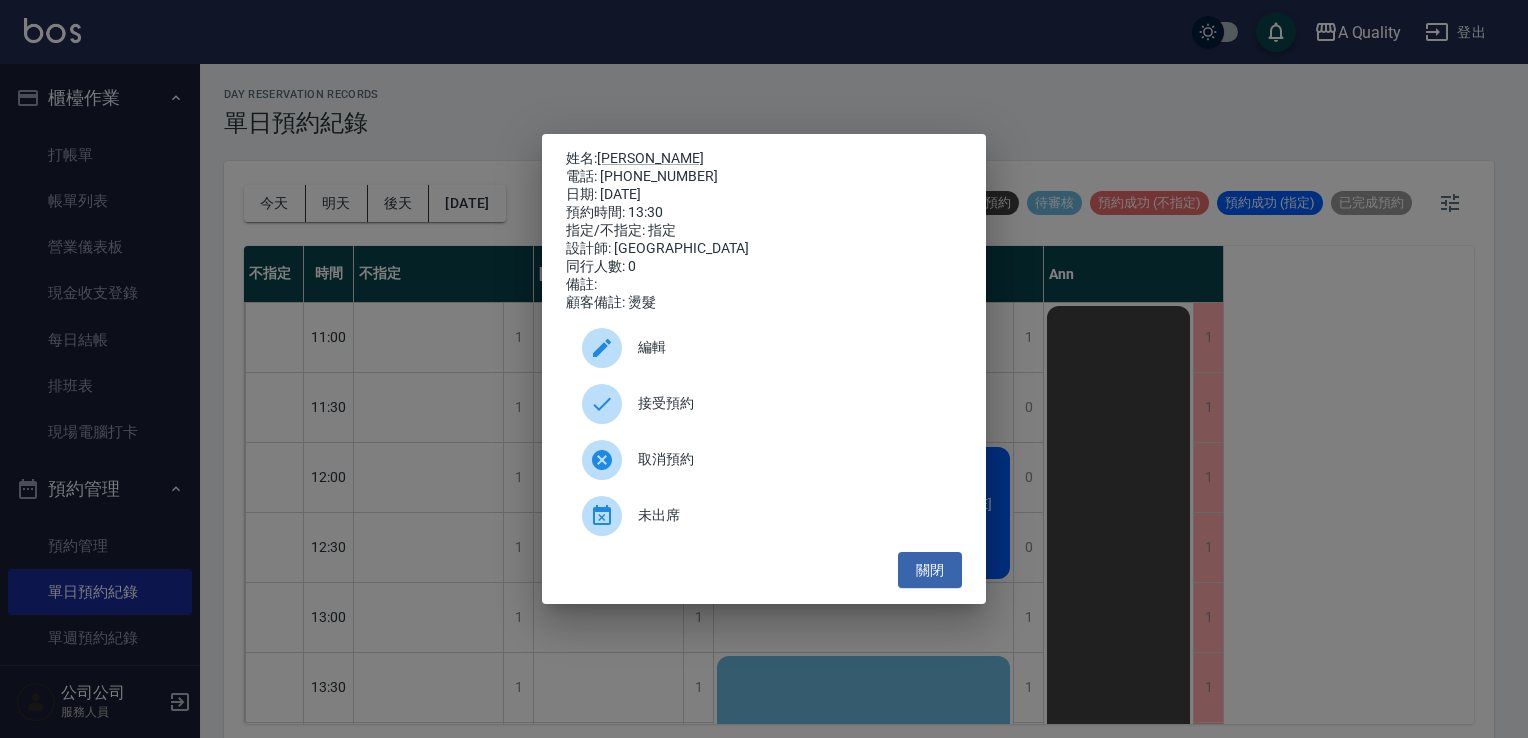 click on "接受預約" at bounding box center [764, 404] 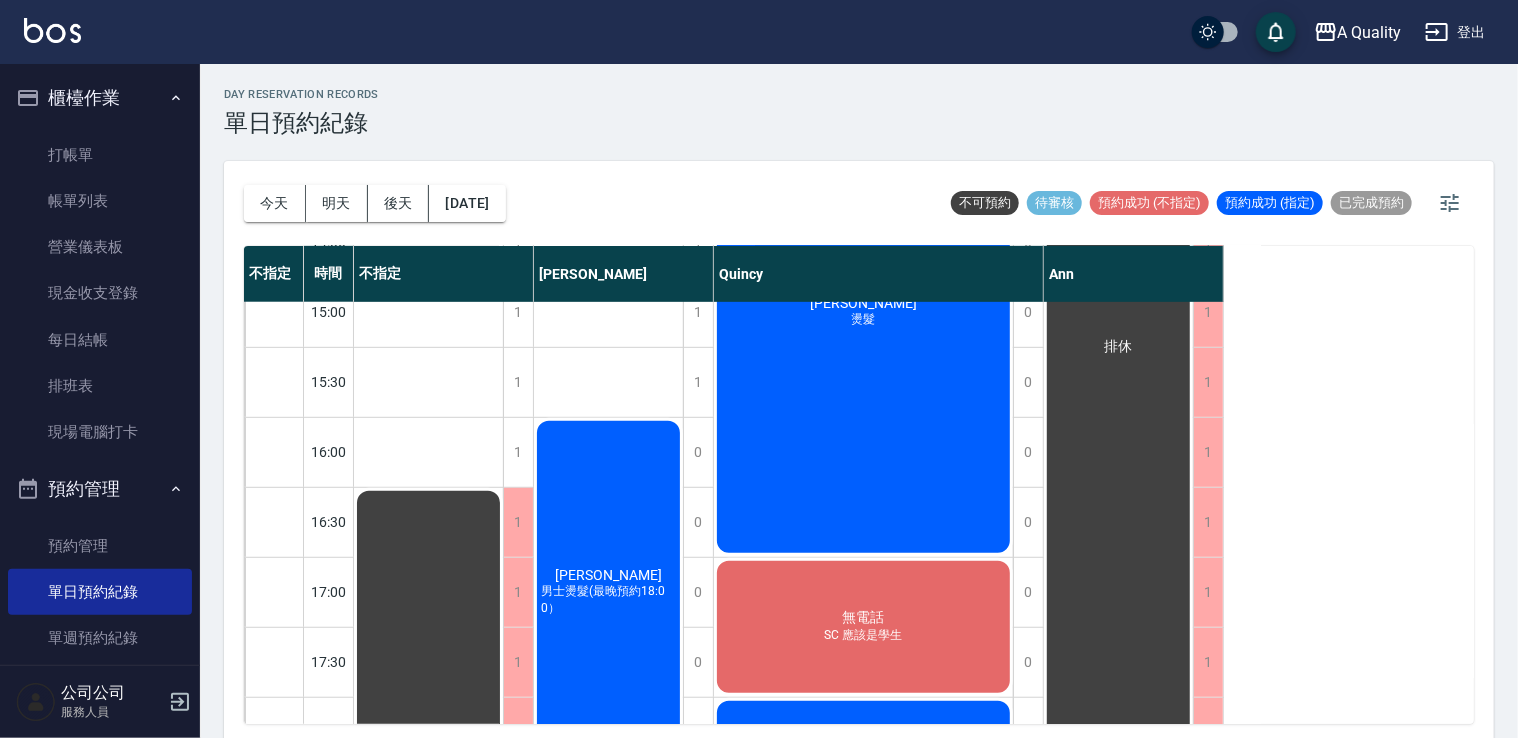 scroll, scrollTop: 700, scrollLeft: 0, axis: vertical 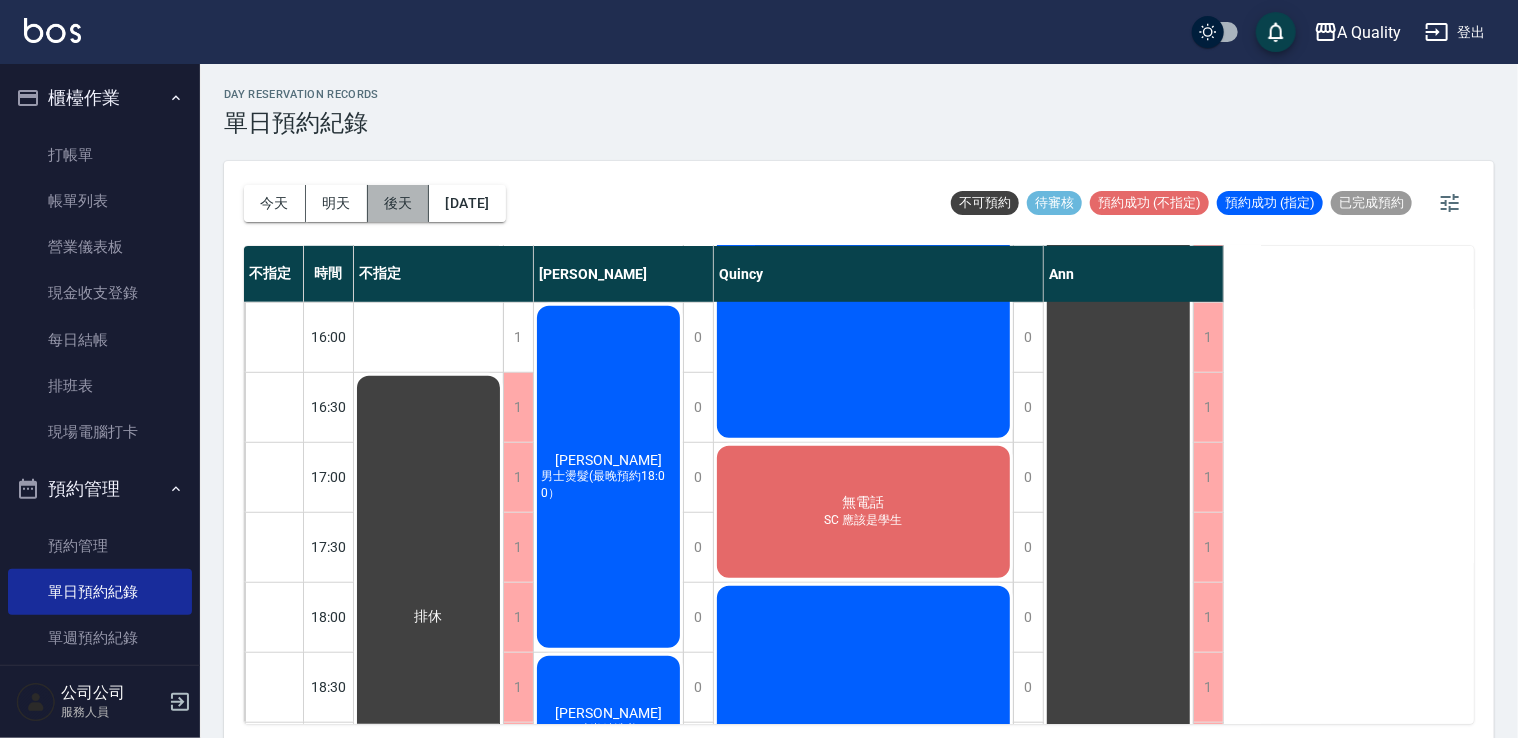 click on "後天" at bounding box center [399, 203] 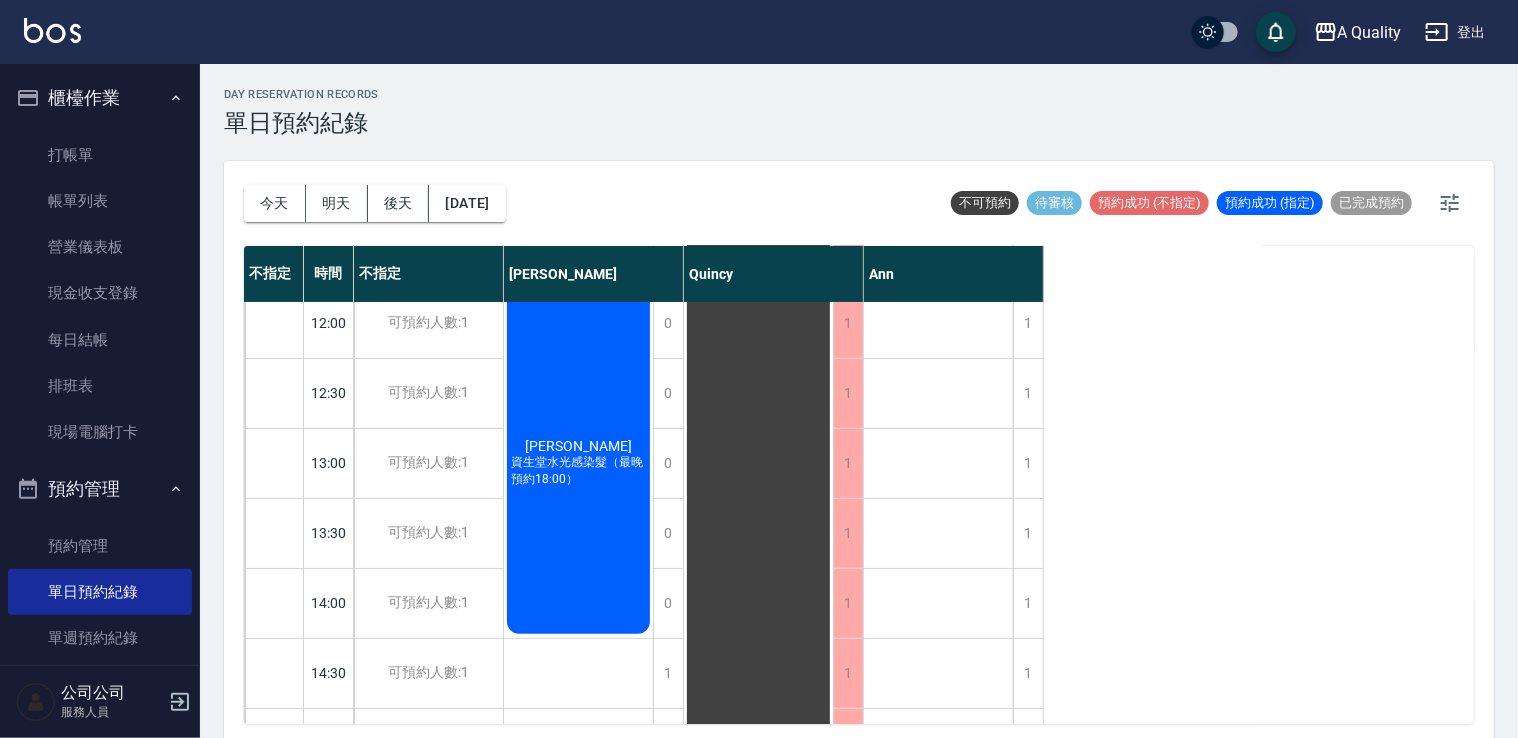 scroll, scrollTop: 200, scrollLeft: 0, axis: vertical 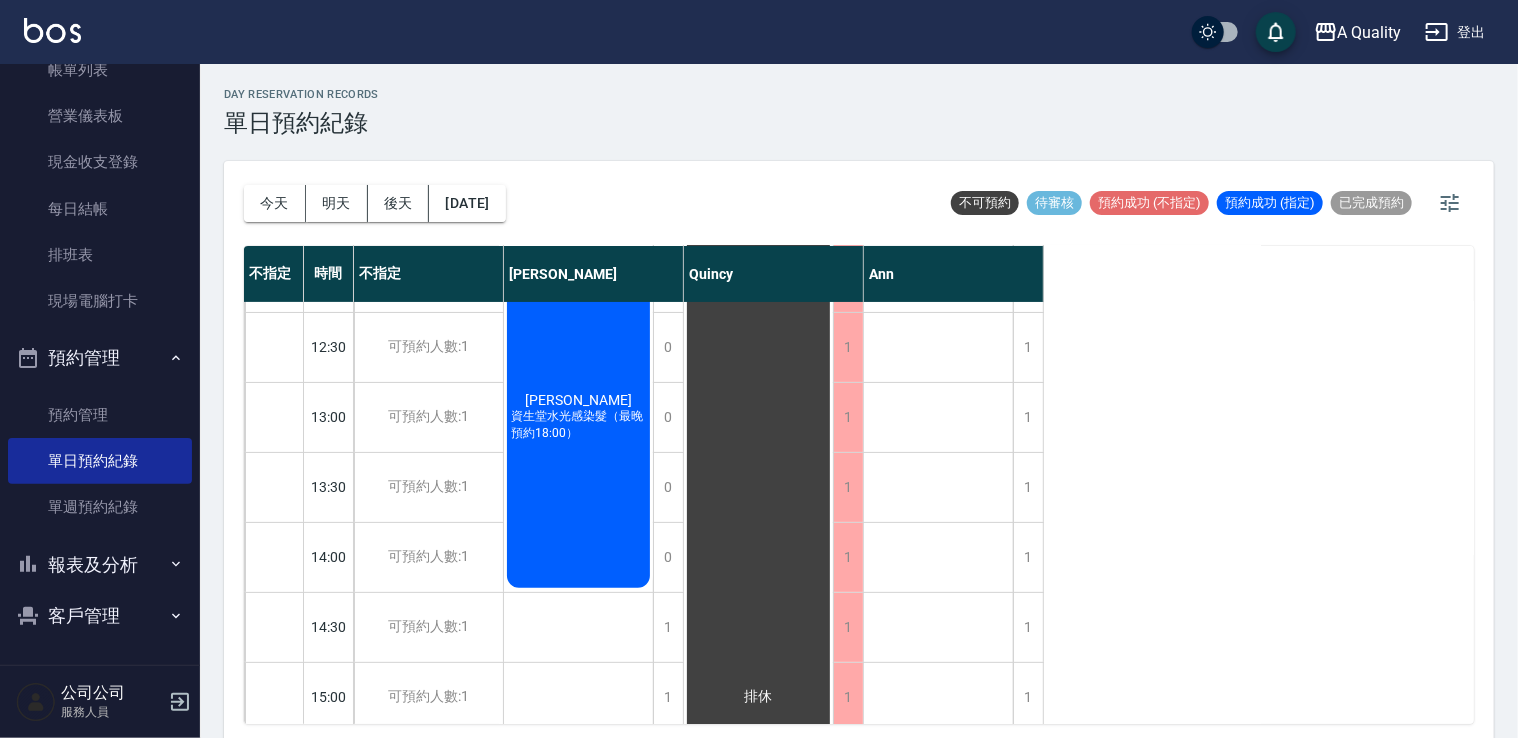 click on "報表及分析" at bounding box center (100, 565) 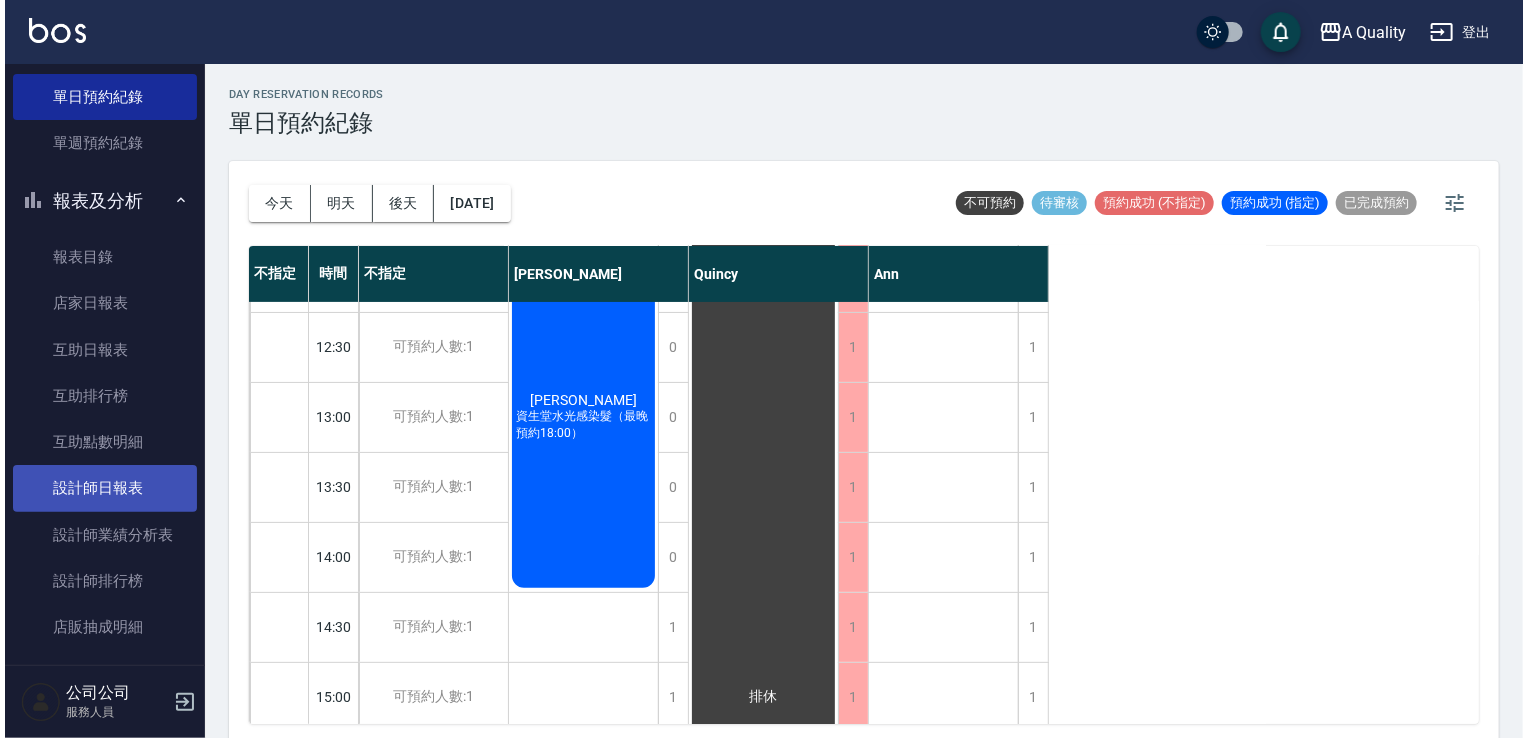 scroll, scrollTop: 609, scrollLeft: 0, axis: vertical 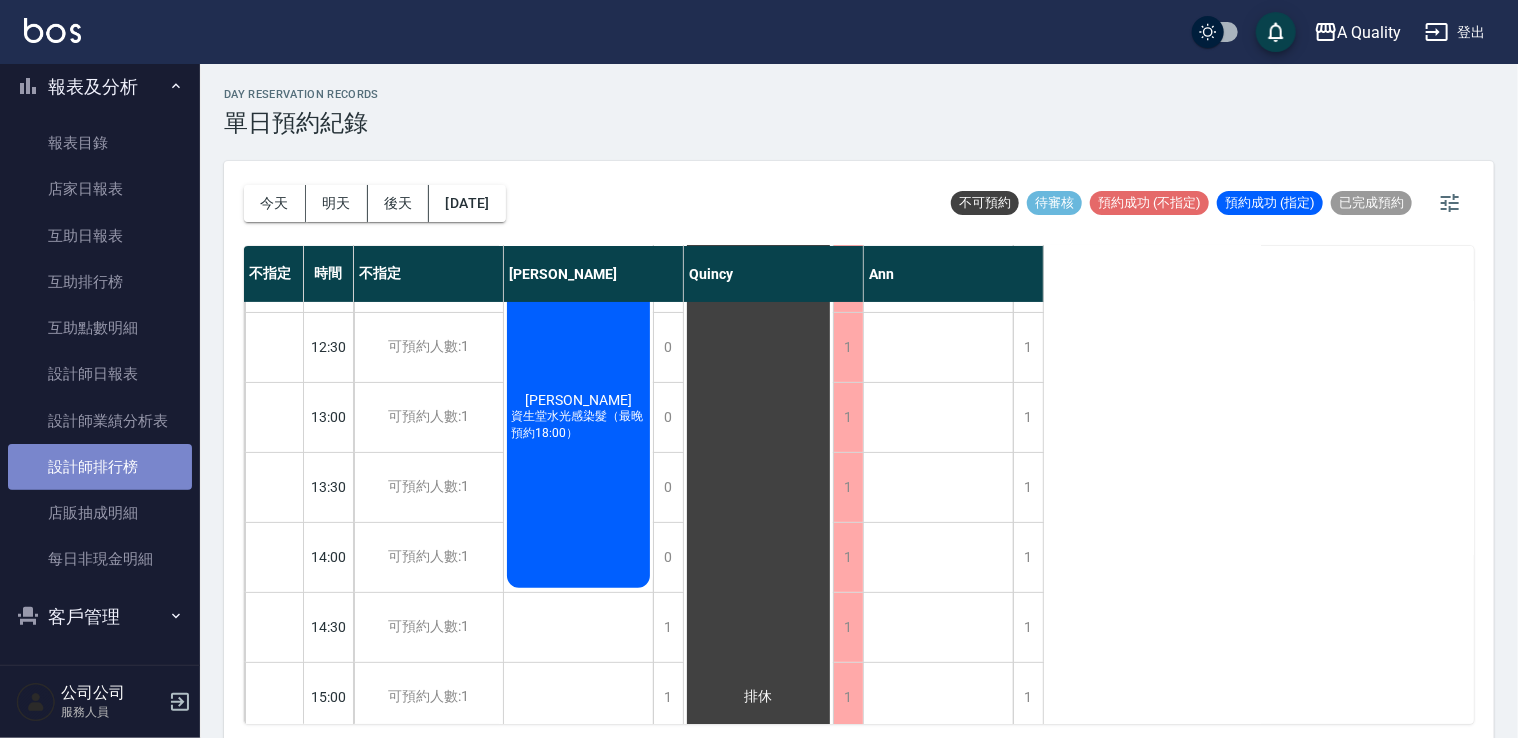 click on "設計師排行榜" at bounding box center (100, 467) 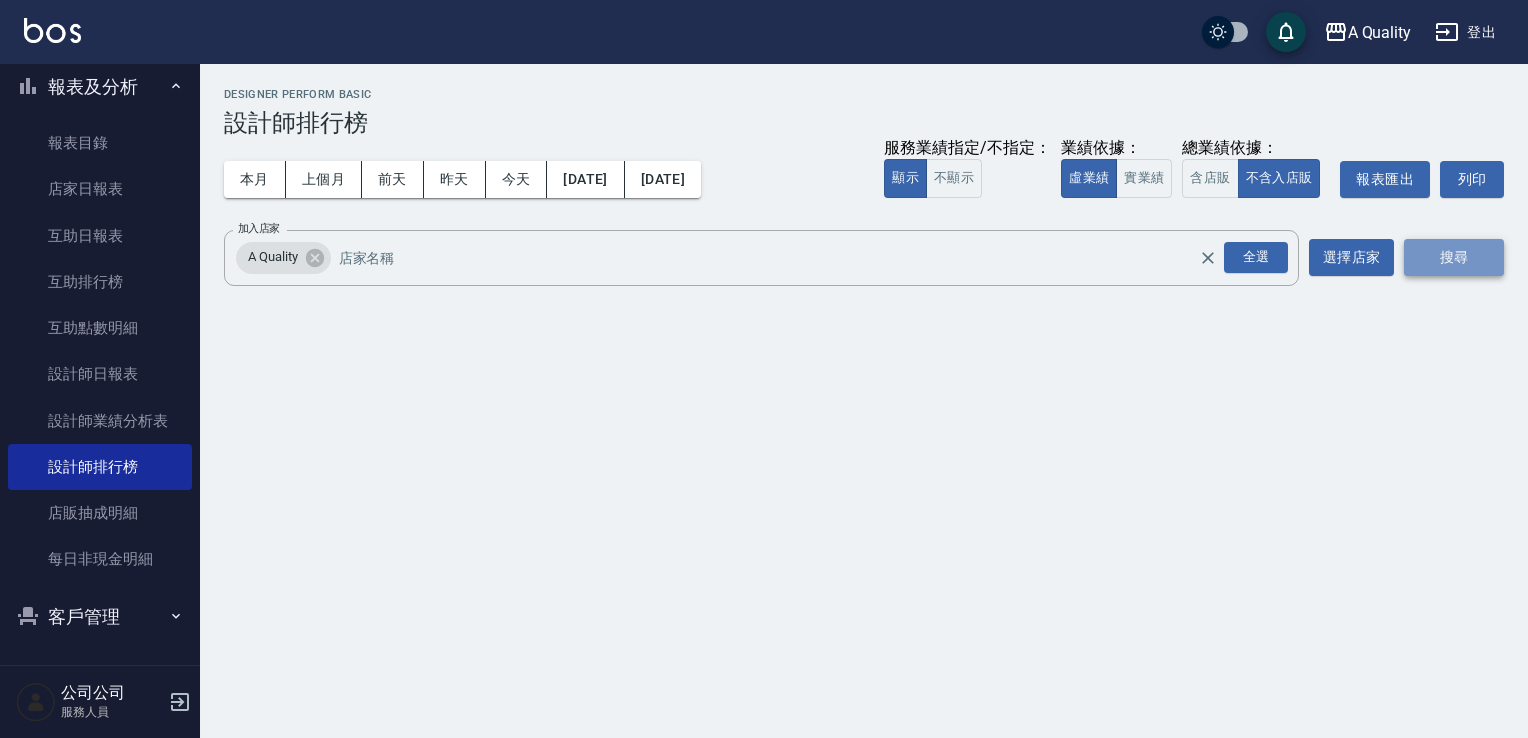 click on "搜尋" at bounding box center (1454, 257) 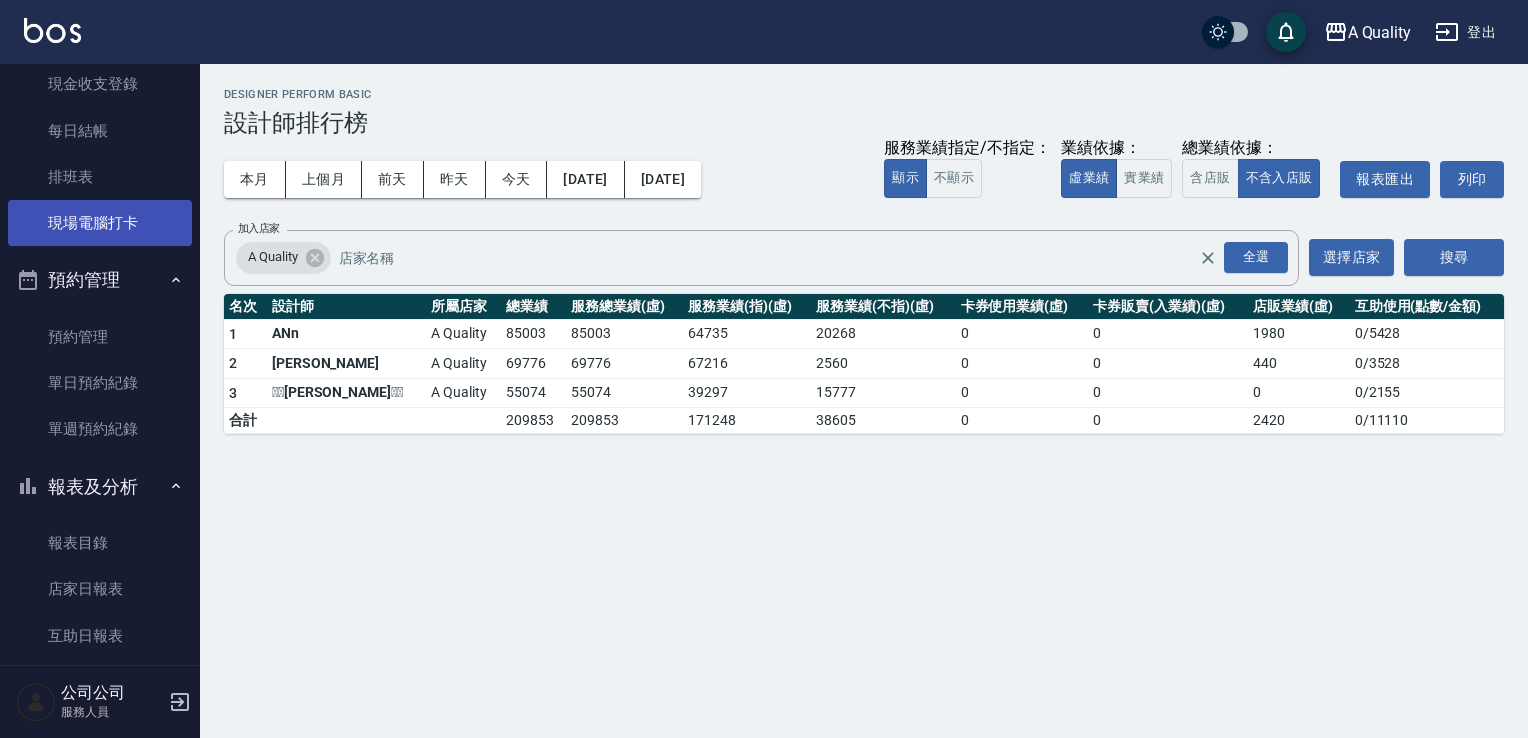 scroll, scrollTop: 9, scrollLeft: 0, axis: vertical 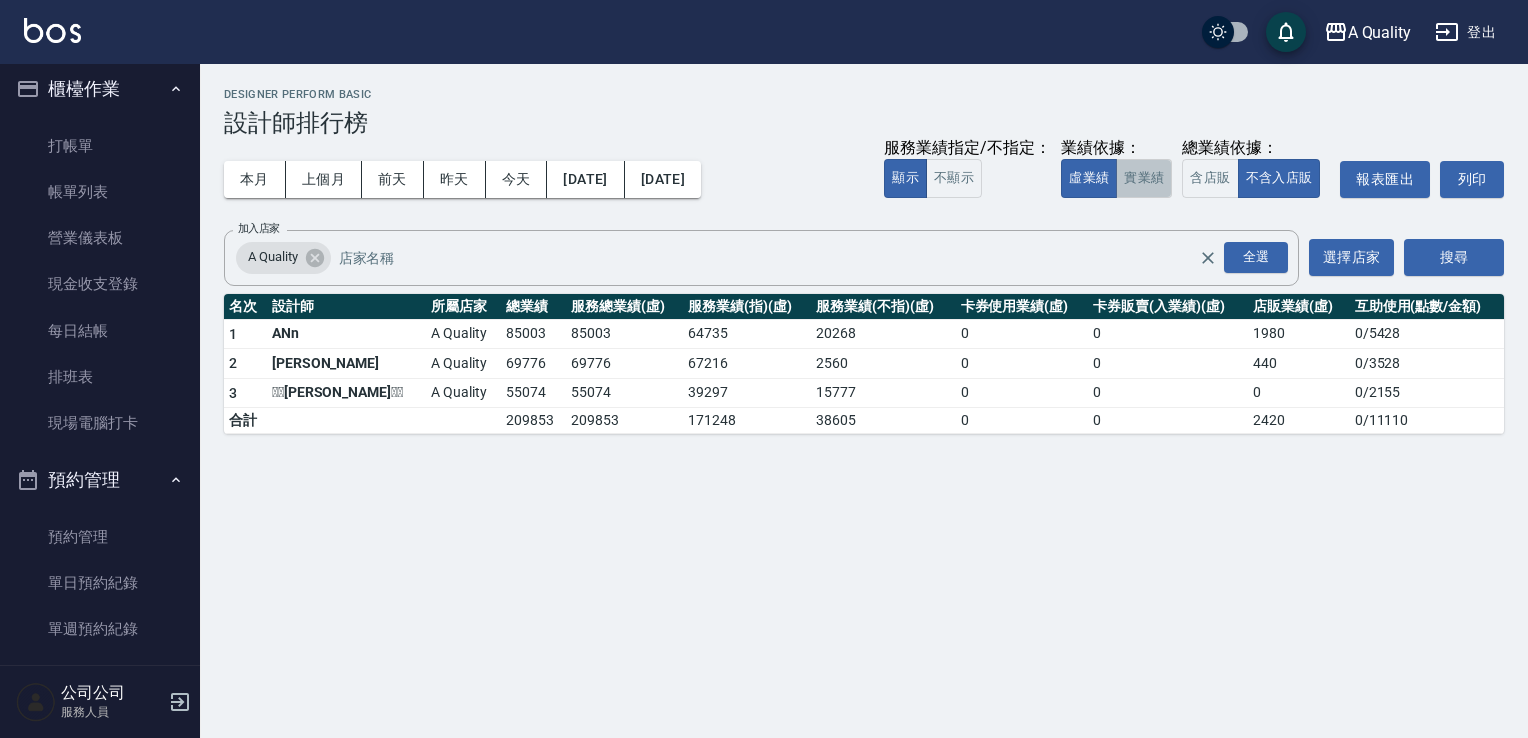 click on "實業績" at bounding box center (1144, 178) 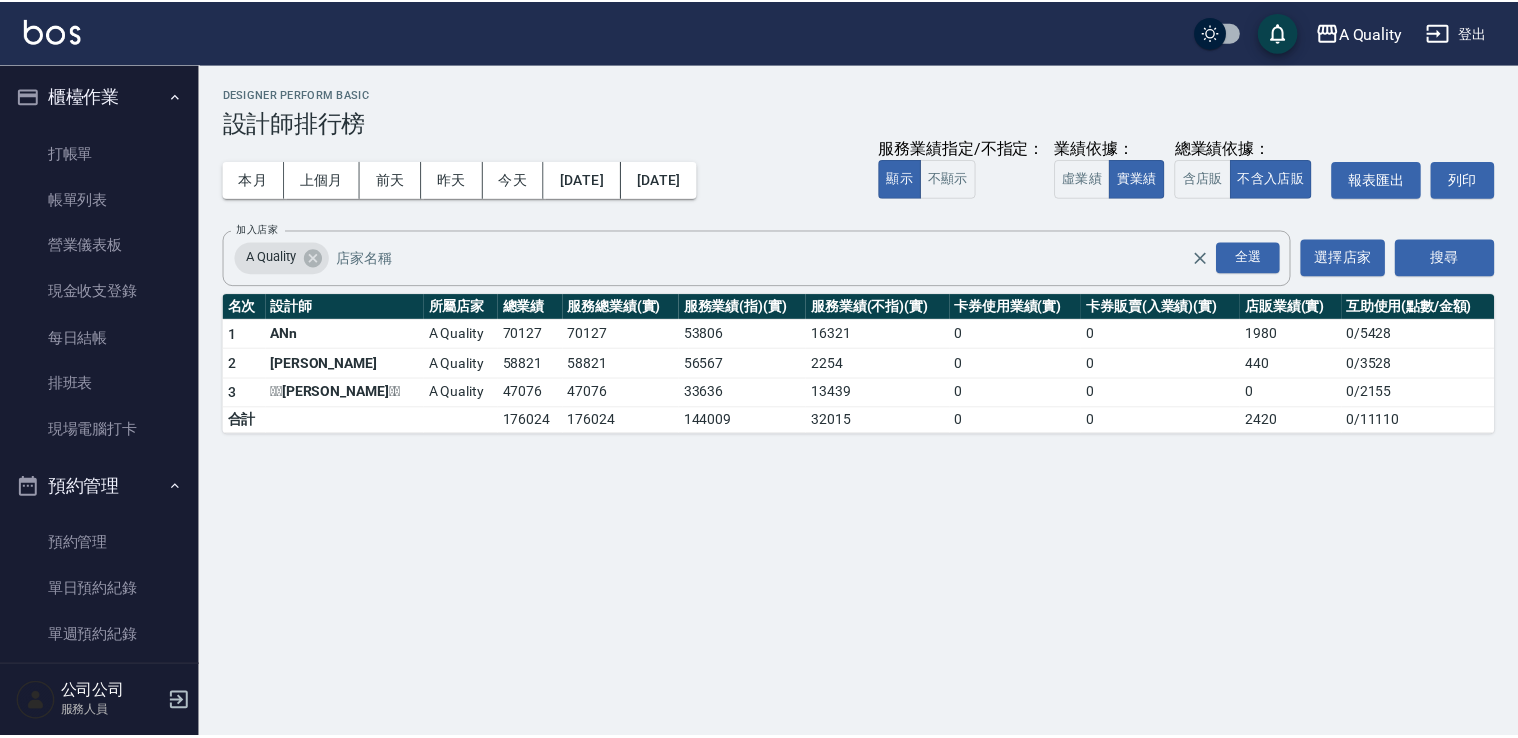 scroll, scrollTop: 0, scrollLeft: 0, axis: both 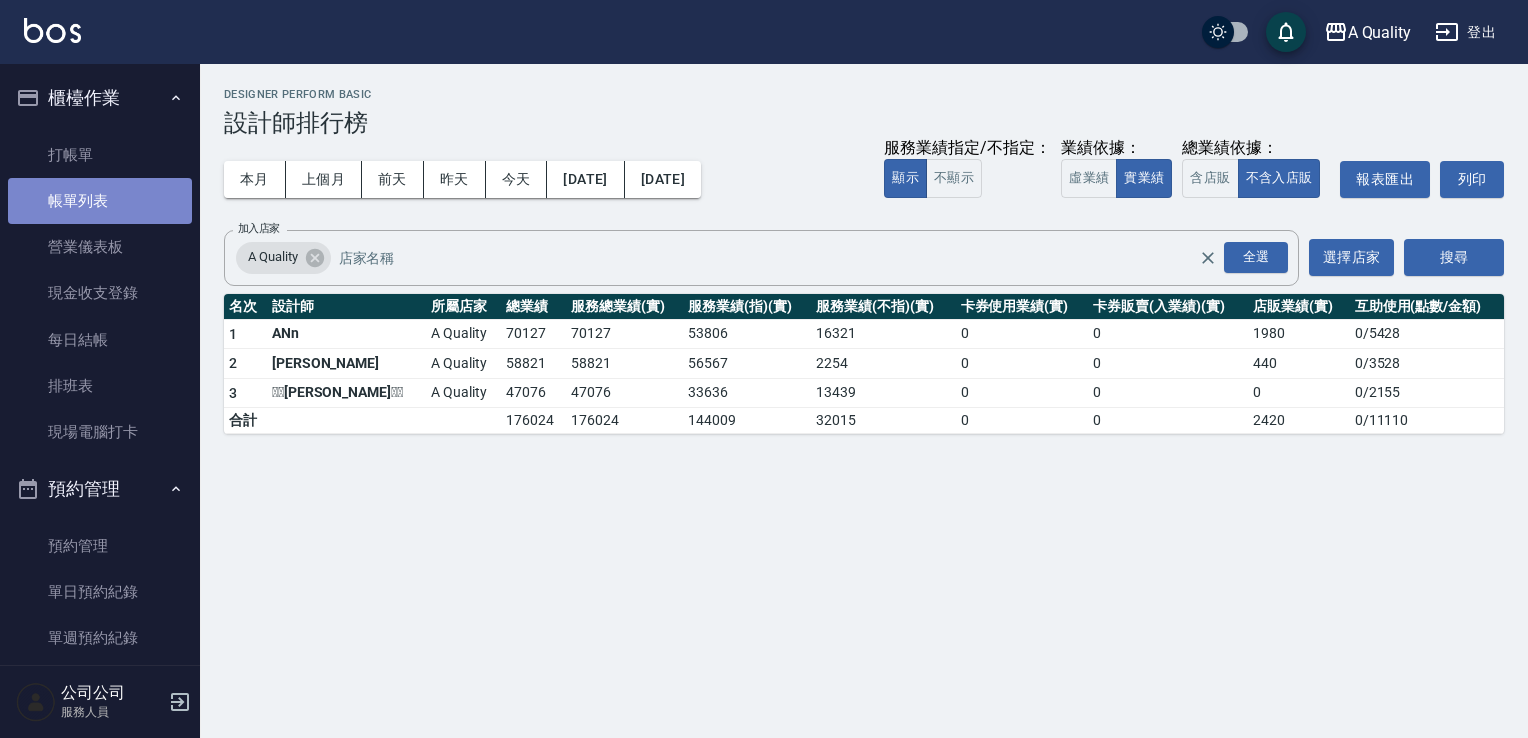 click on "帳單列表" at bounding box center (100, 201) 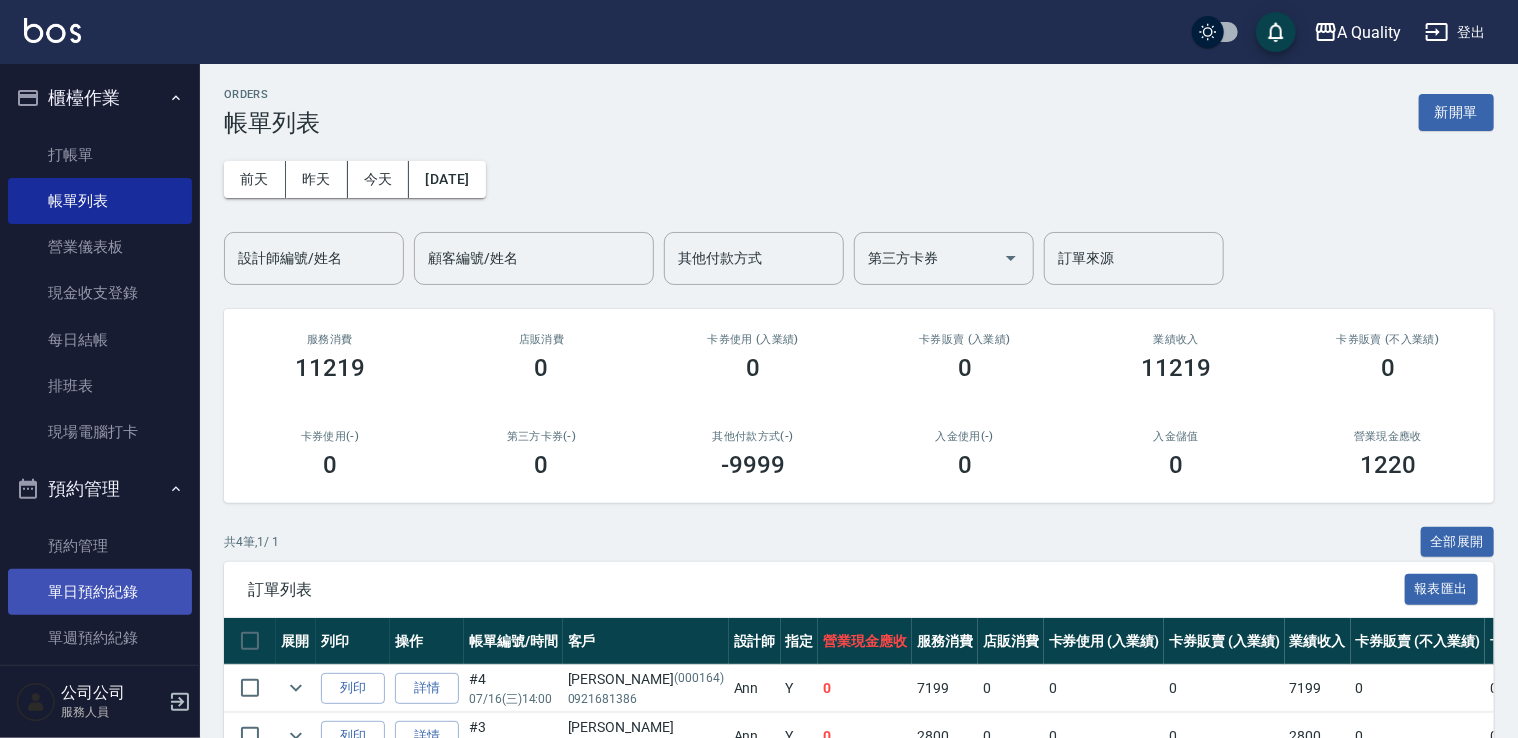 click on "單日預約紀錄" at bounding box center (100, 592) 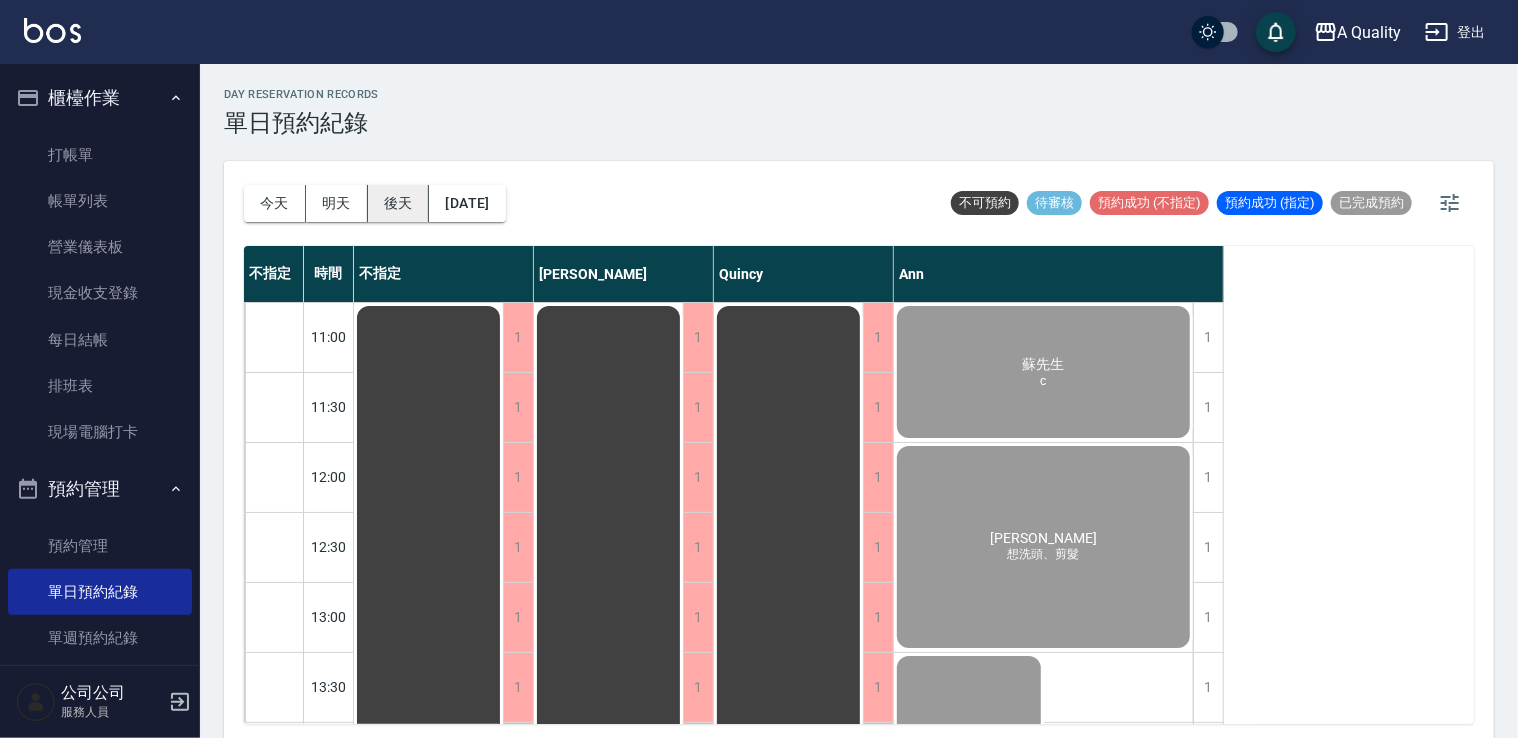 click on "後天" at bounding box center [399, 203] 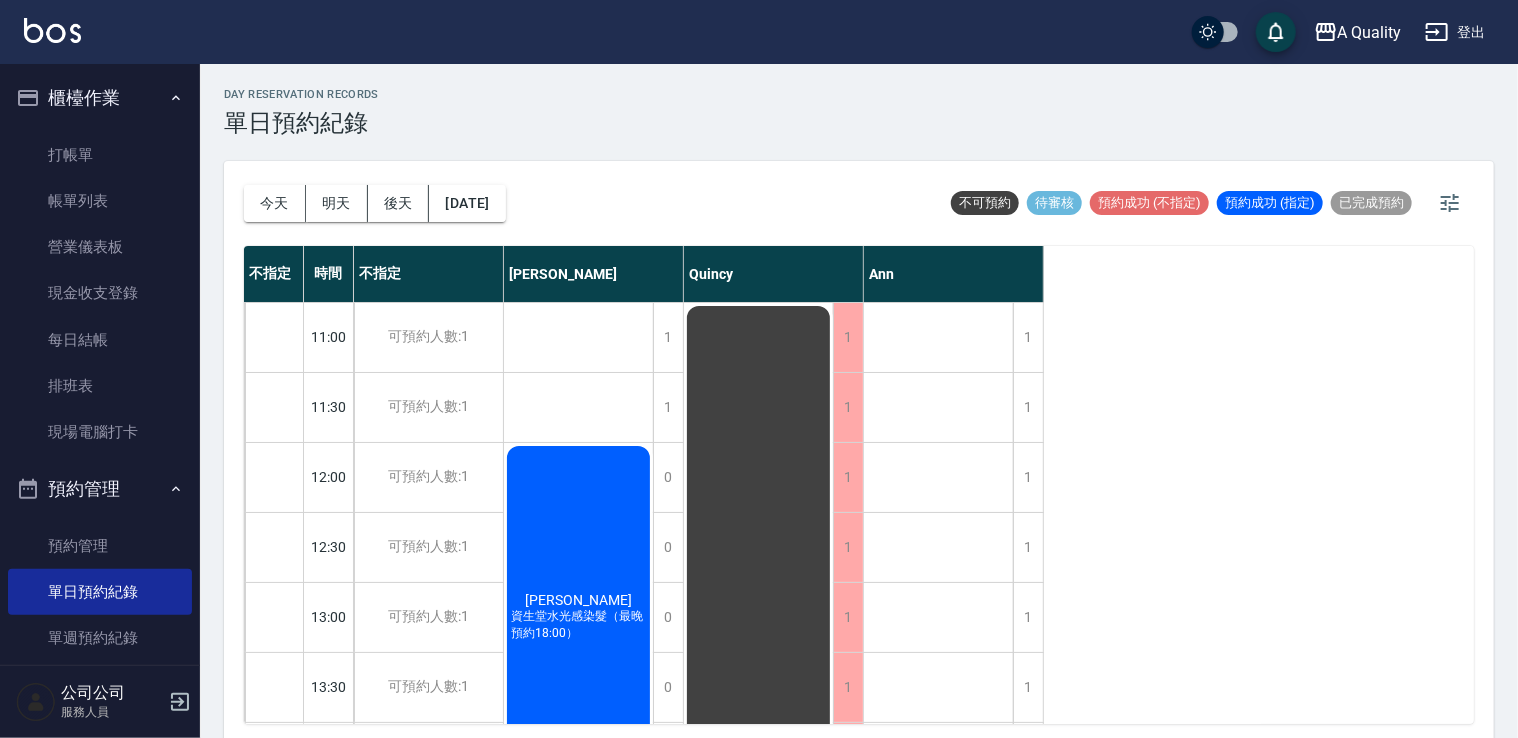 scroll, scrollTop: 0, scrollLeft: 0, axis: both 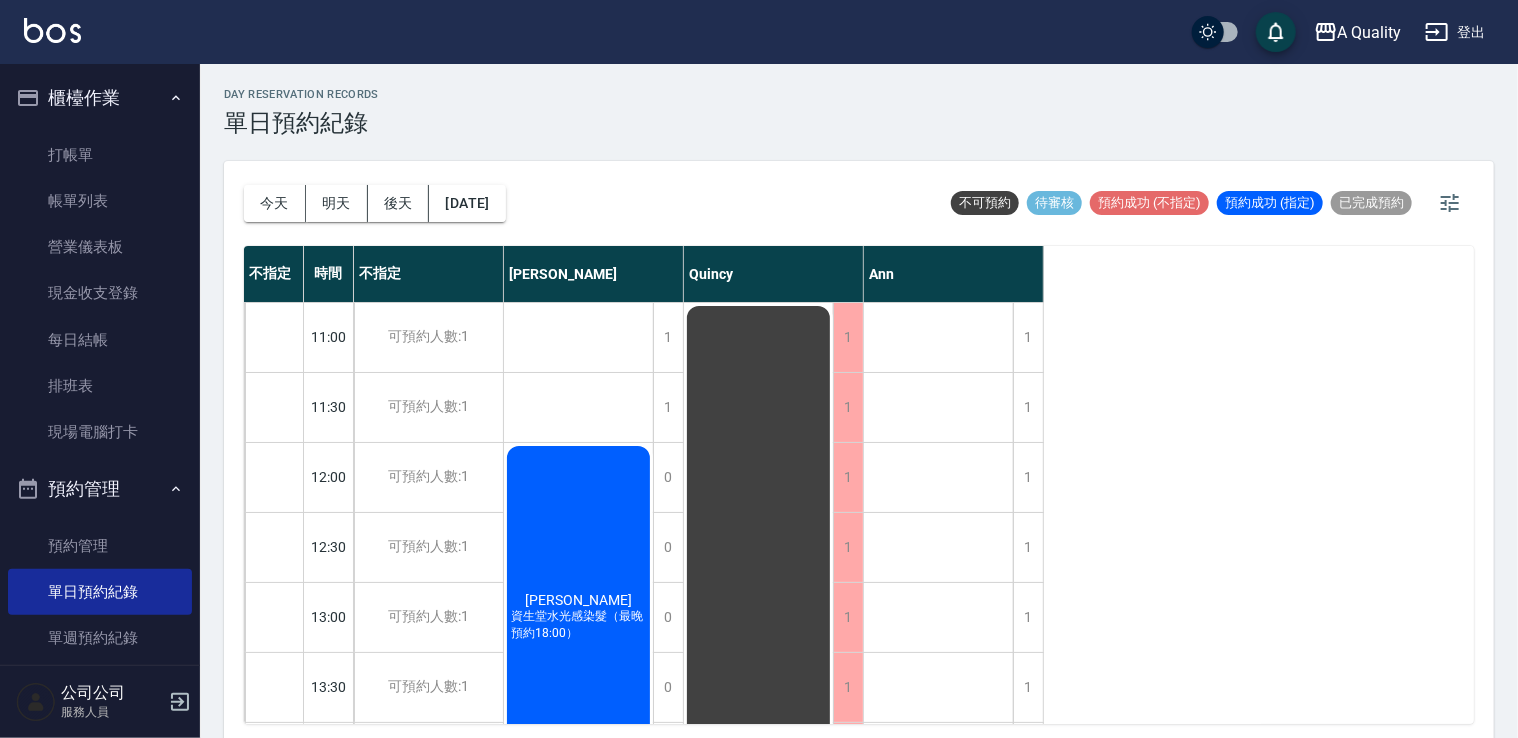 click on "[DATE] [DATE] [DATE] [DATE] 不可預約 待審核 預約成功 (不指定) 預約成功 (指定) 已完成預約" at bounding box center (859, 203) 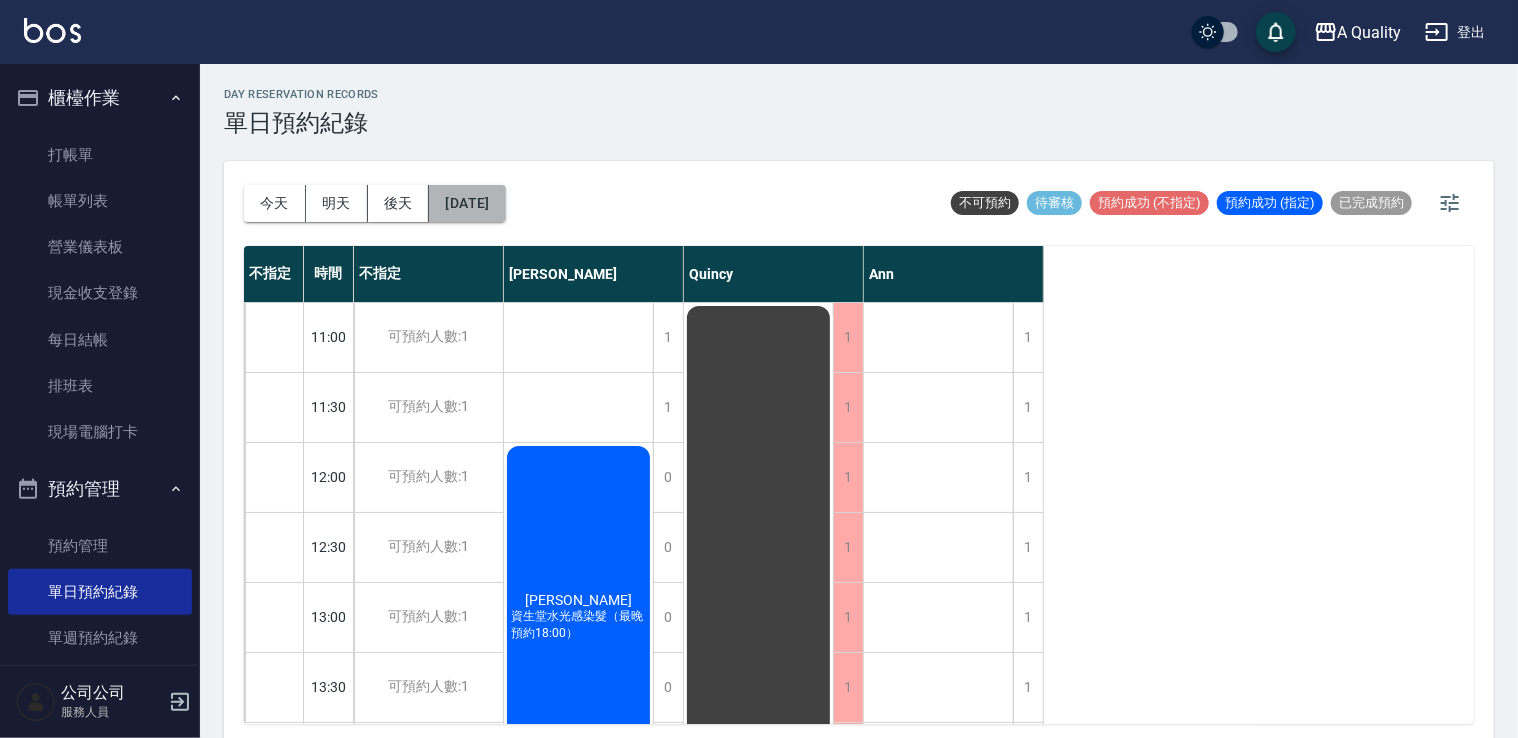 click on "[DATE]" at bounding box center (467, 203) 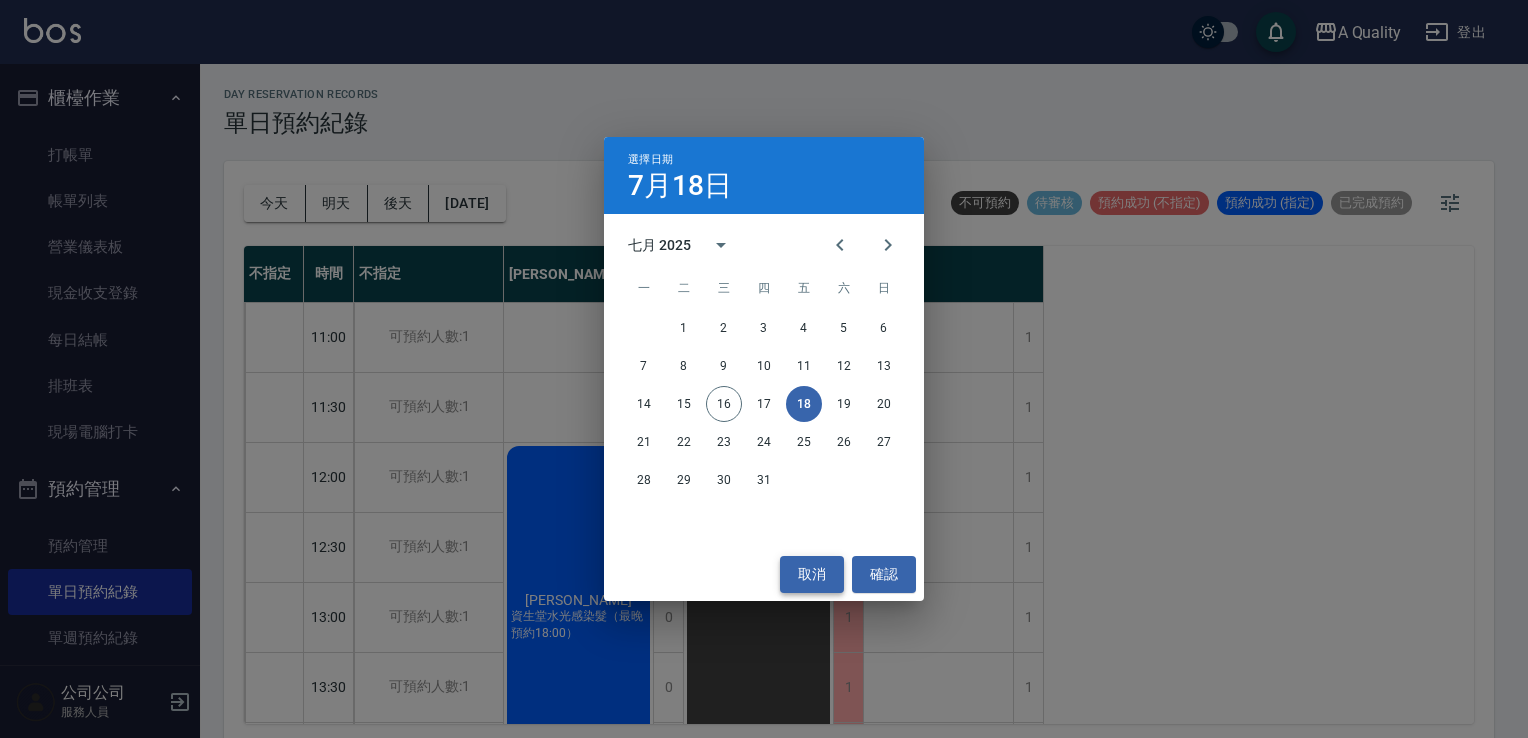 click on "取消" at bounding box center [812, 574] 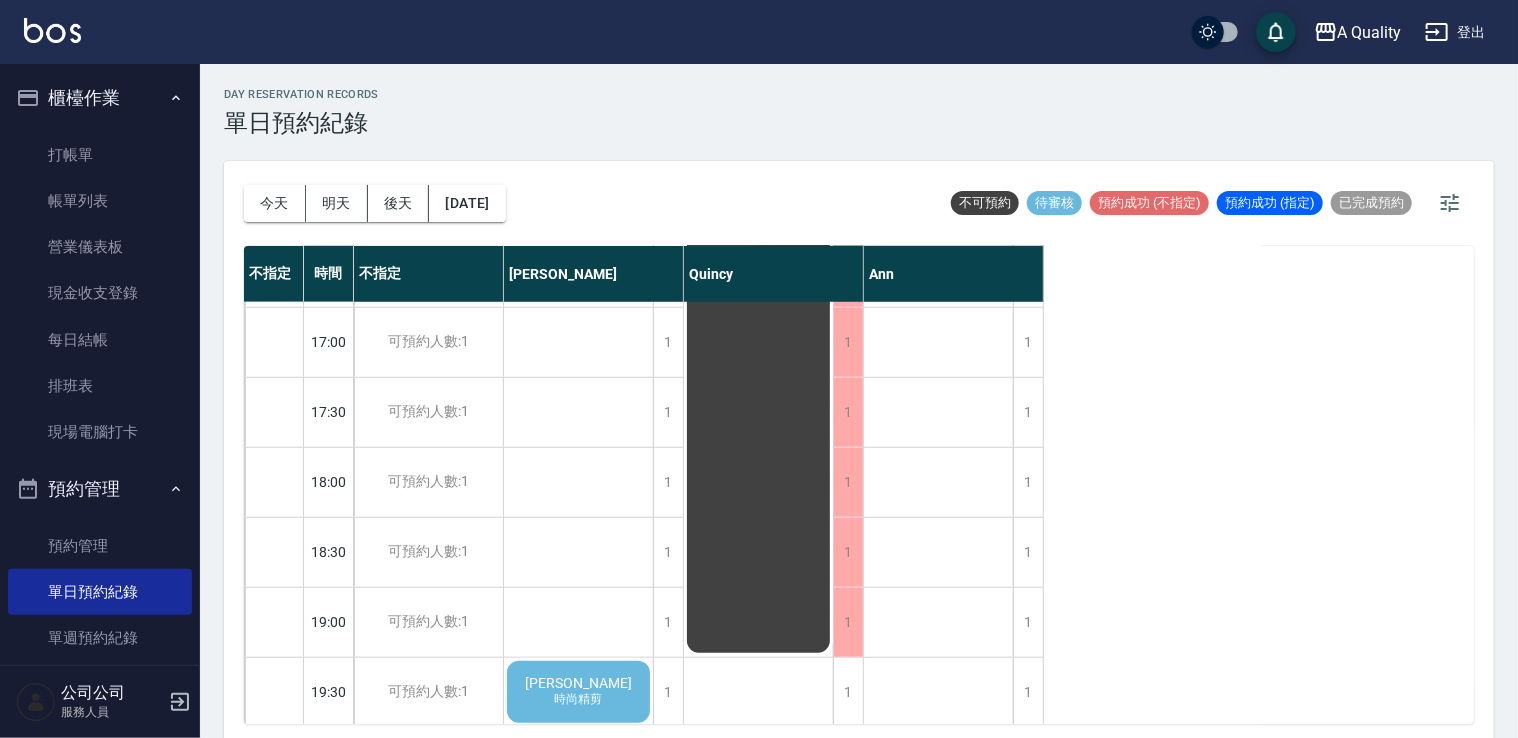 scroll, scrollTop: 853, scrollLeft: 0, axis: vertical 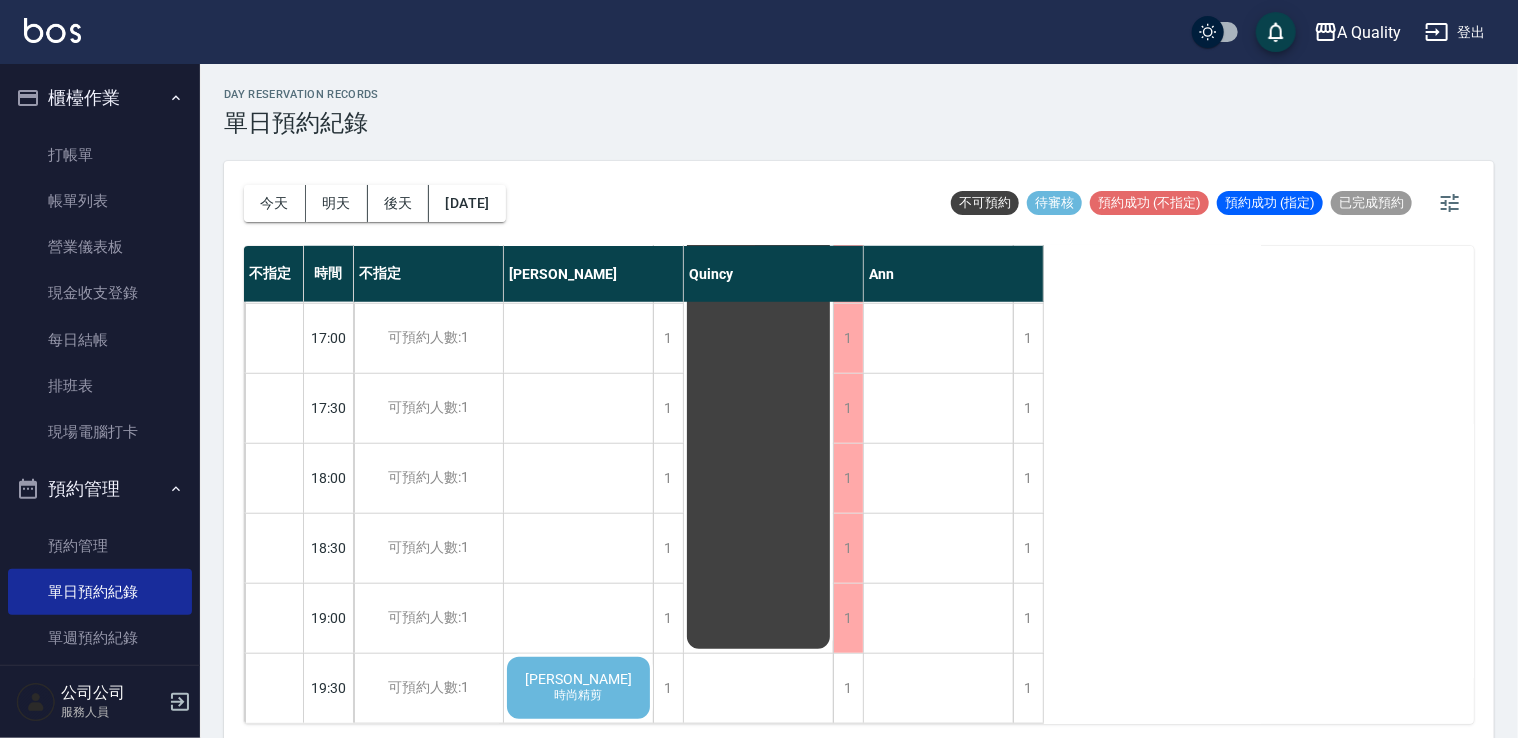 click on "[PERSON_NAME]" at bounding box center (578, -239) 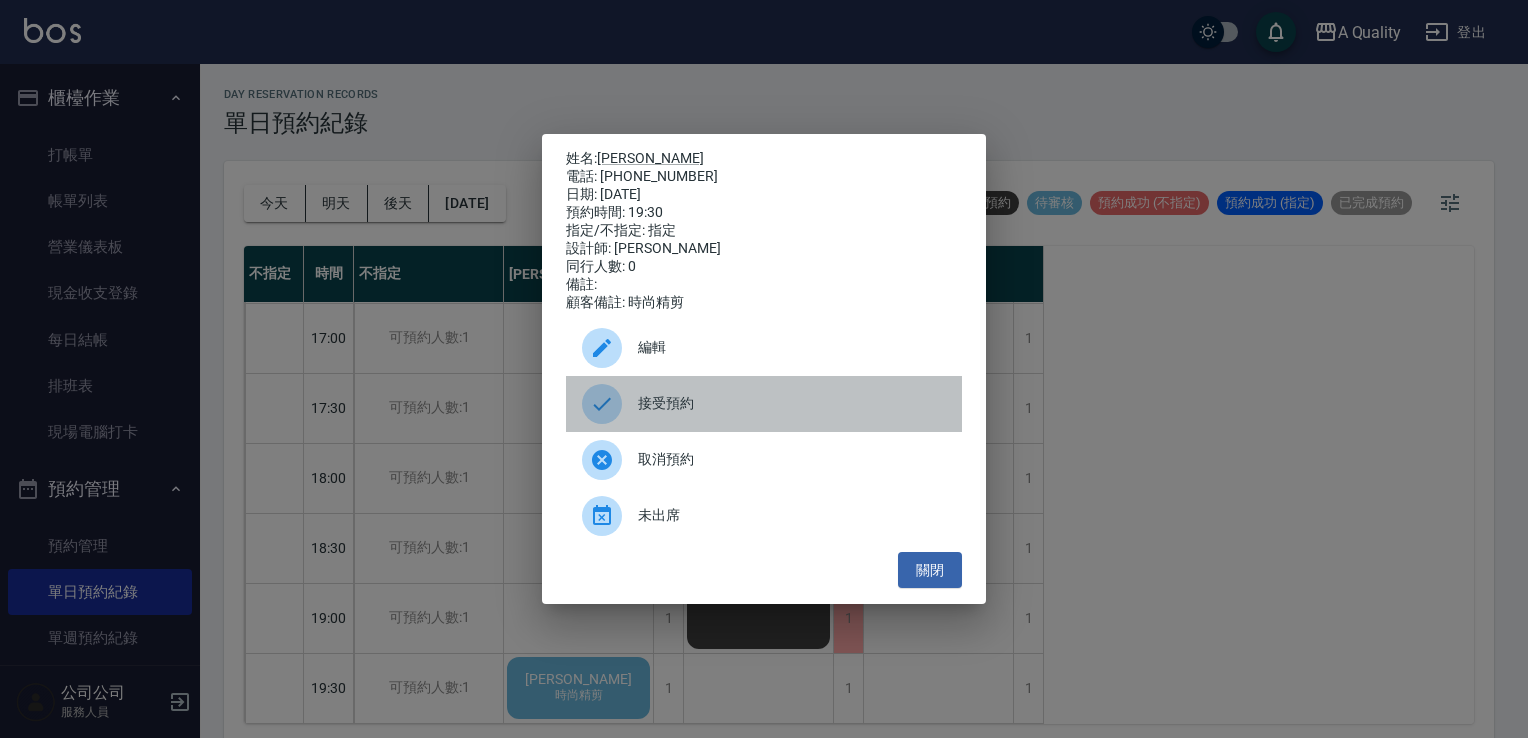 click on "接受預約" at bounding box center [764, 404] 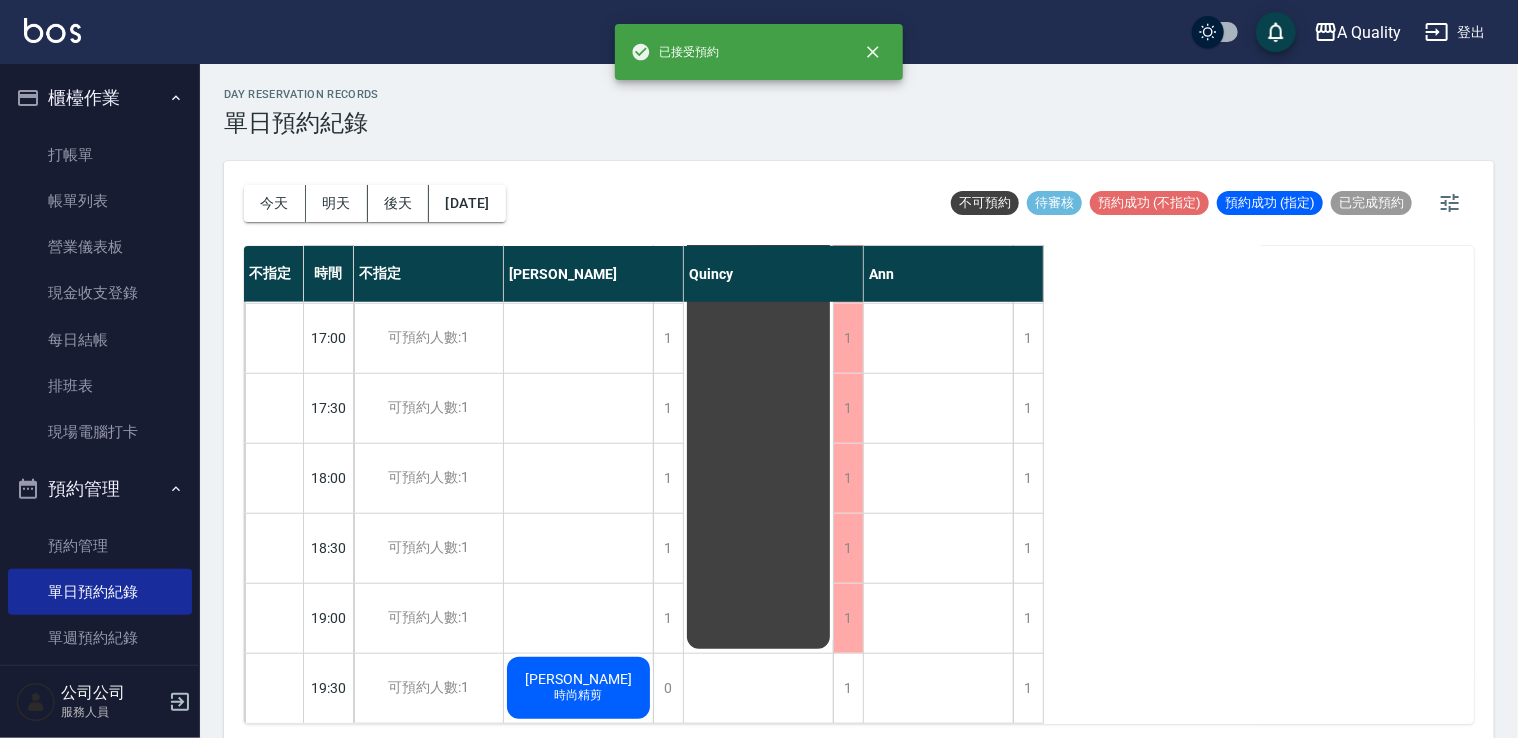 click on "[DATE] [DATE] [DATE] [DATE]" at bounding box center (375, 203) 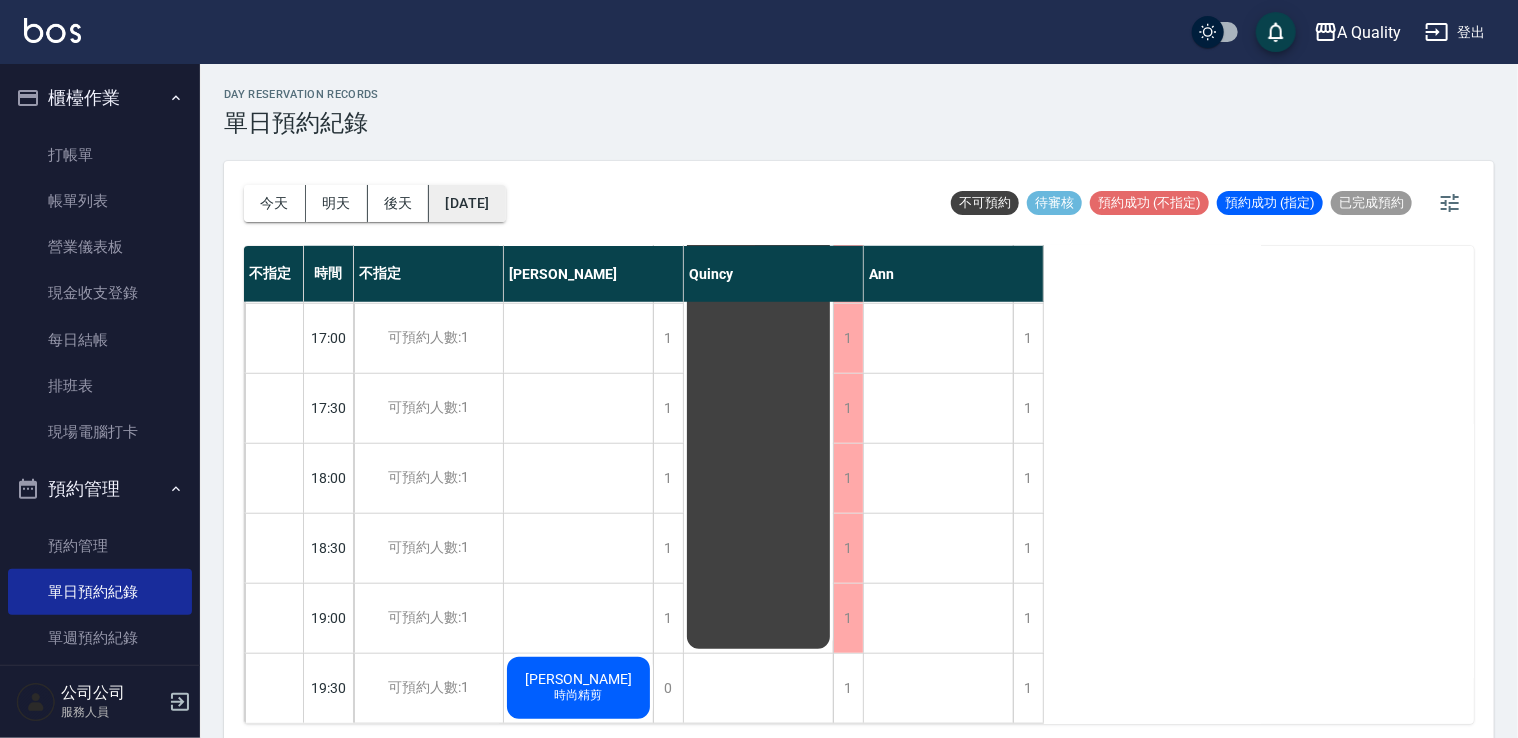 click on "[DATE]" at bounding box center (467, 203) 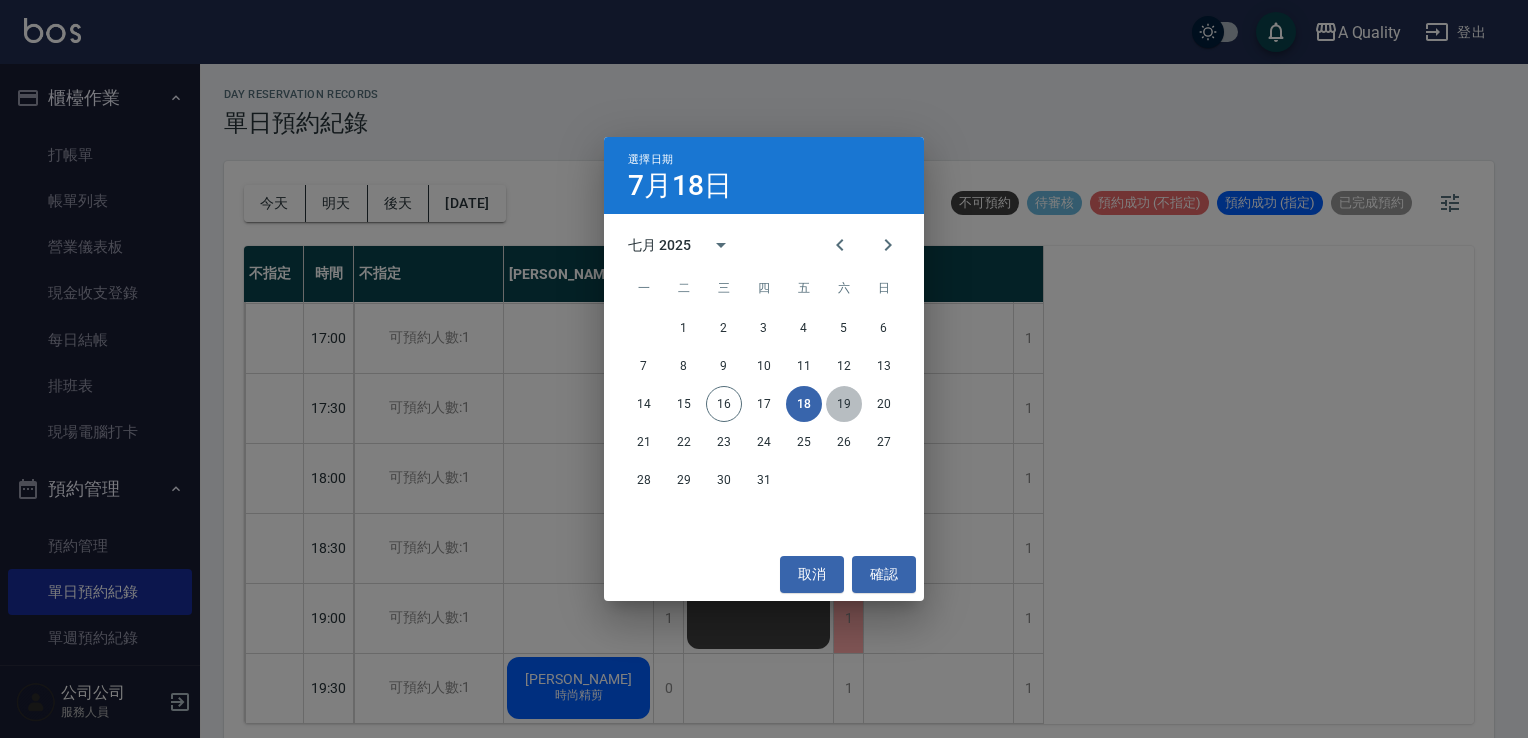 click on "19" at bounding box center [844, 404] 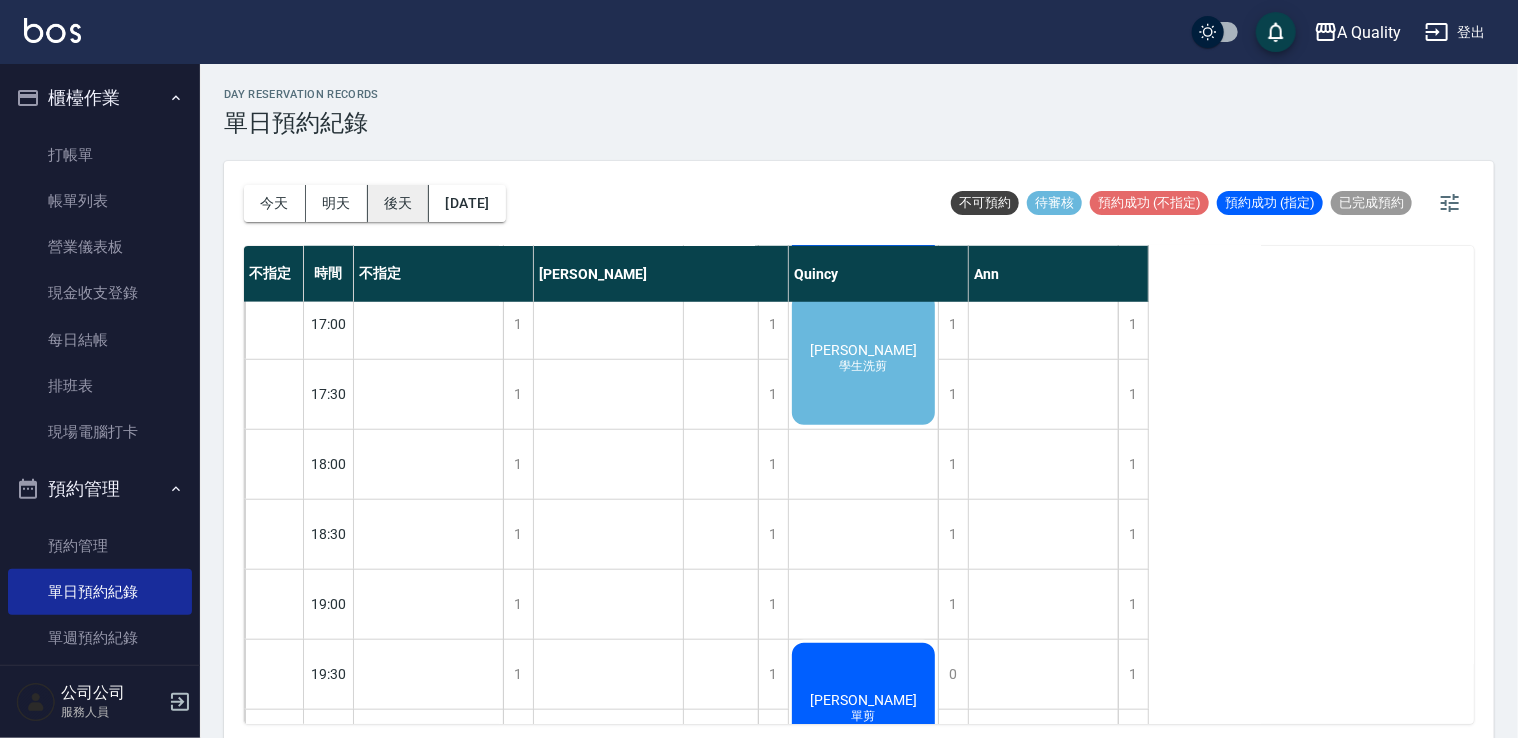 click on "後天" at bounding box center [399, 203] 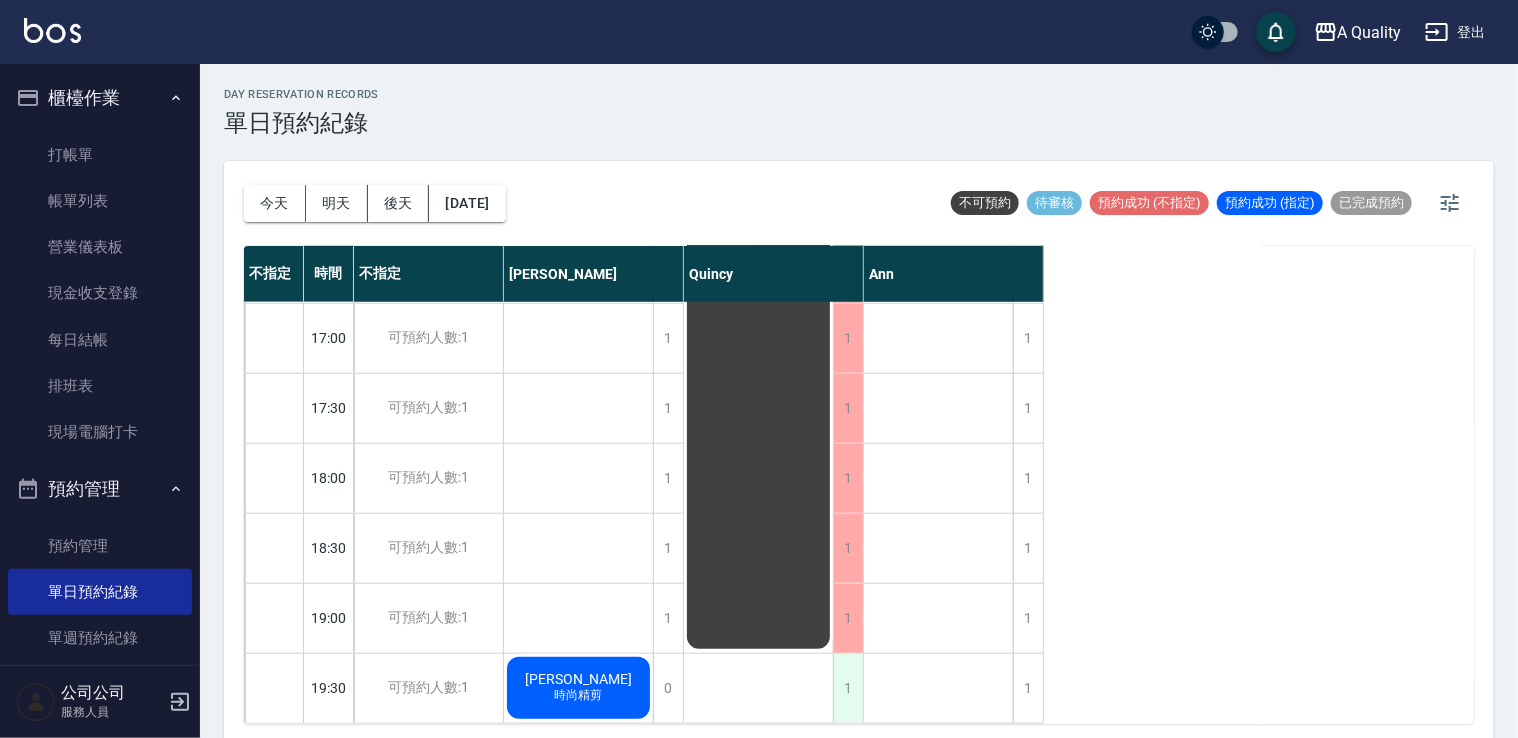 click on "1" at bounding box center (848, 688) 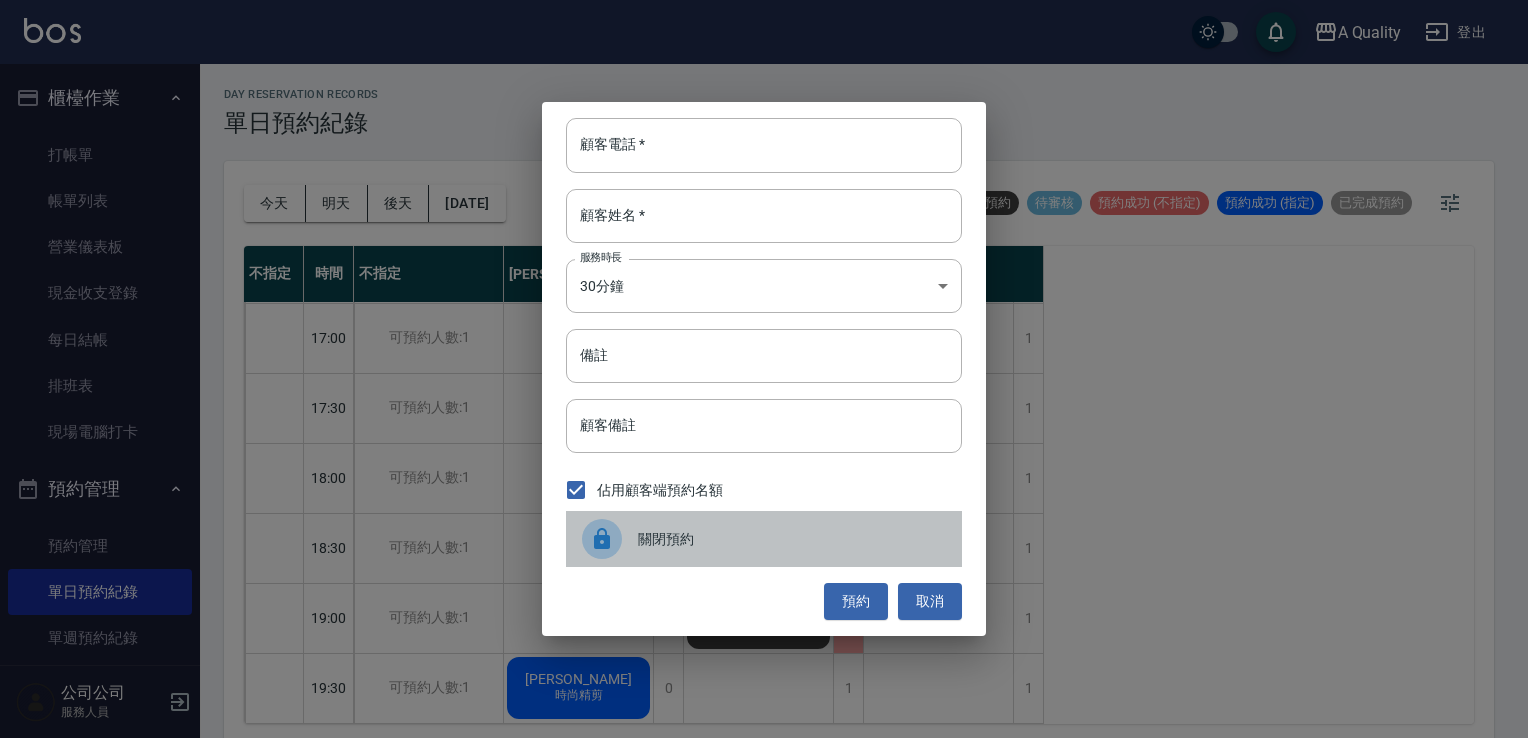 drag, startPoint x: 682, startPoint y: 554, endPoint x: 833, endPoint y: 566, distance: 151.47607 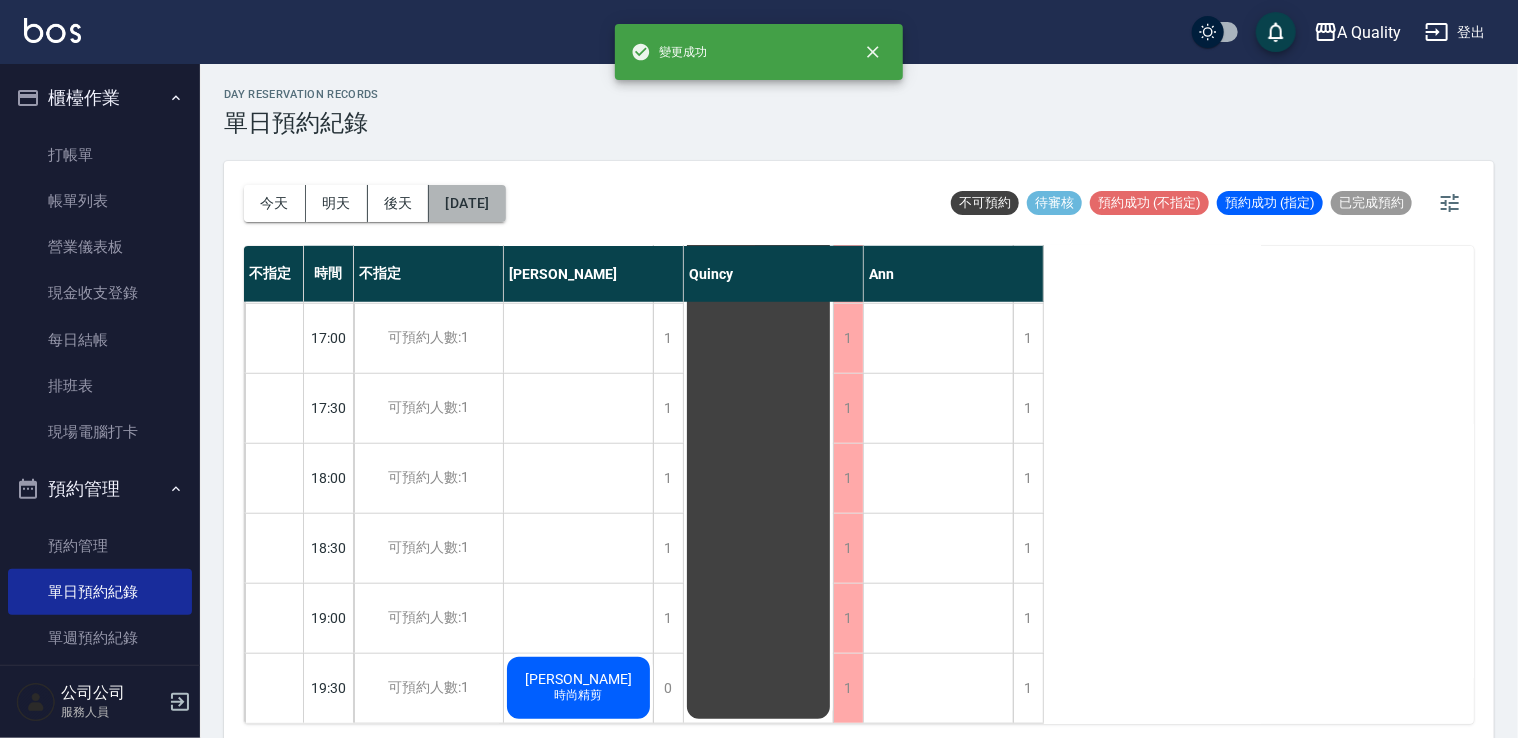 click on "[DATE]" at bounding box center (467, 203) 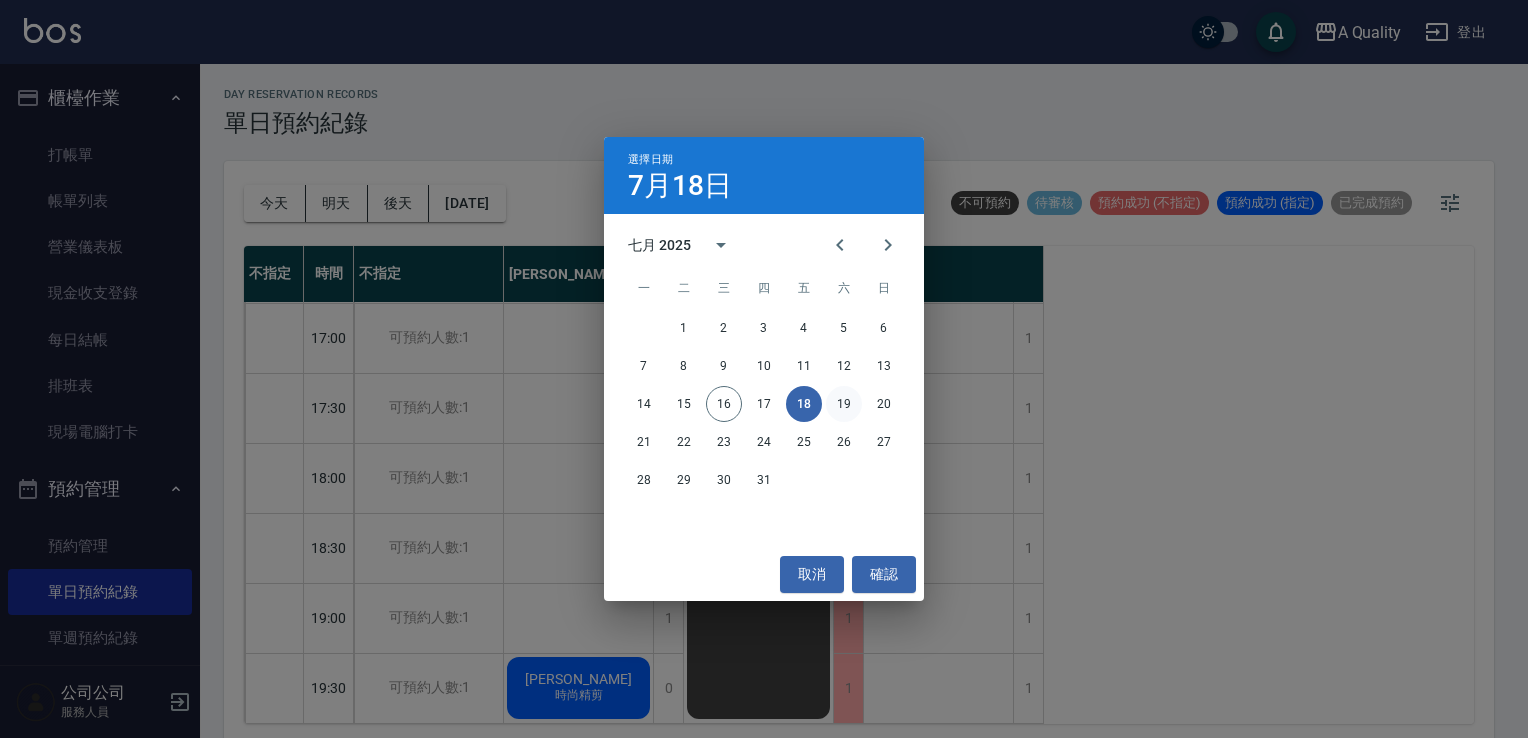 click on "19" at bounding box center (844, 404) 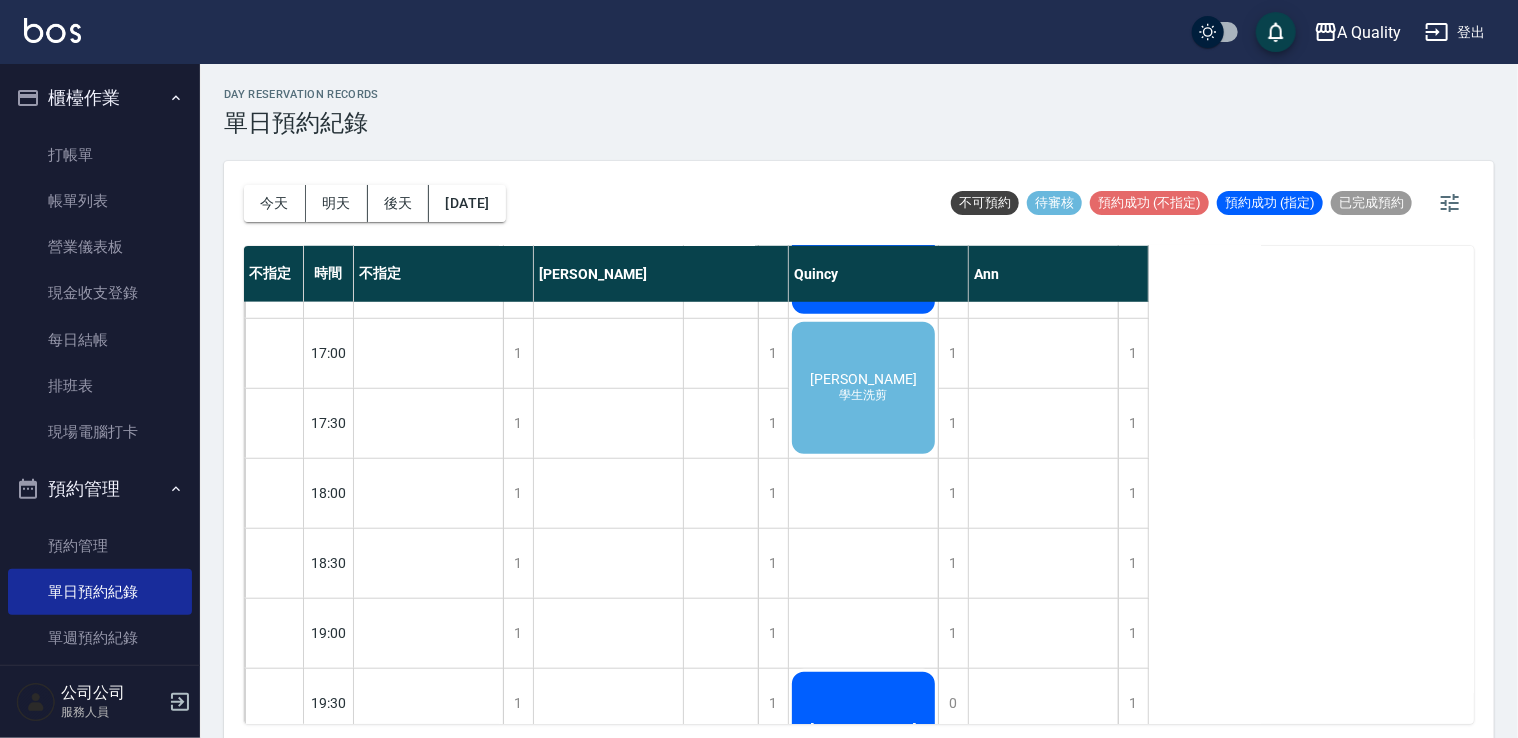 scroll, scrollTop: 923, scrollLeft: 0, axis: vertical 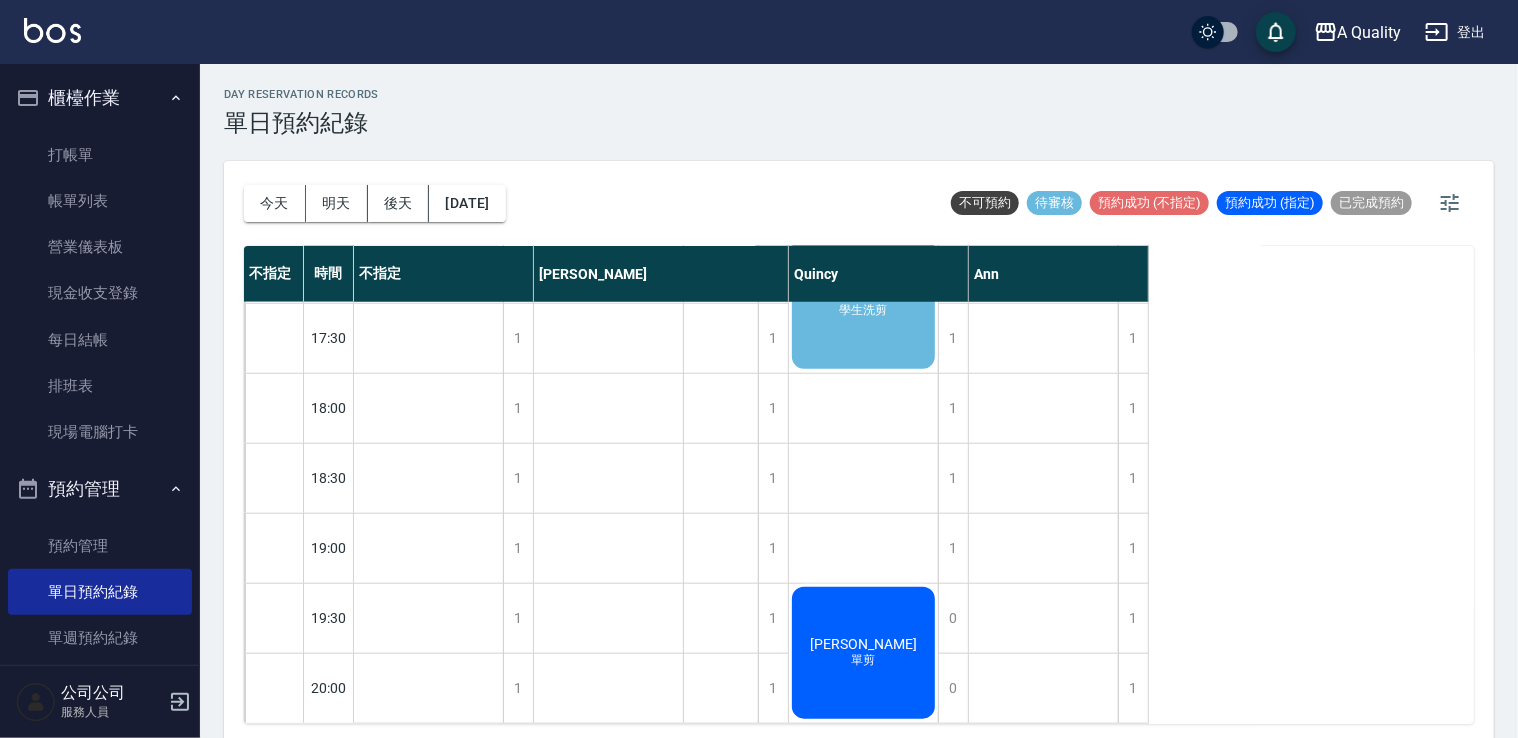 click on "[PERSON_NAME]洗剪" at bounding box center [428, -537] 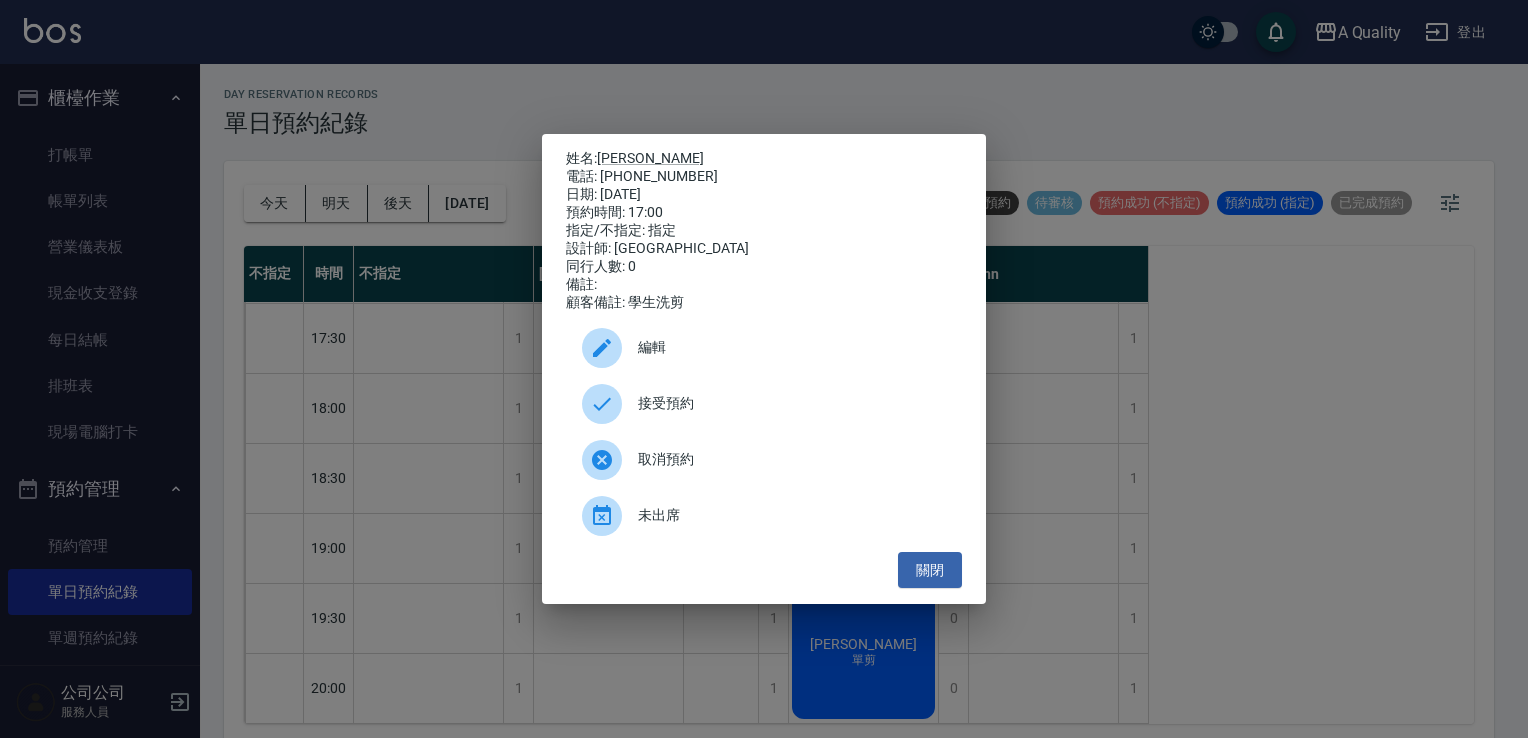 click on "接受預約" at bounding box center (792, 403) 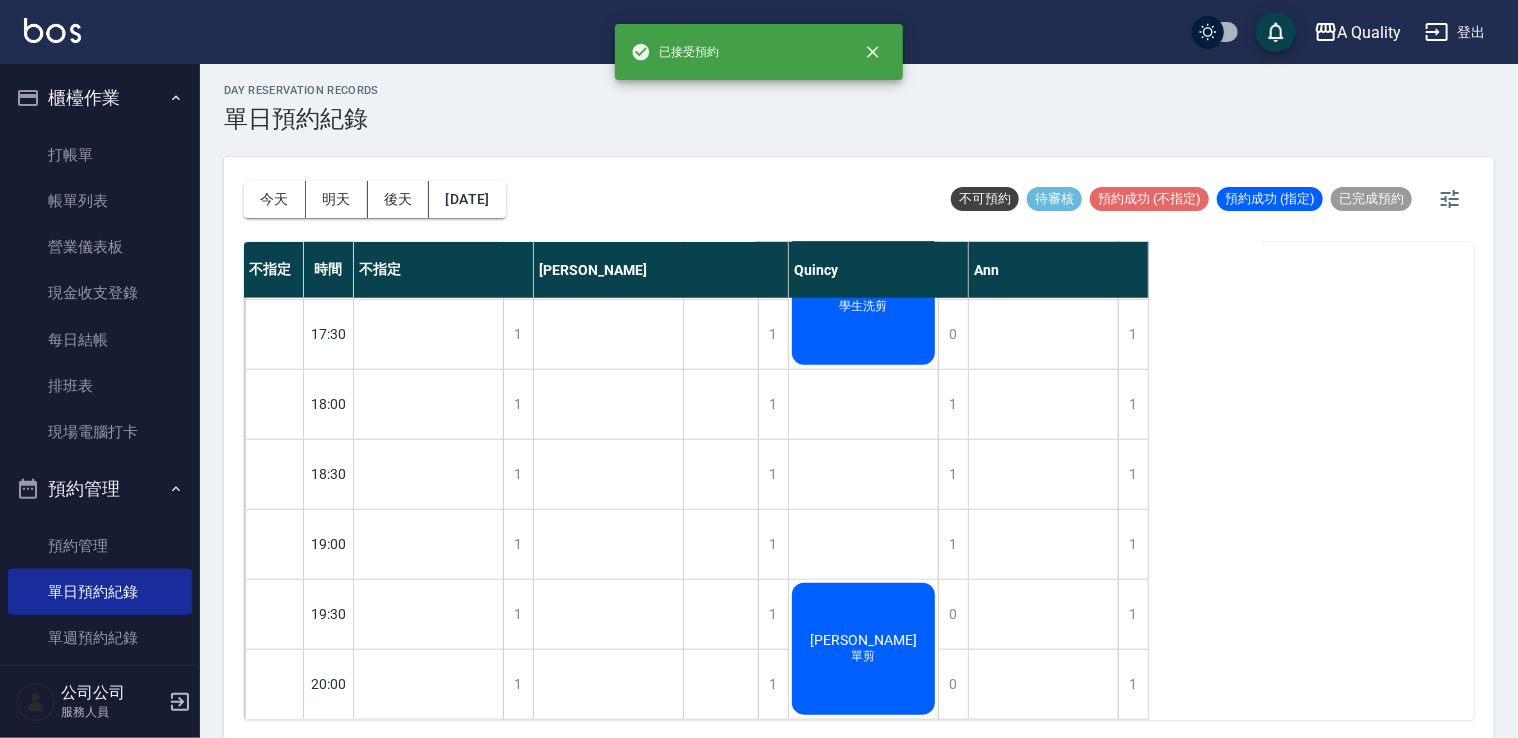 scroll, scrollTop: 5, scrollLeft: 0, axis: vertical 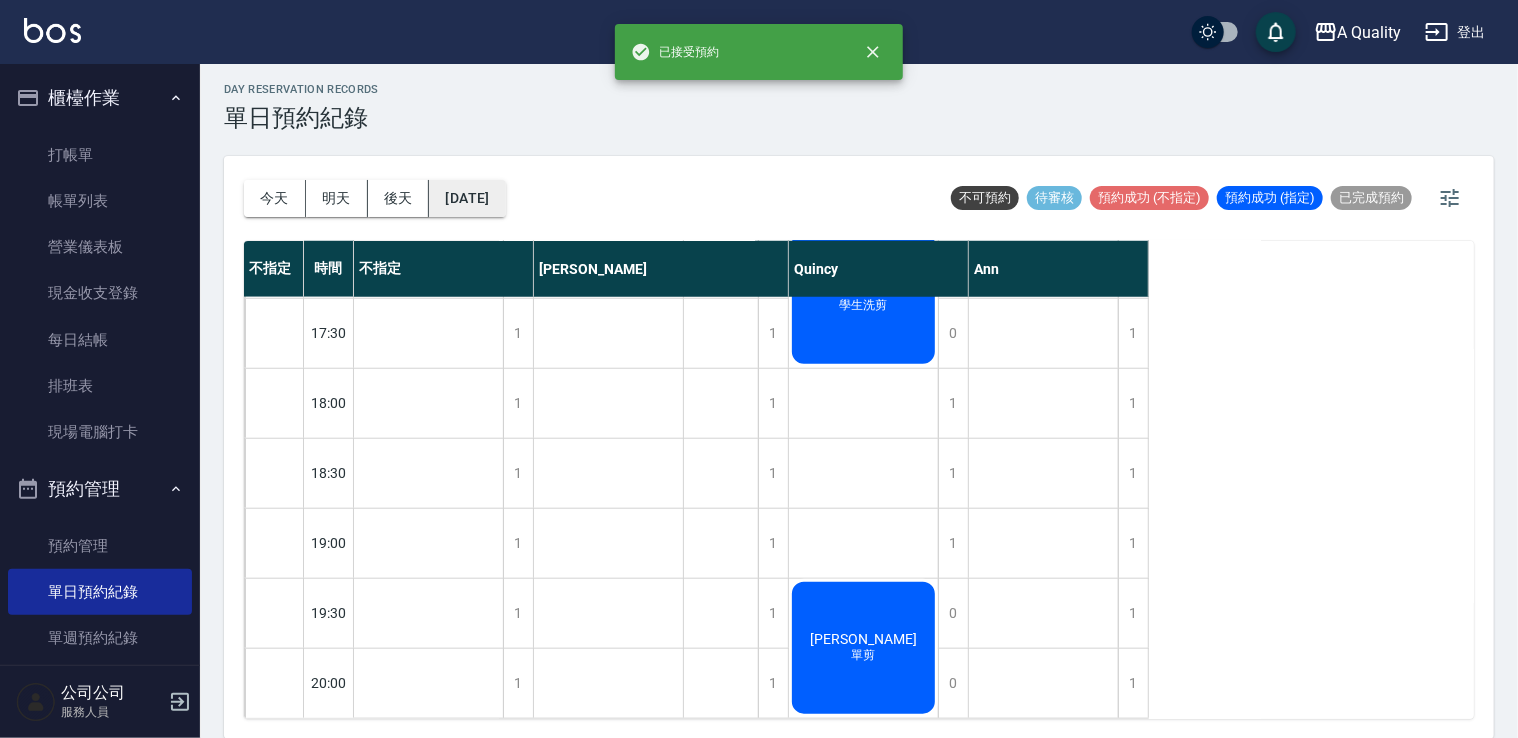 click on "[DATE]" at bounding box center [467, 198] 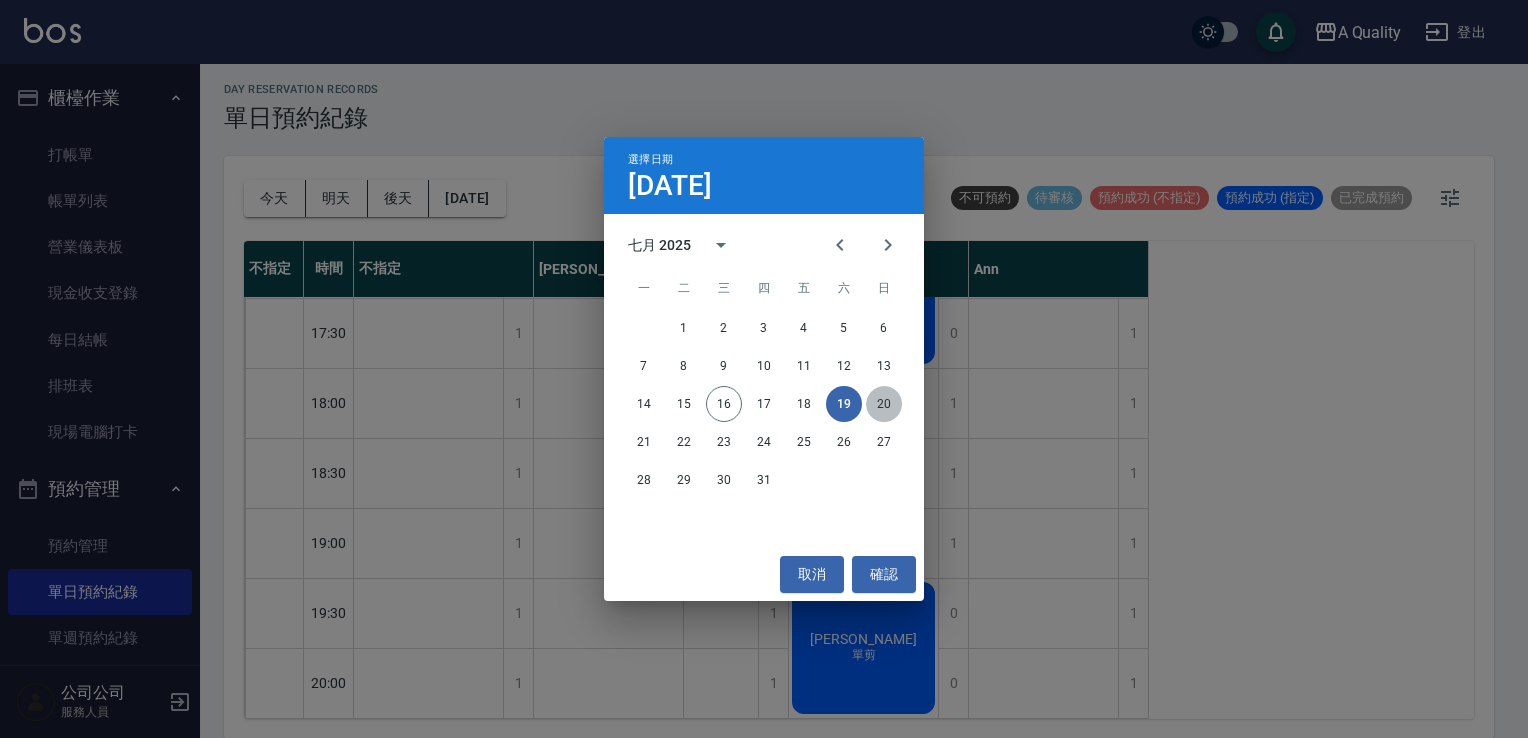 click on "20" at bounding box center [884, 404] 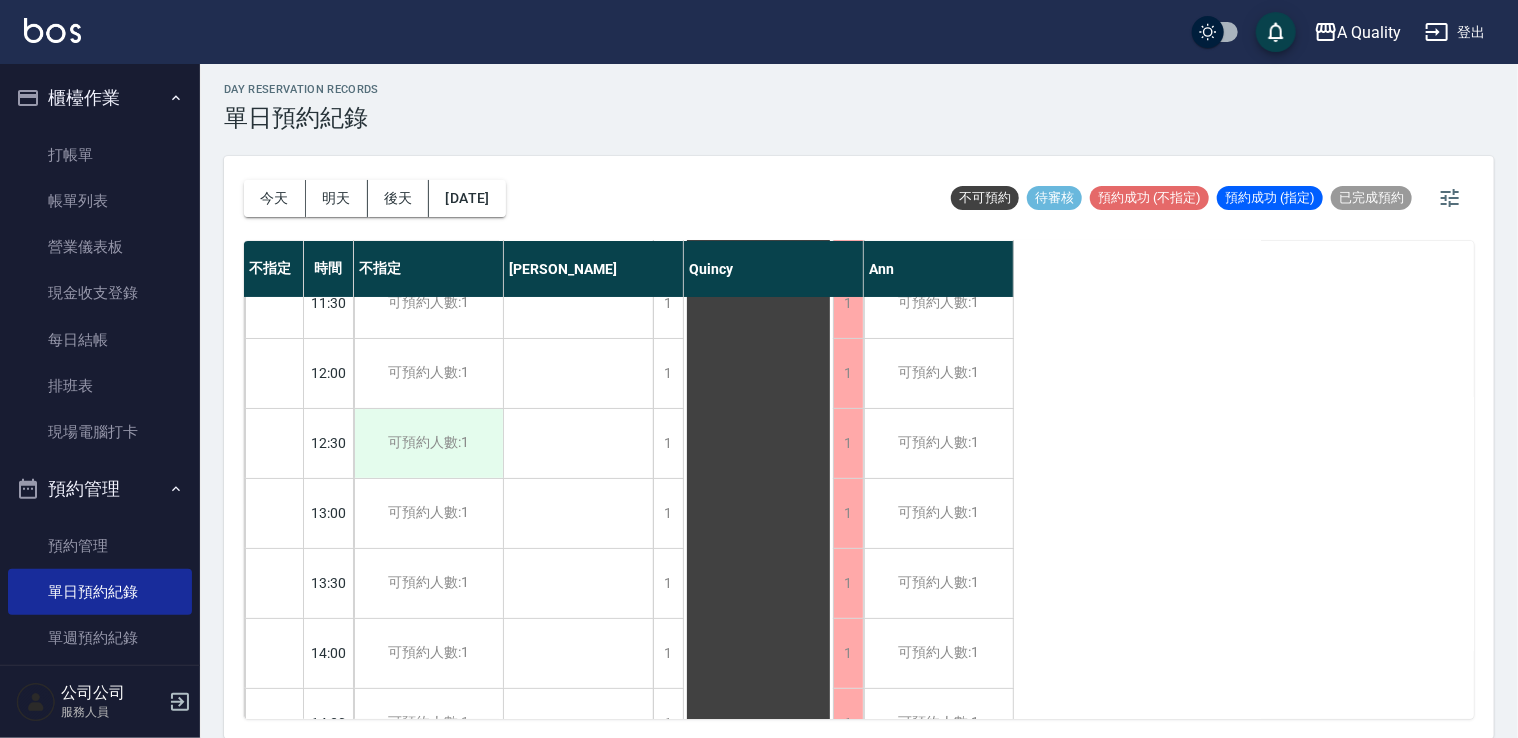 scroll, scrollTop: 100, scrollLeft: 0, axis: vertical 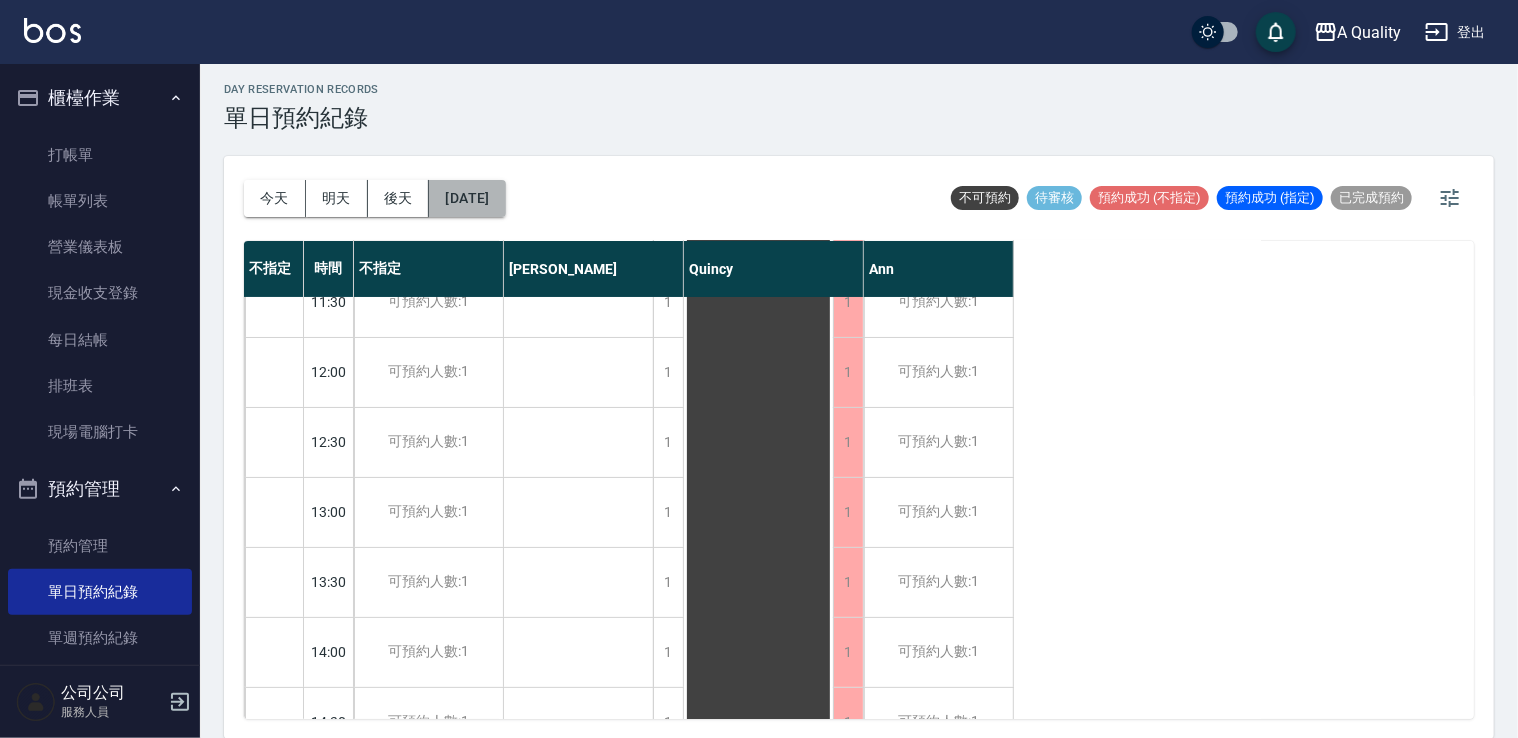 click on "[DATE]" at bounding box center [467, 198] 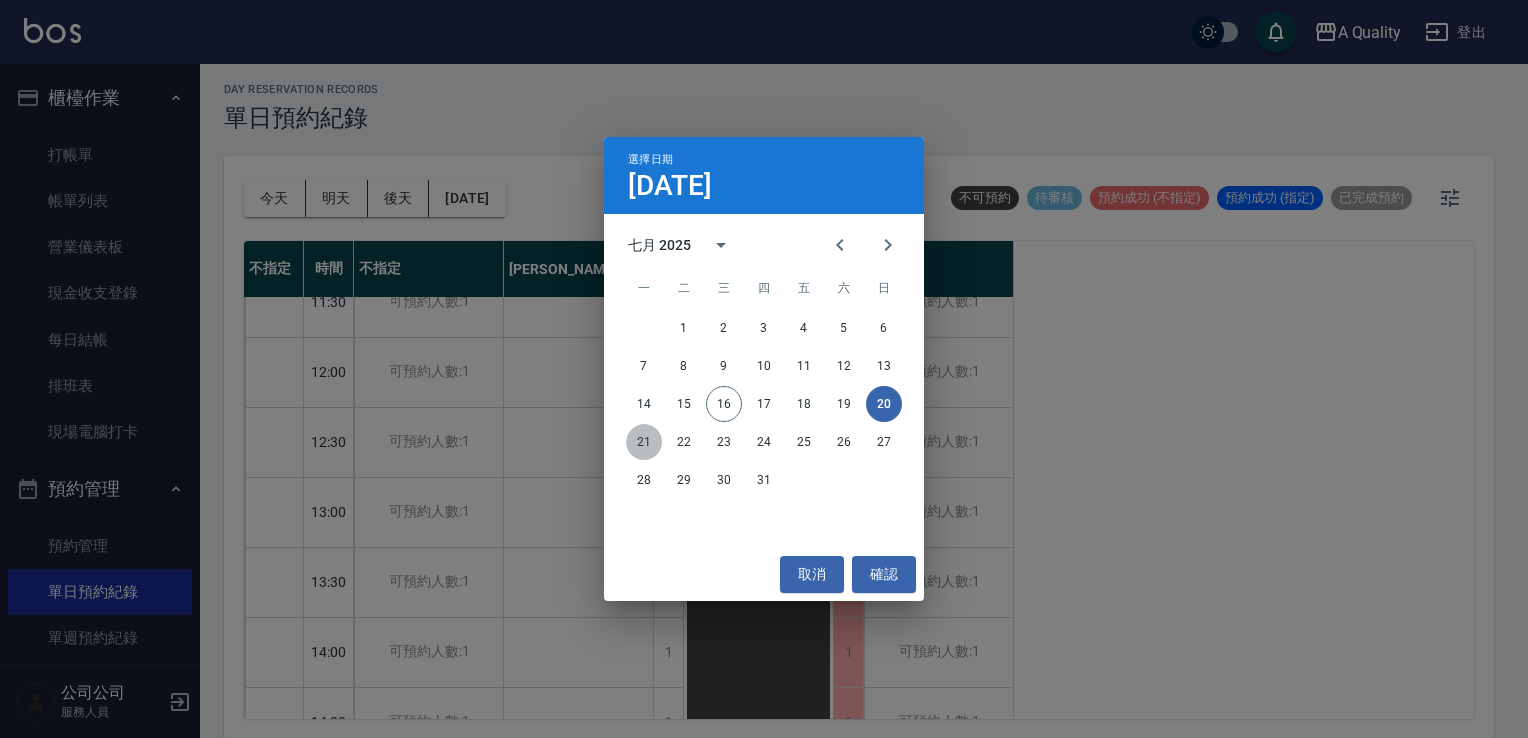 click on "21" at bounding box center [644, 442] 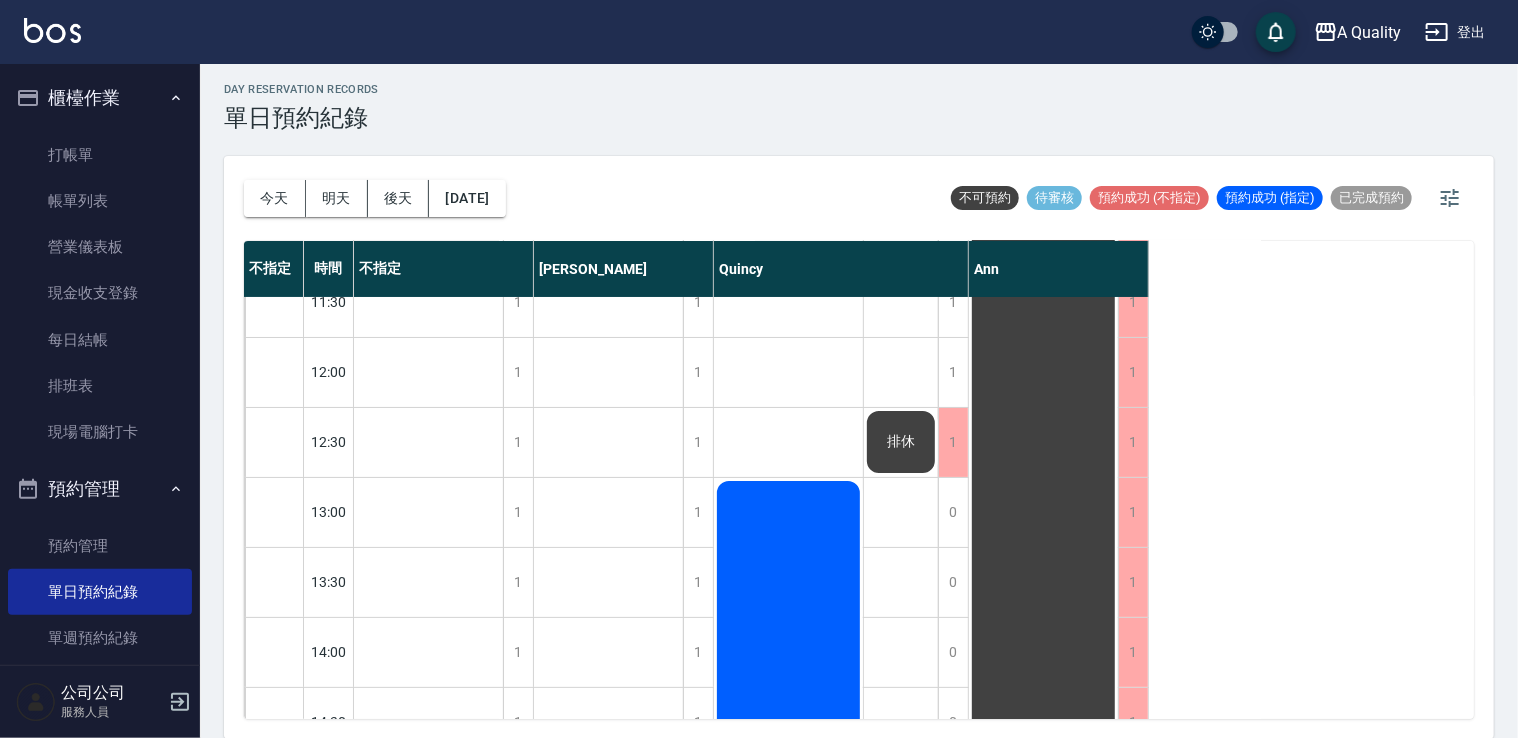 click on "[DATE] [DATE] [DATE] [DATE]" at bounding box center [375, 198] 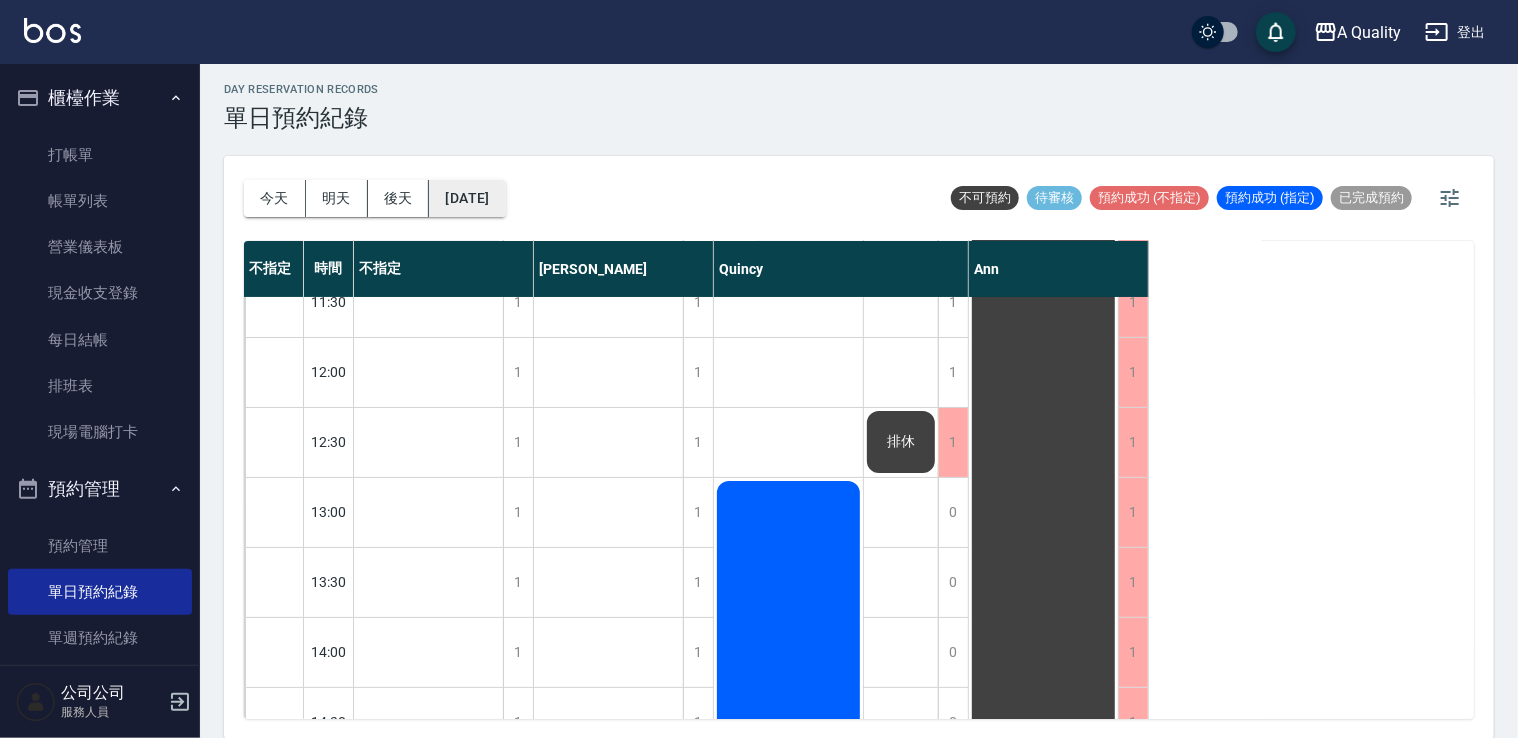 click on "[DATE]" at bounding box center [467, 198] 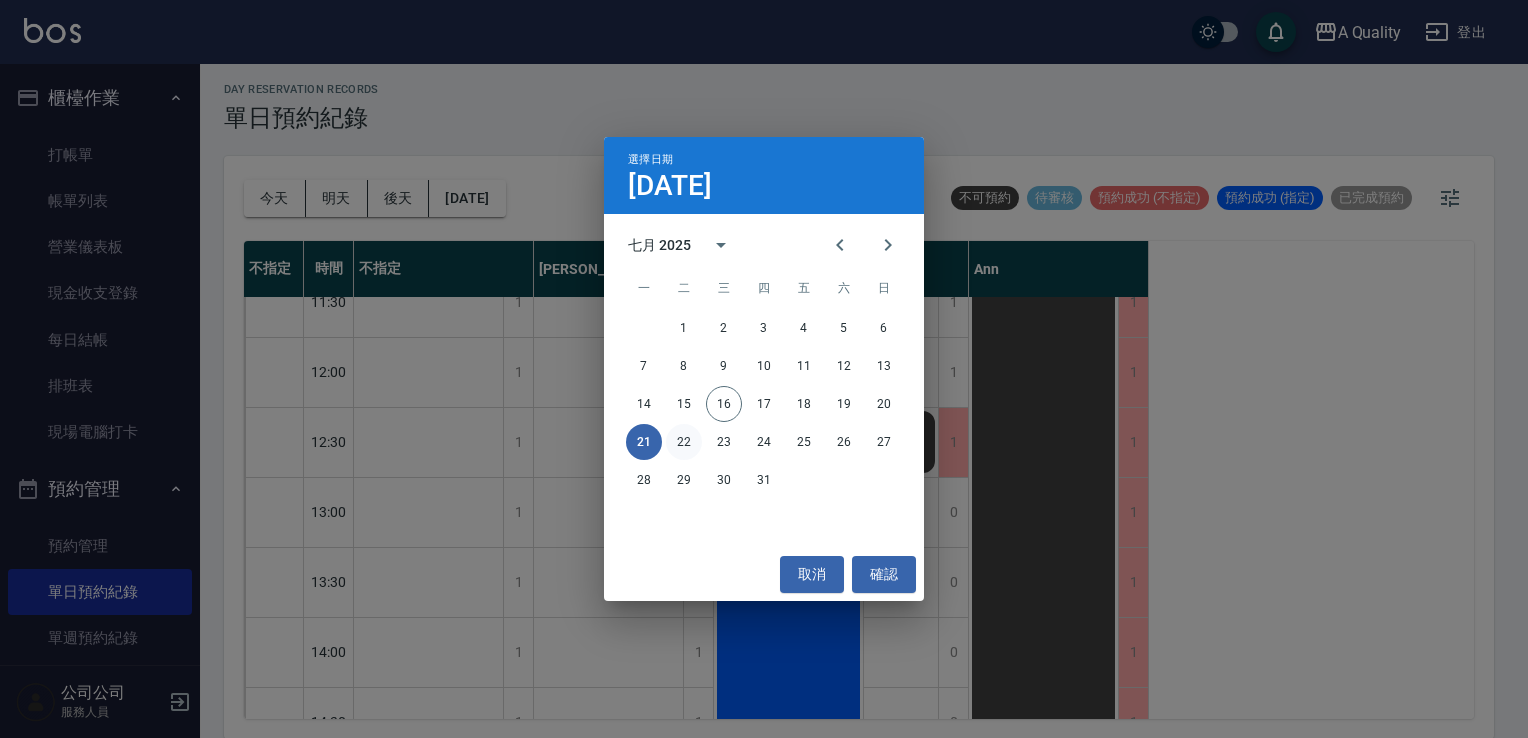 click on "22" at bounding box center (684, 442) 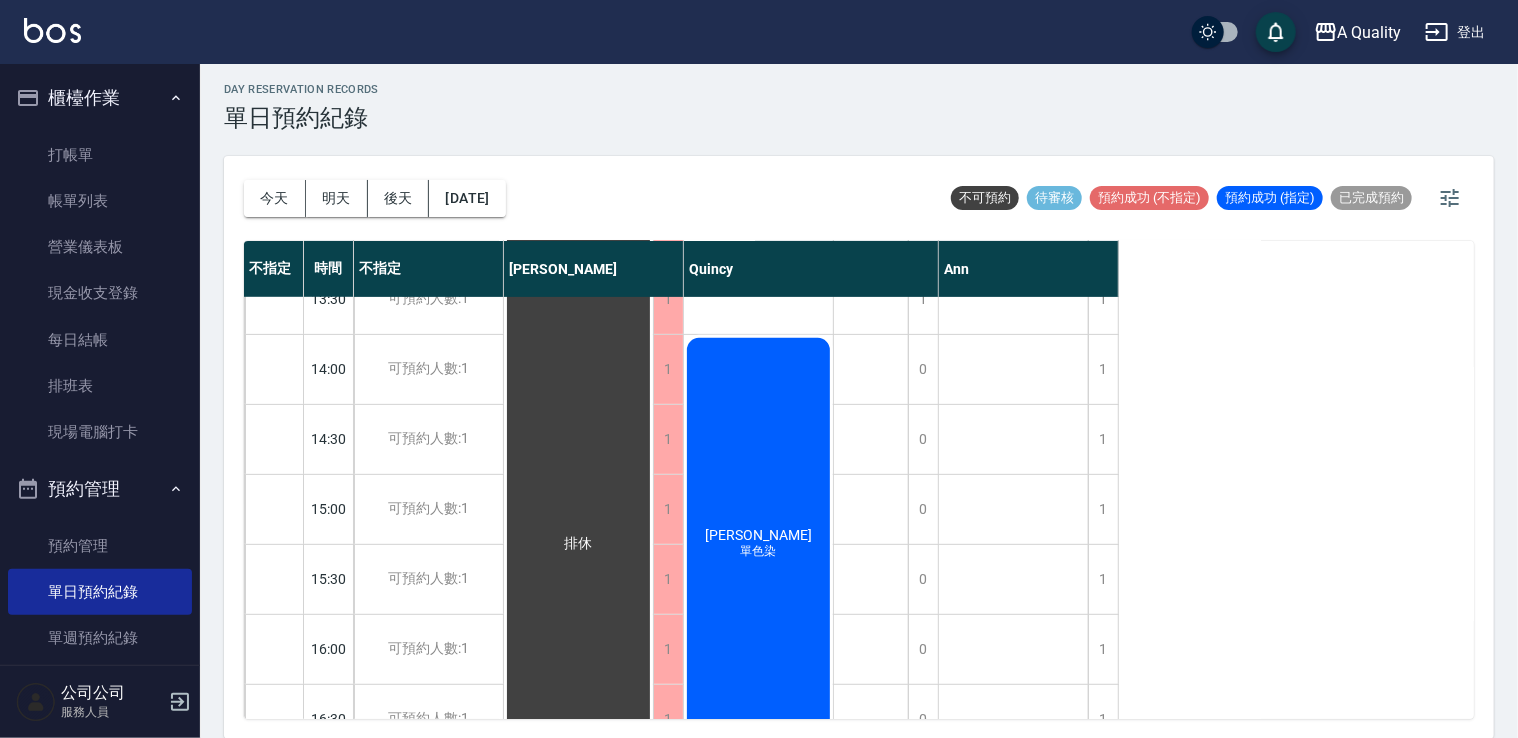 scroll, scrollTop: 400, scrollLeft: 0, axis: vertical 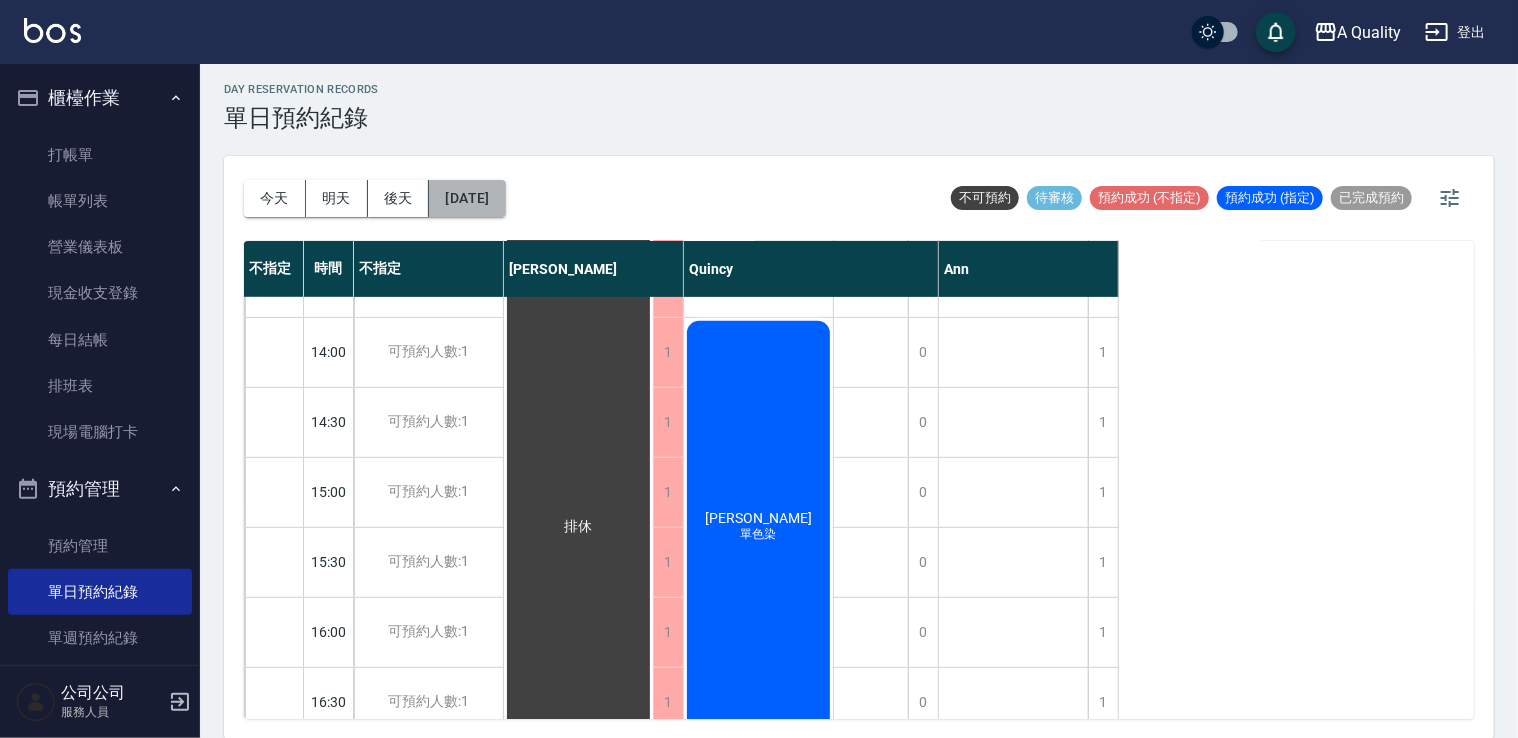 click on "[DATE]" at bounding box center [467, 198] 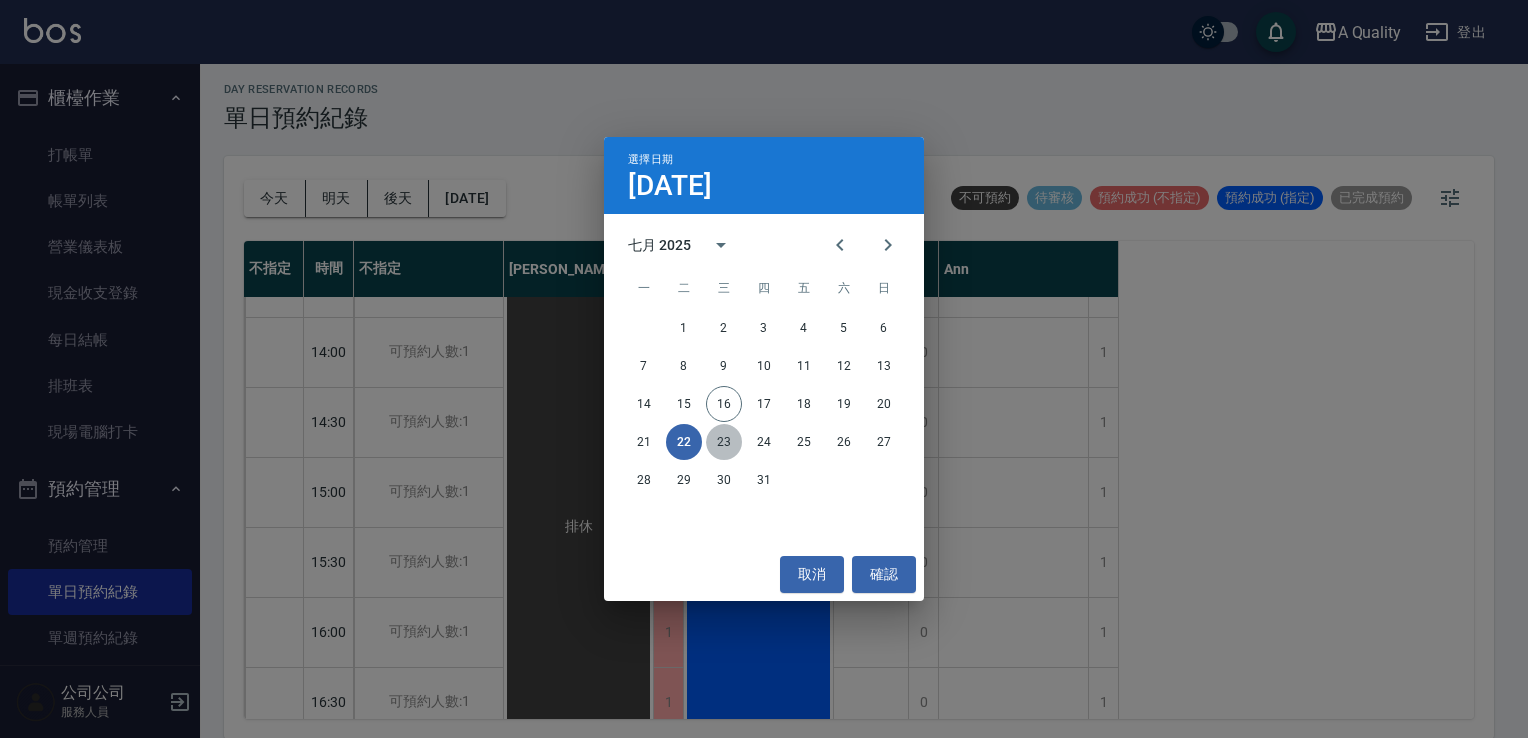 click on "23" at bounding box center [724, 442] 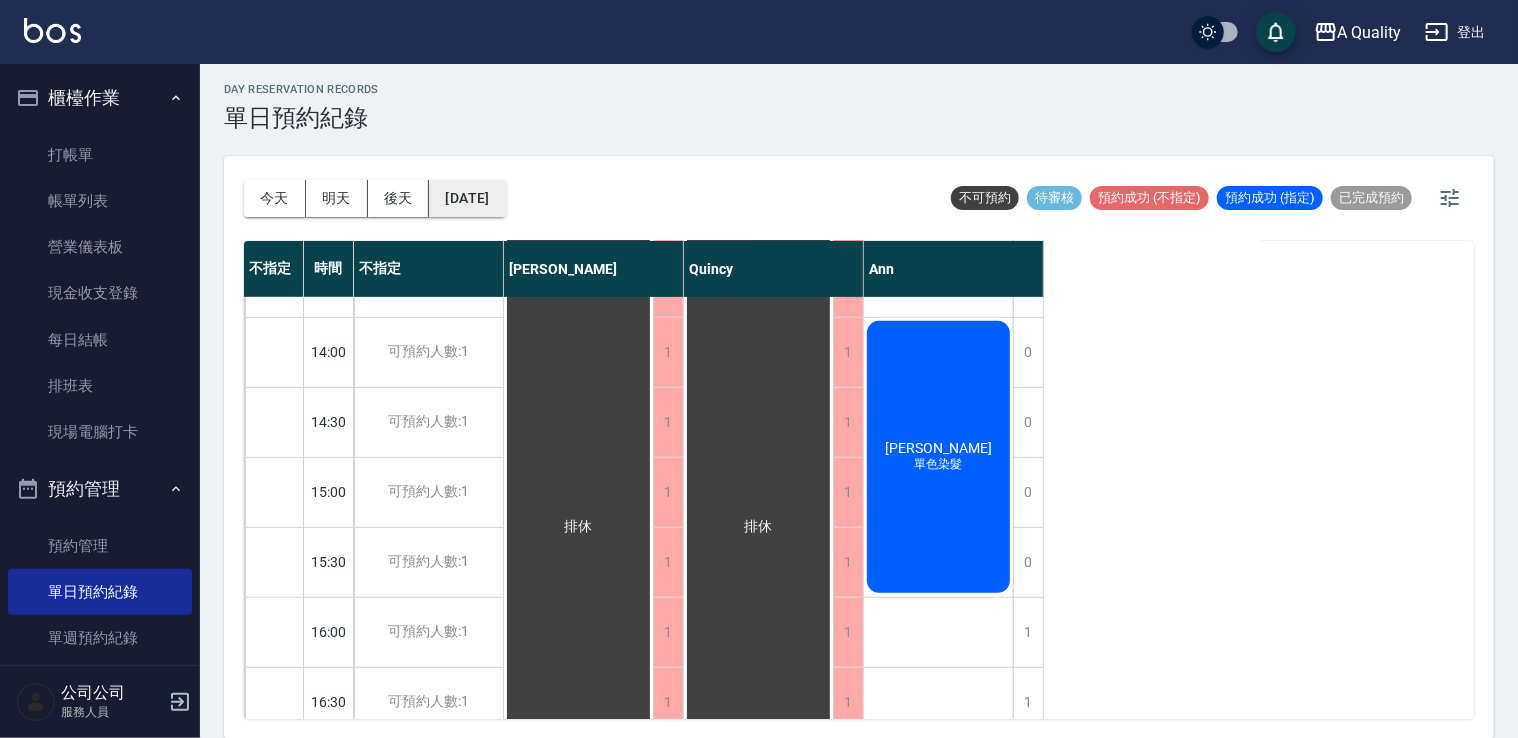 click on "[DATE]" at bounding box center (467, 198) 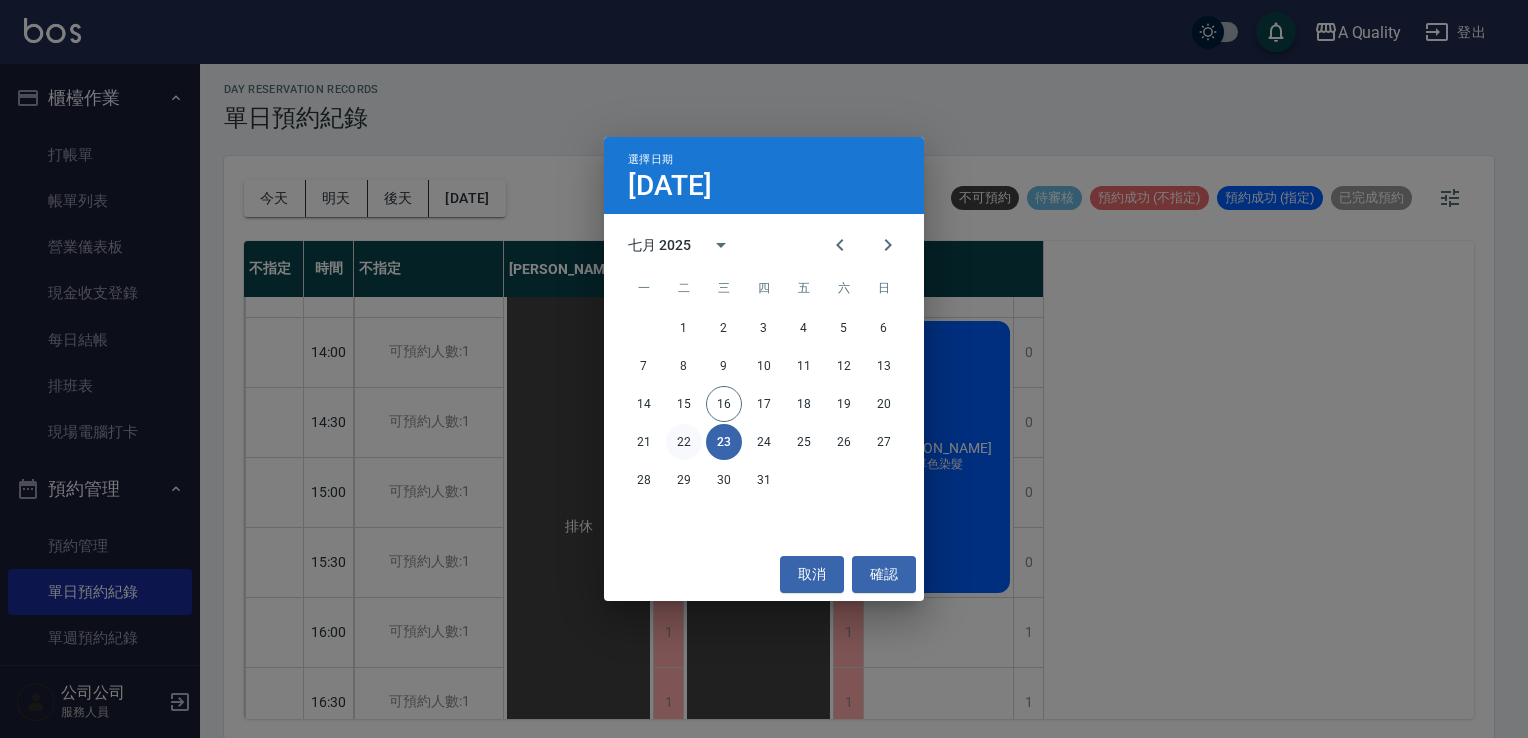 click on "22" at bounding box center [684, 442] 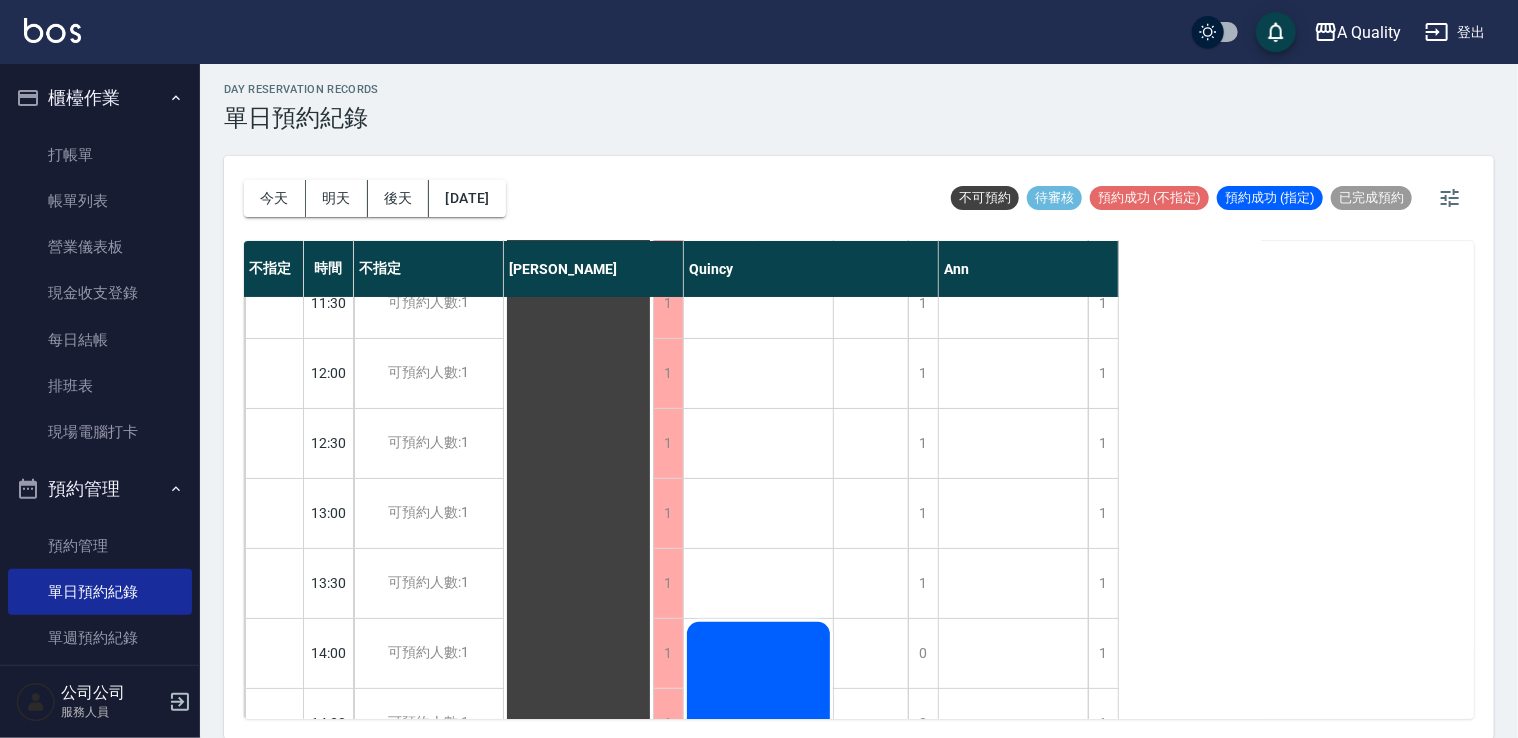 scroll, scrollTop: 100, scrollLeft: 0, axis: vertical 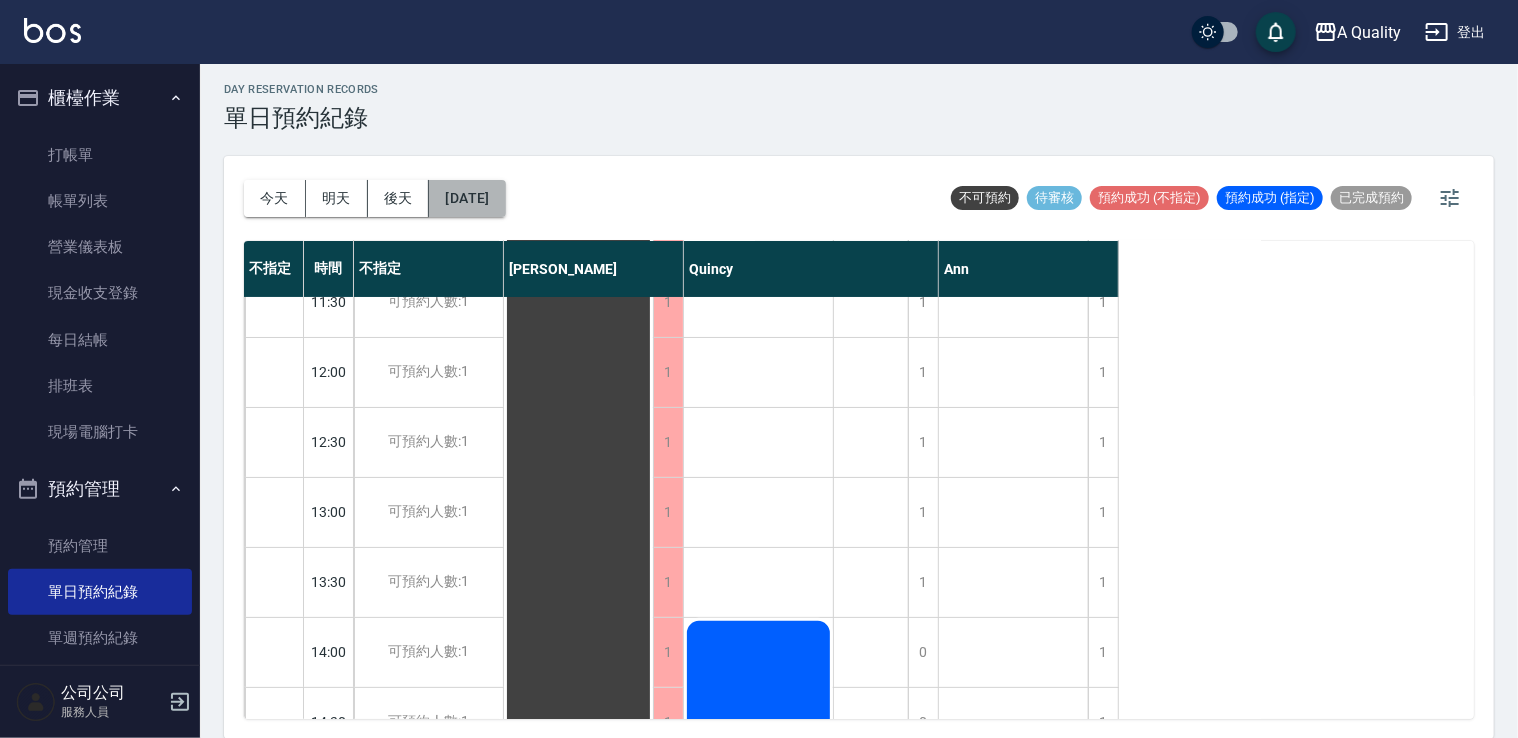 click on "[DATE]" at bounding box center [467, 198] 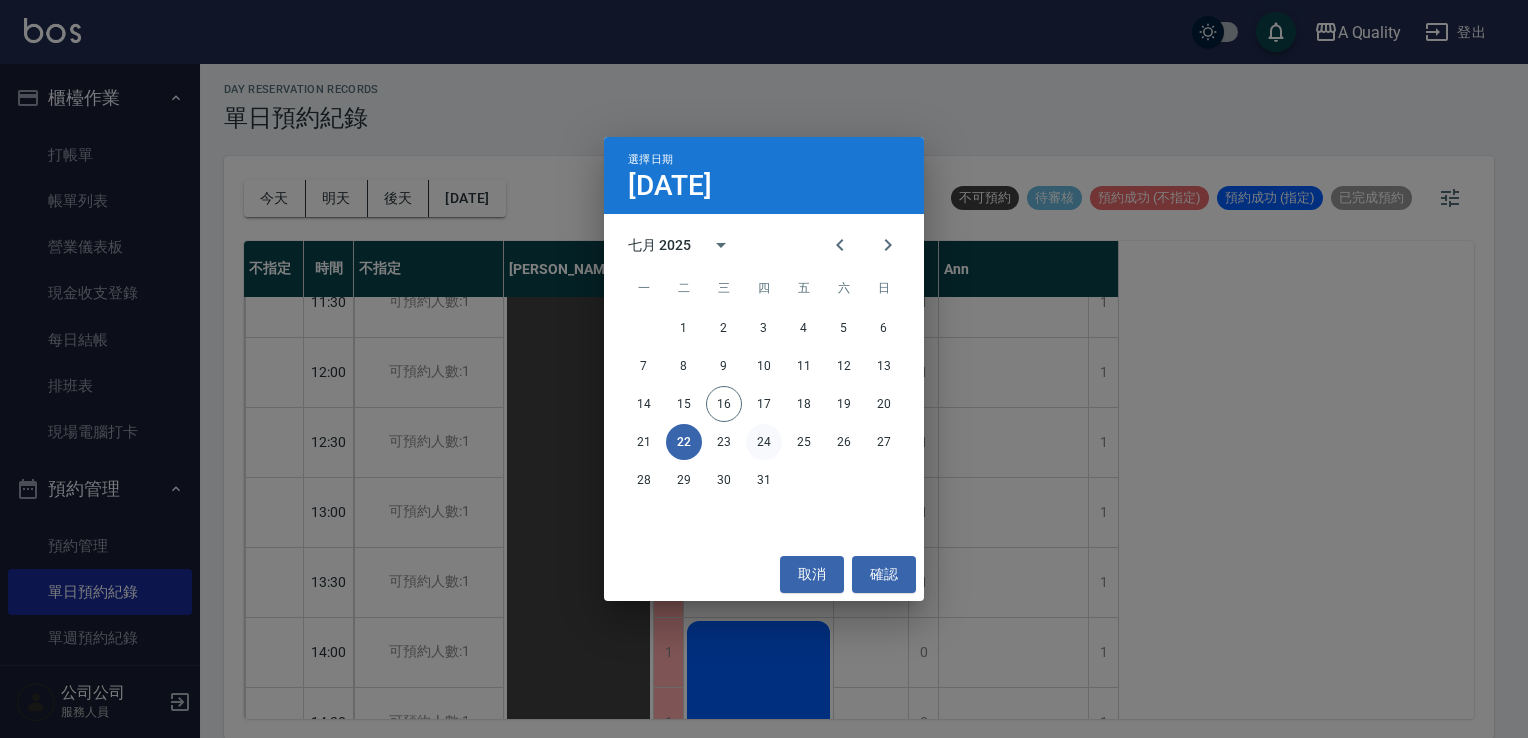 click on "24" at bounding box center (764, 442) 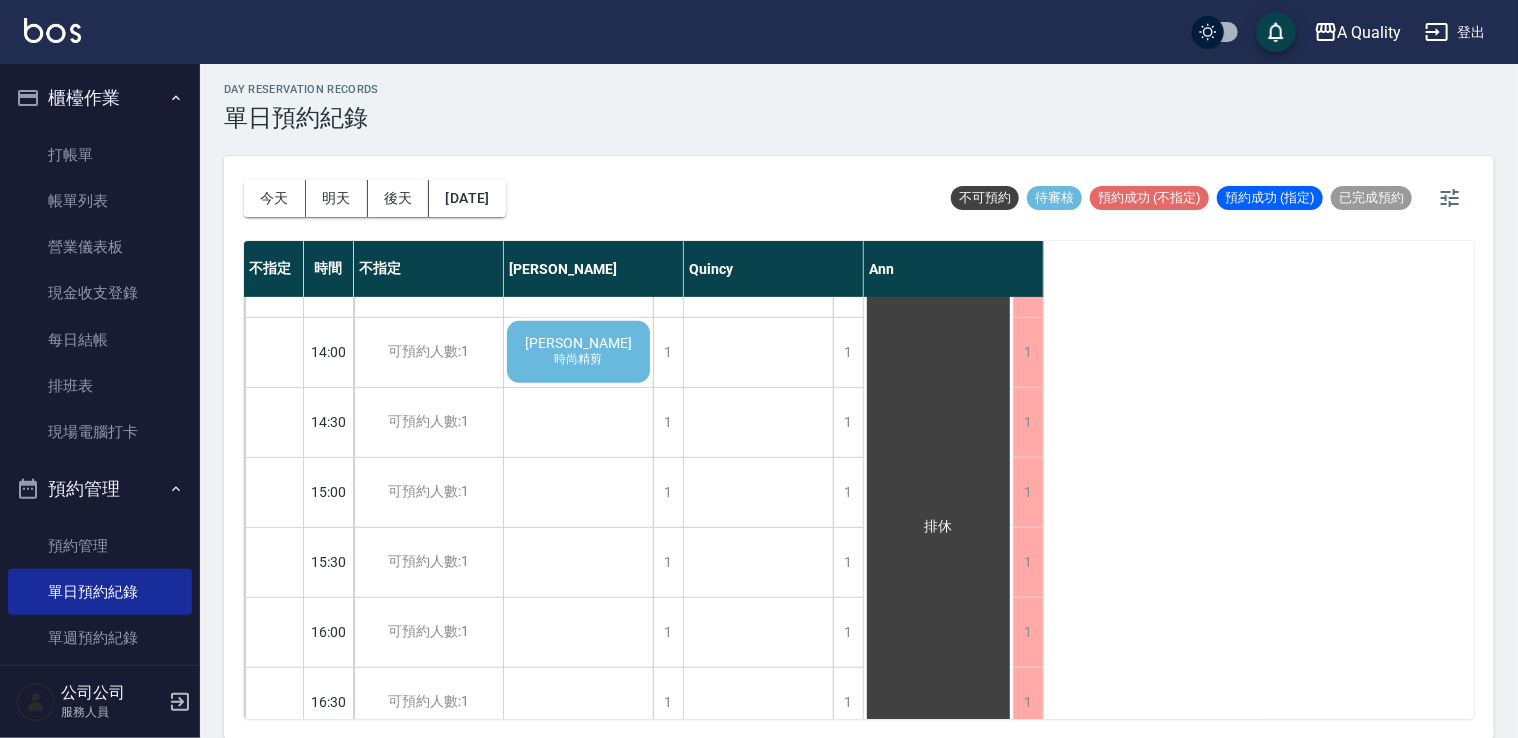 scroll, scrollTop: 300, scrollLeft: 0, axis: vertical 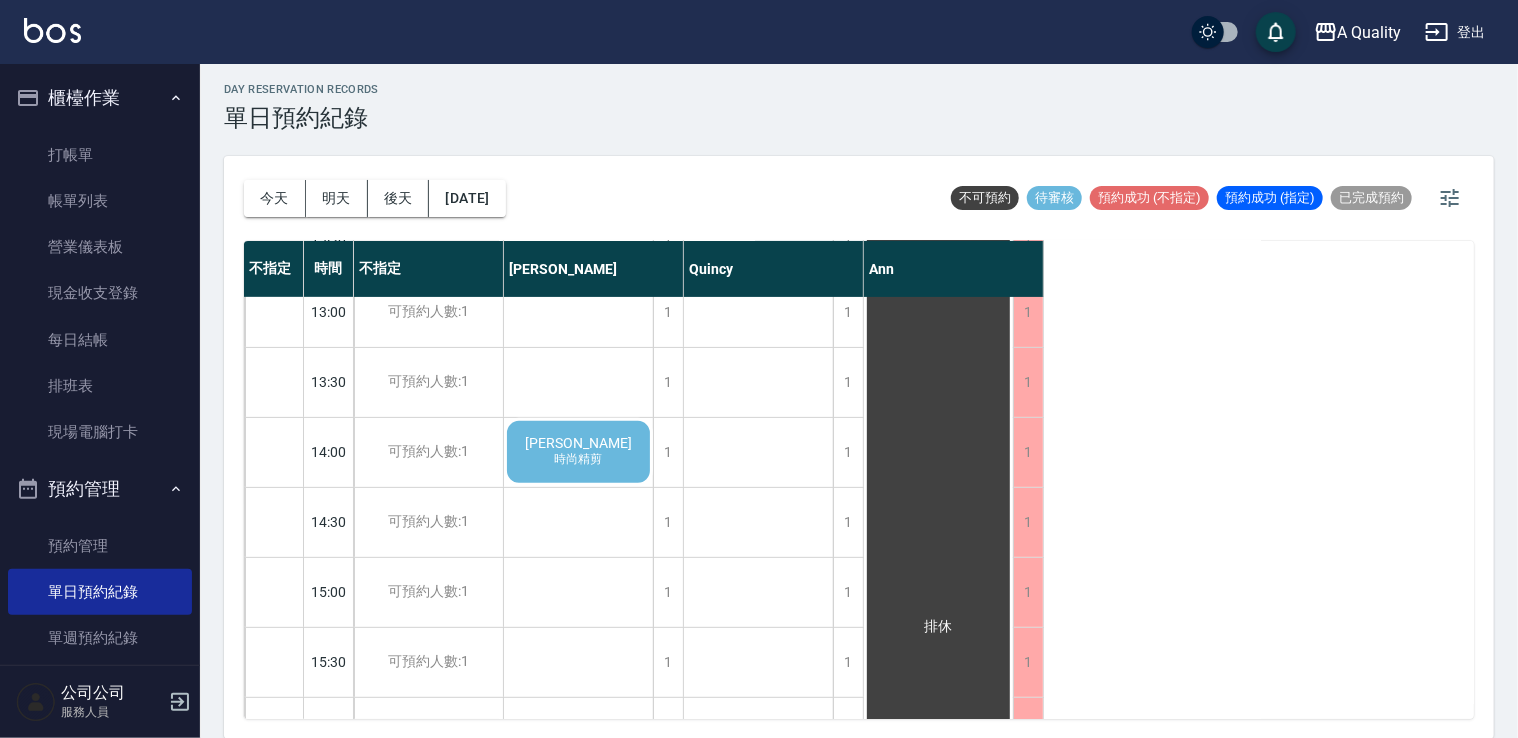 click on "[PERSON_NAME]" at bounding box center [578, 443] 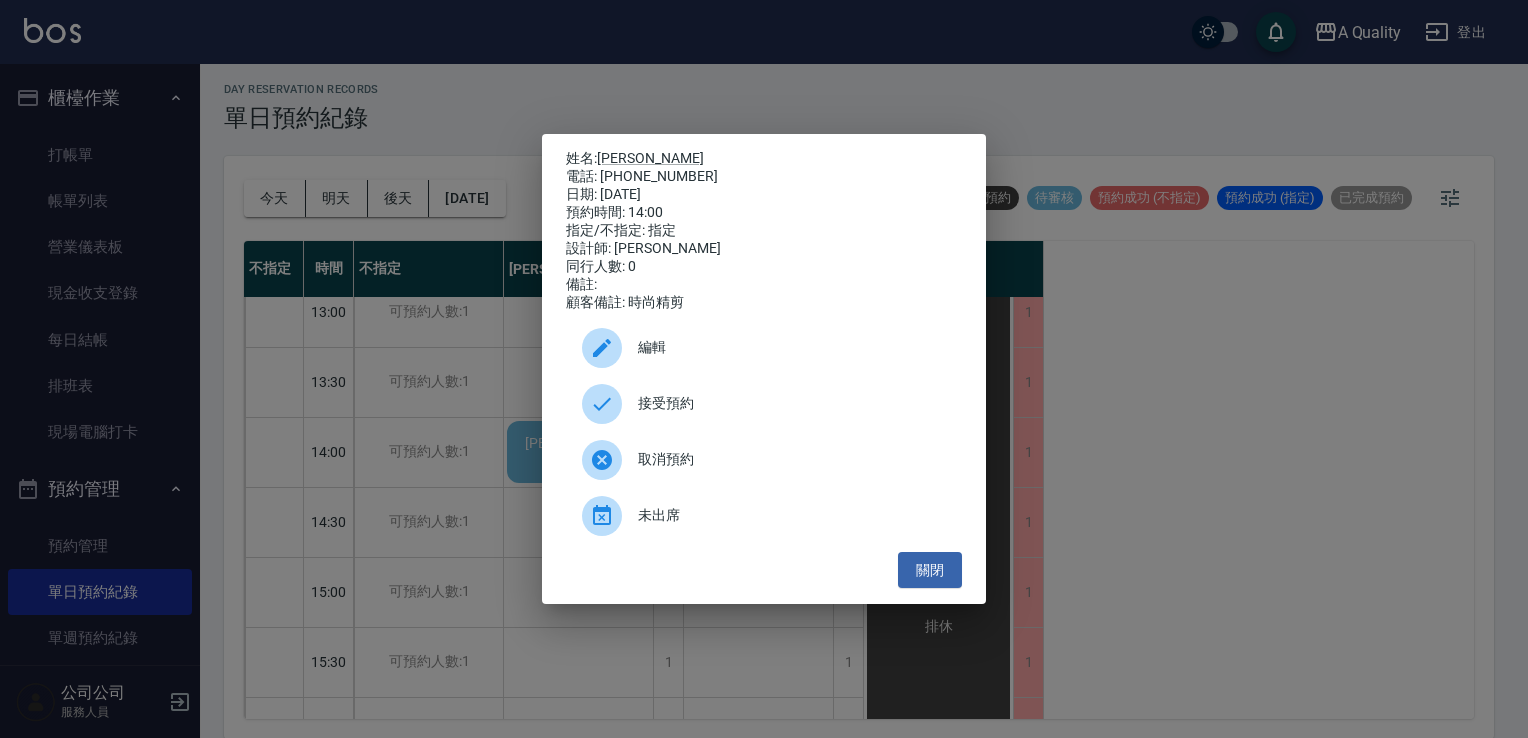 click on "接受預約" at bounding box center (792, 403) 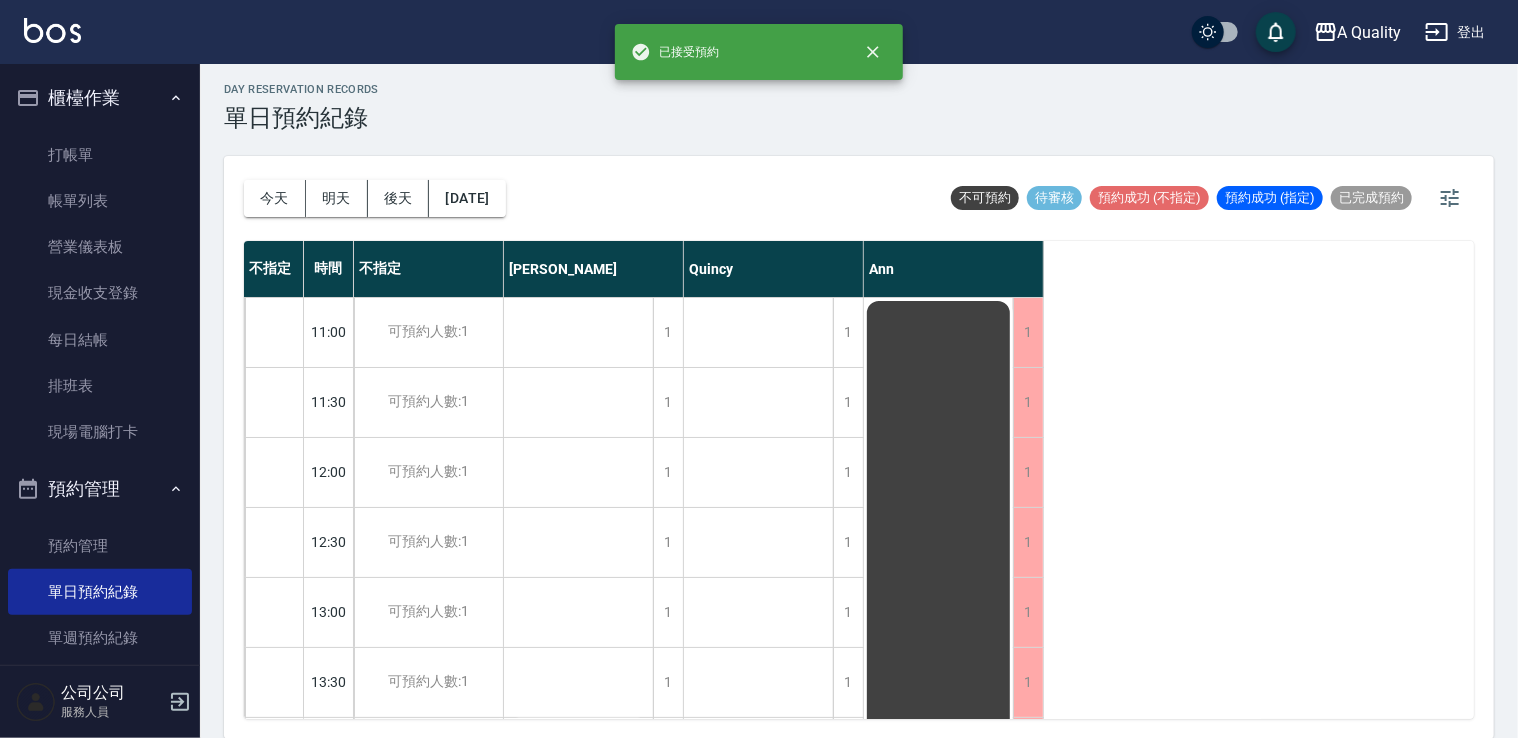 scroll, scrollTop: 0, scrollLeft: 0, axis: both 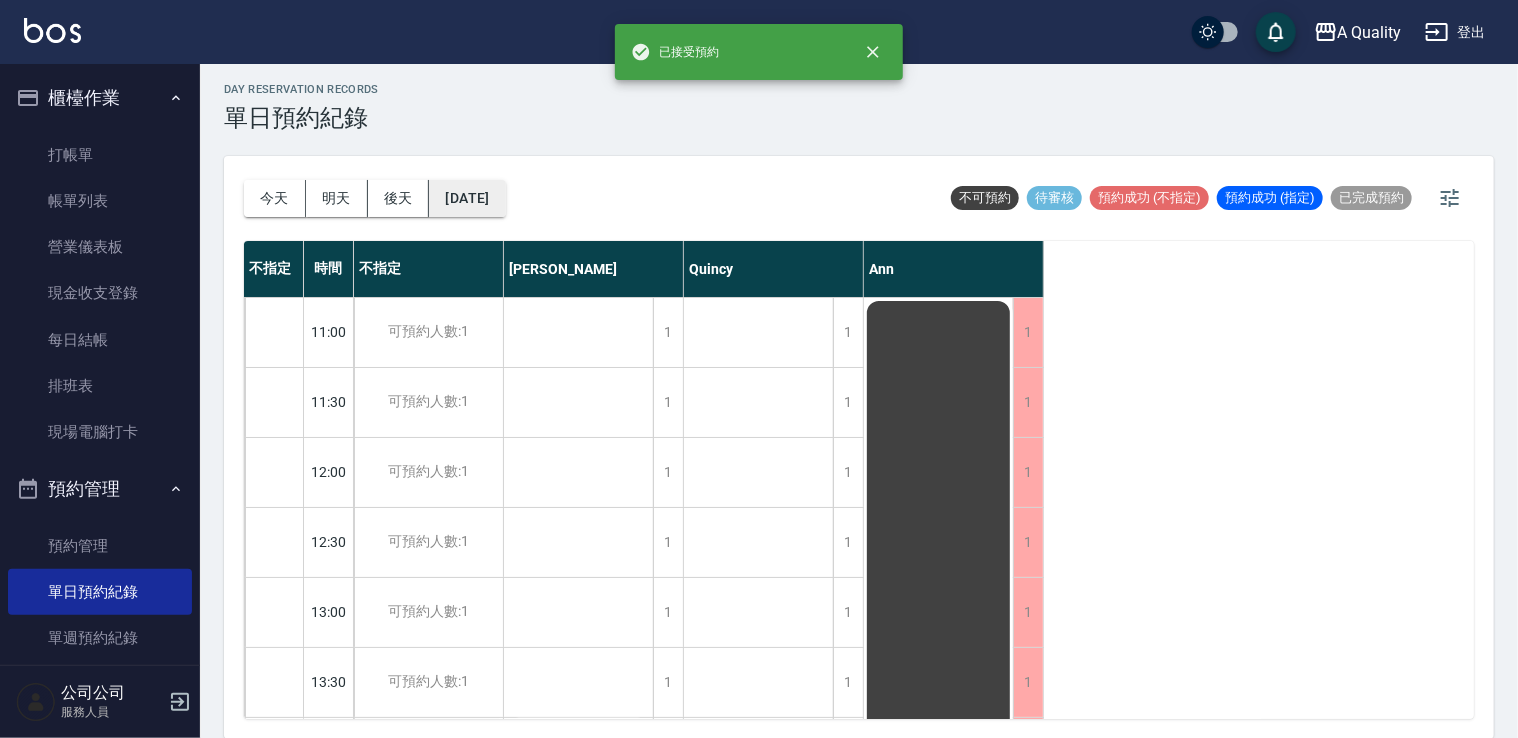 click on "[DATE]" at bounding box center (467, 198) 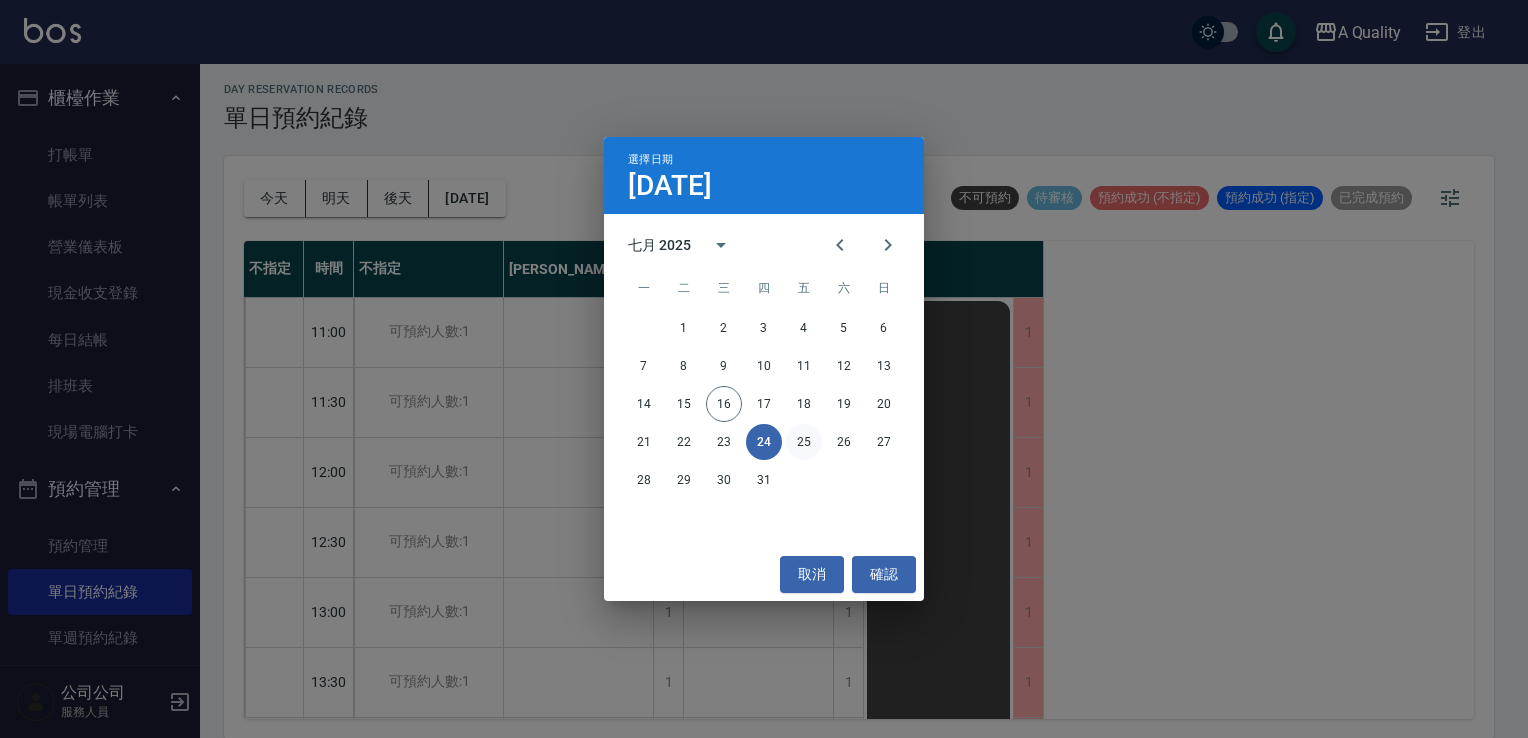 click on "25" at bounding box center (804, 442) 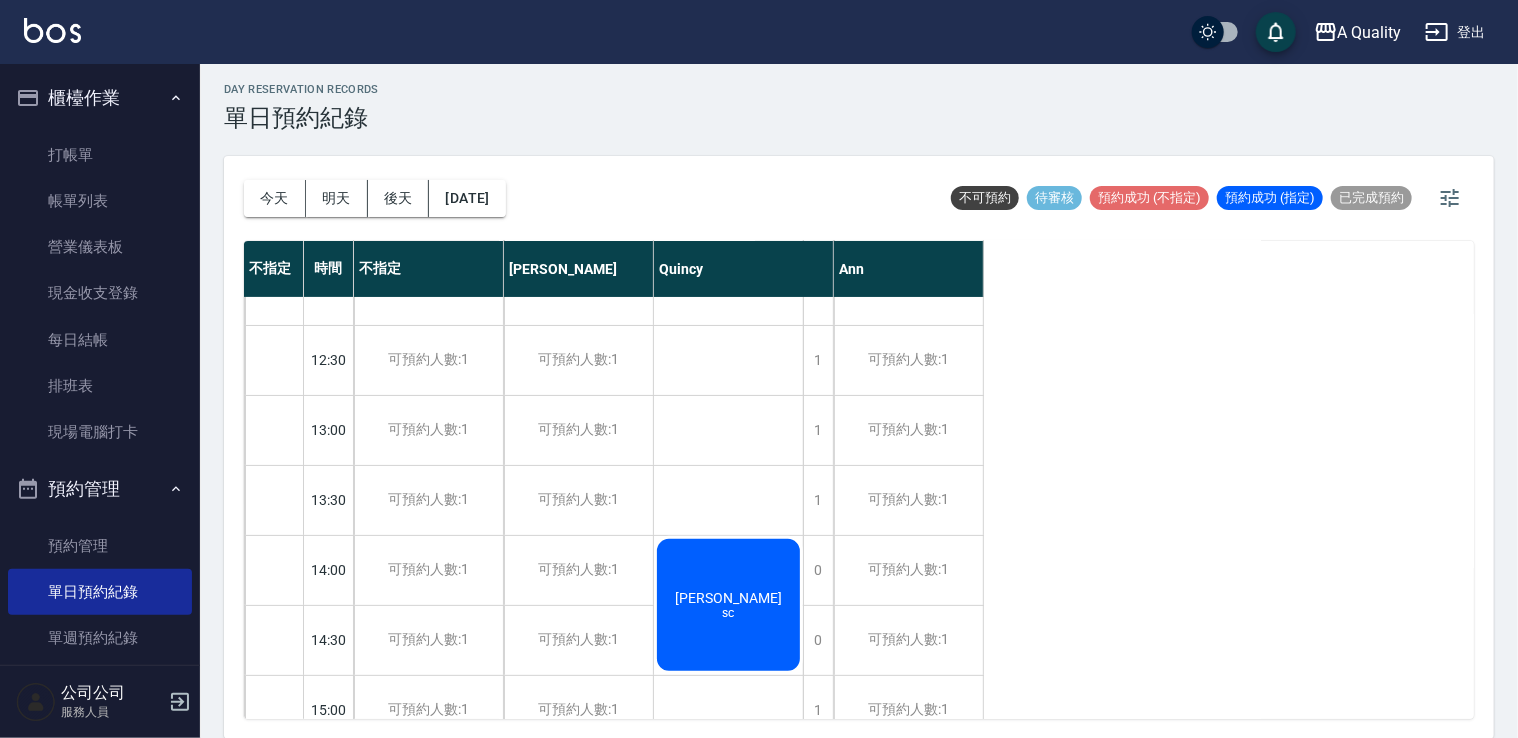 scroll, scrollTop: 400, scrollLeft: 0, axis: vertical 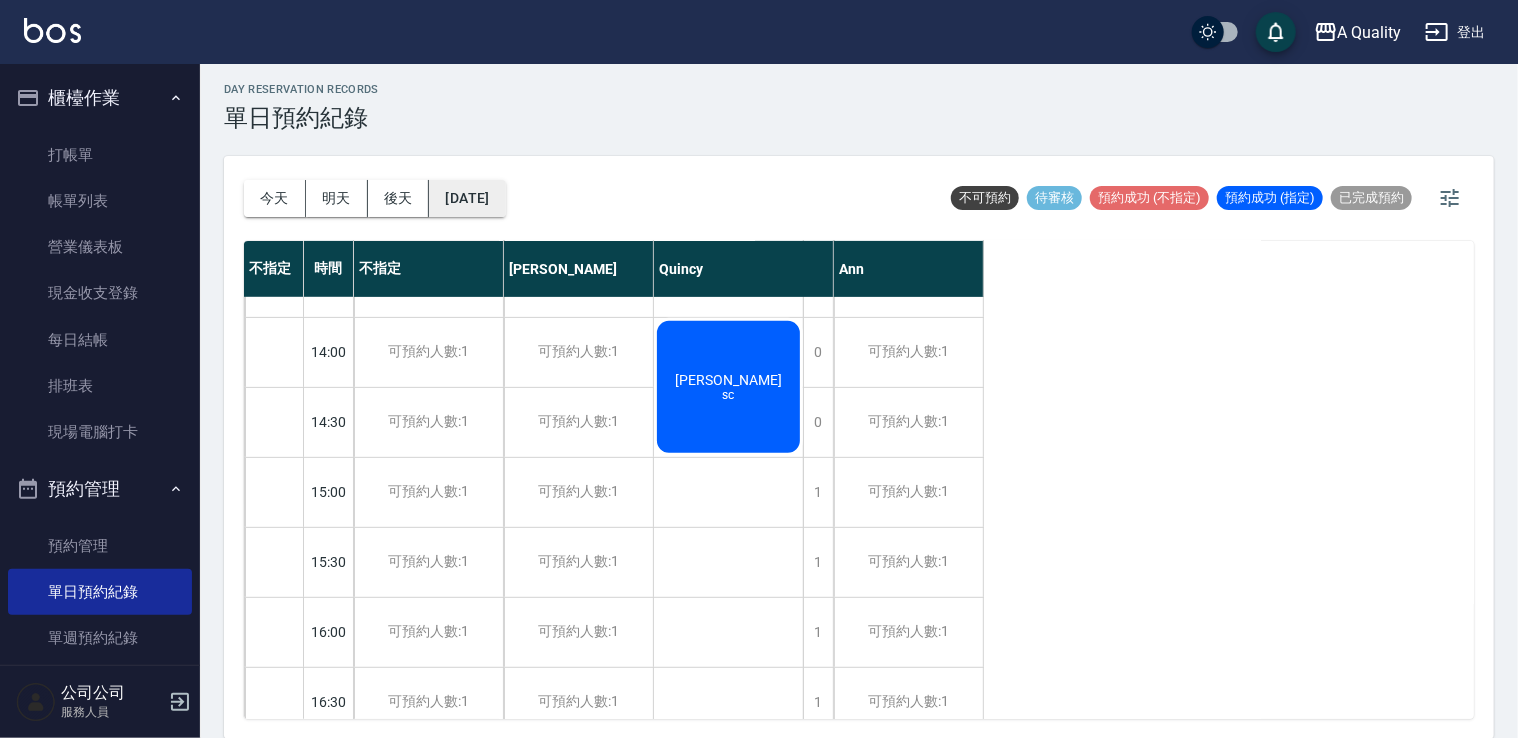 click on "[DATE]" at bounding box center [467, 198] 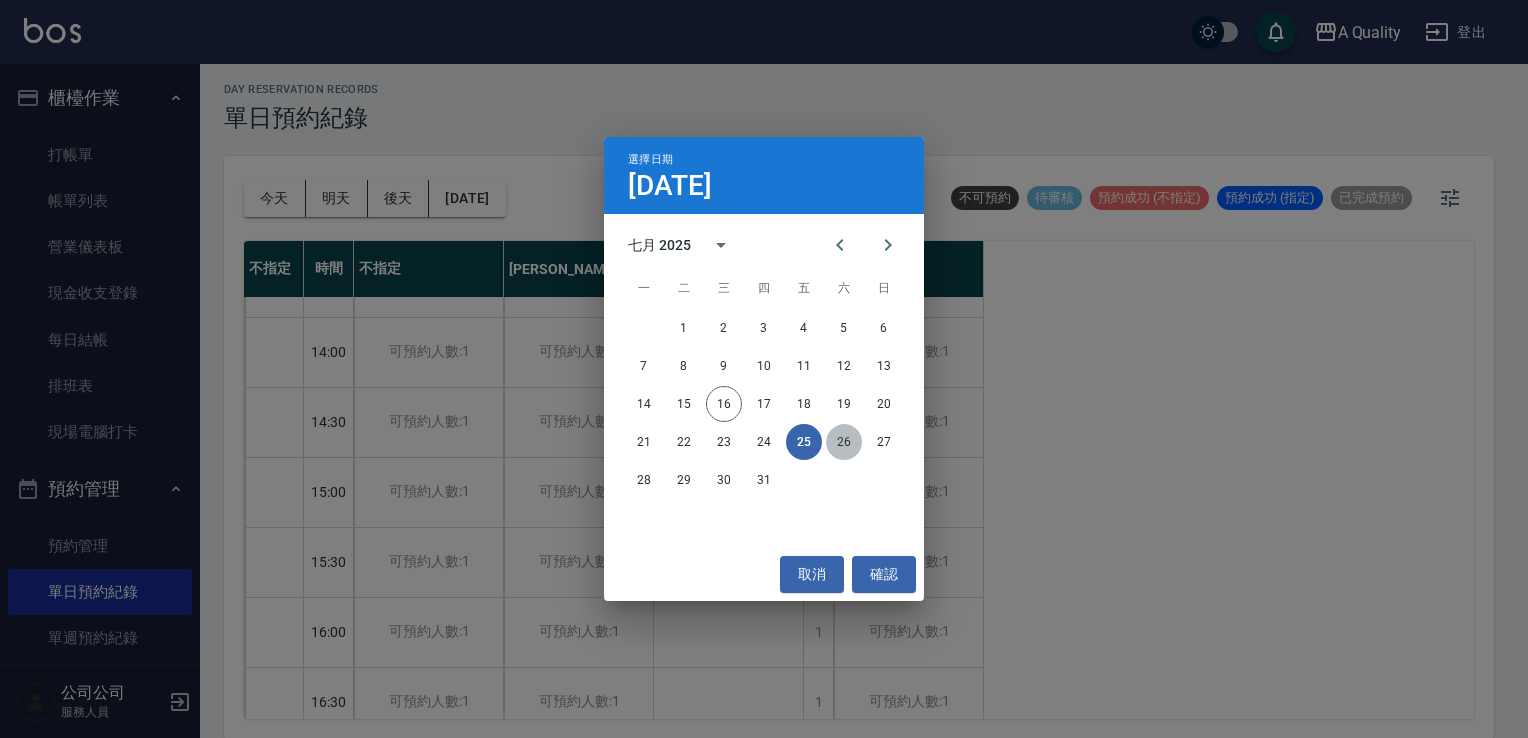 click on "26" at bounding box center [844, 442] 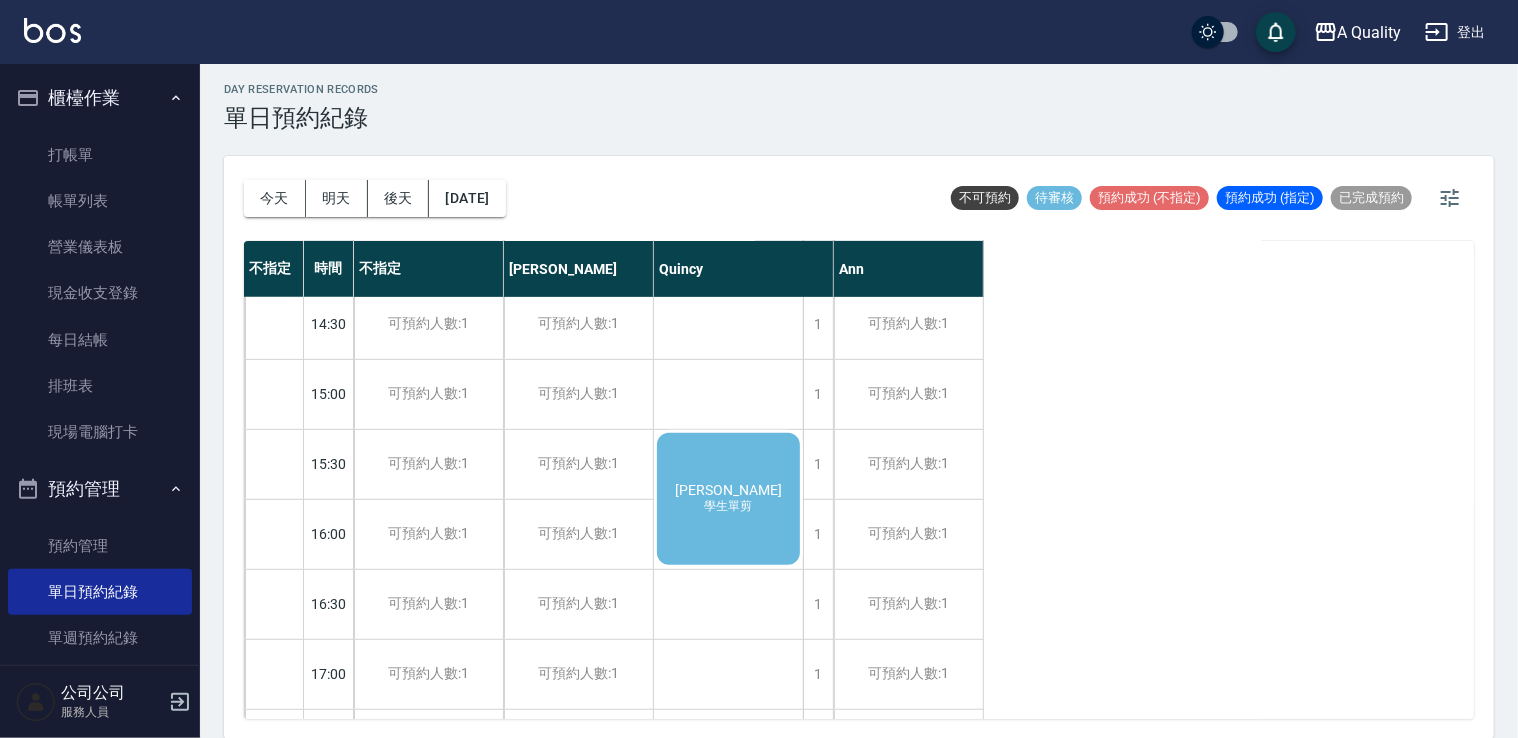 scroll, scrollTop: 500, scrollLeft: 0, axis: vertical 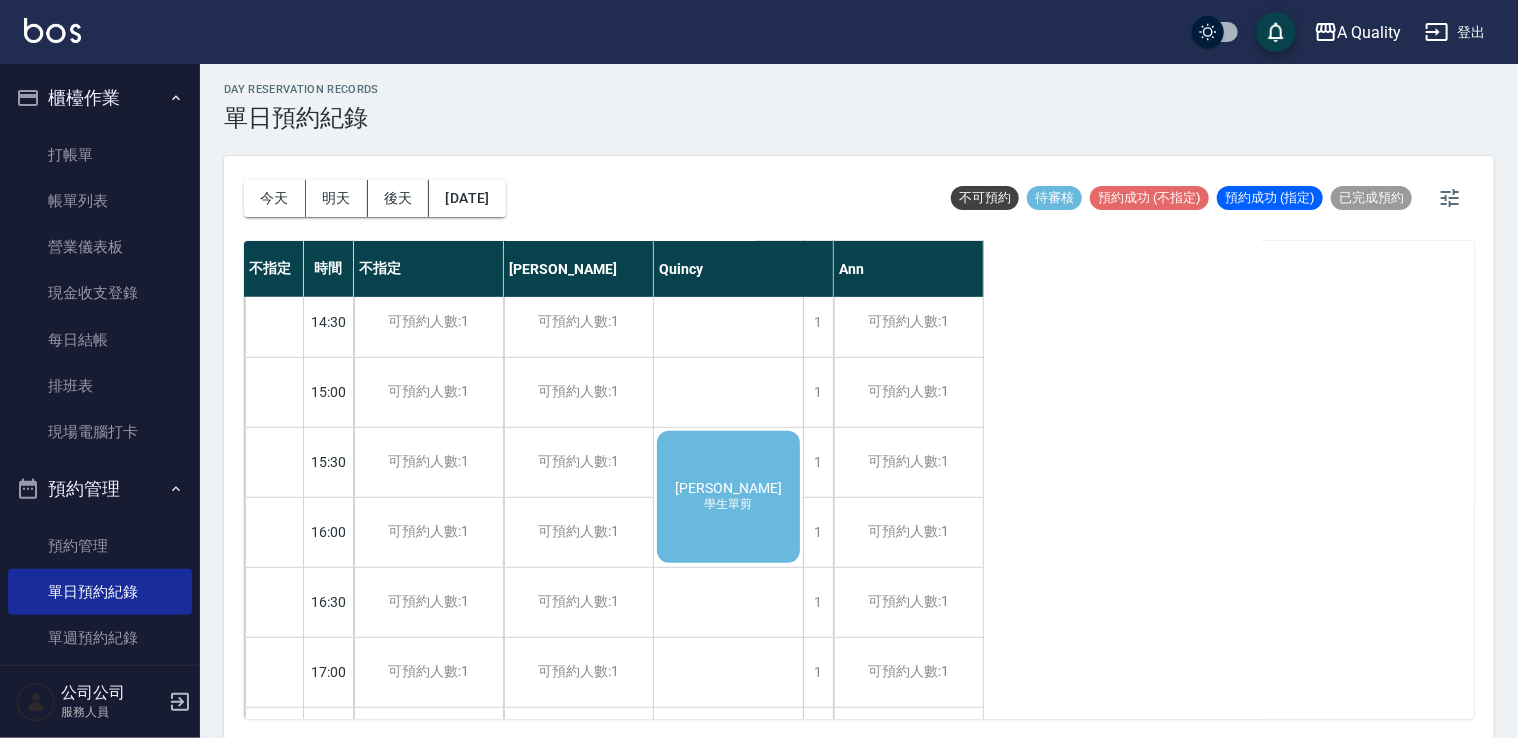 click on "[PERSON_NAME]" at bounding box center (728, 138) 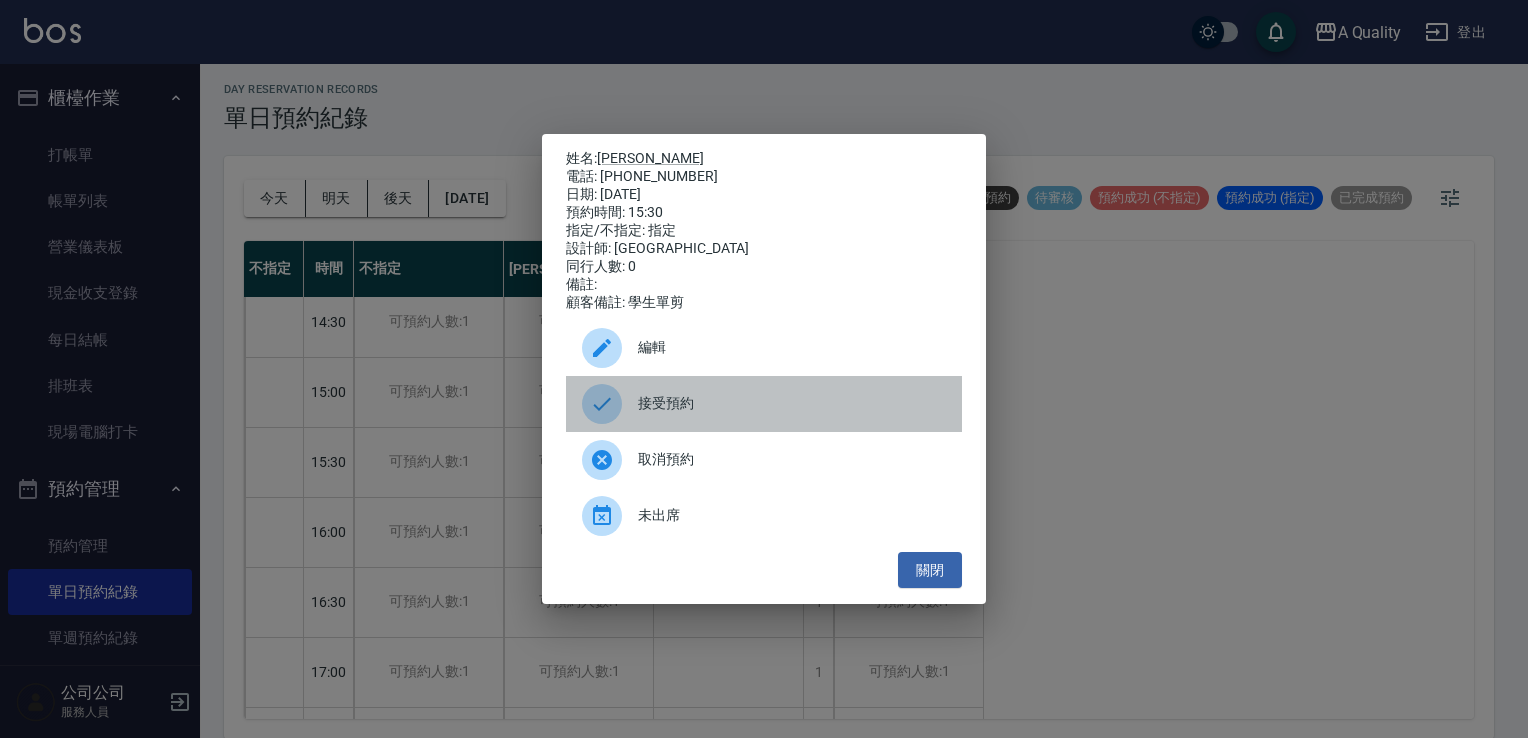click on "接受預約" at bounding box center (792, 403) 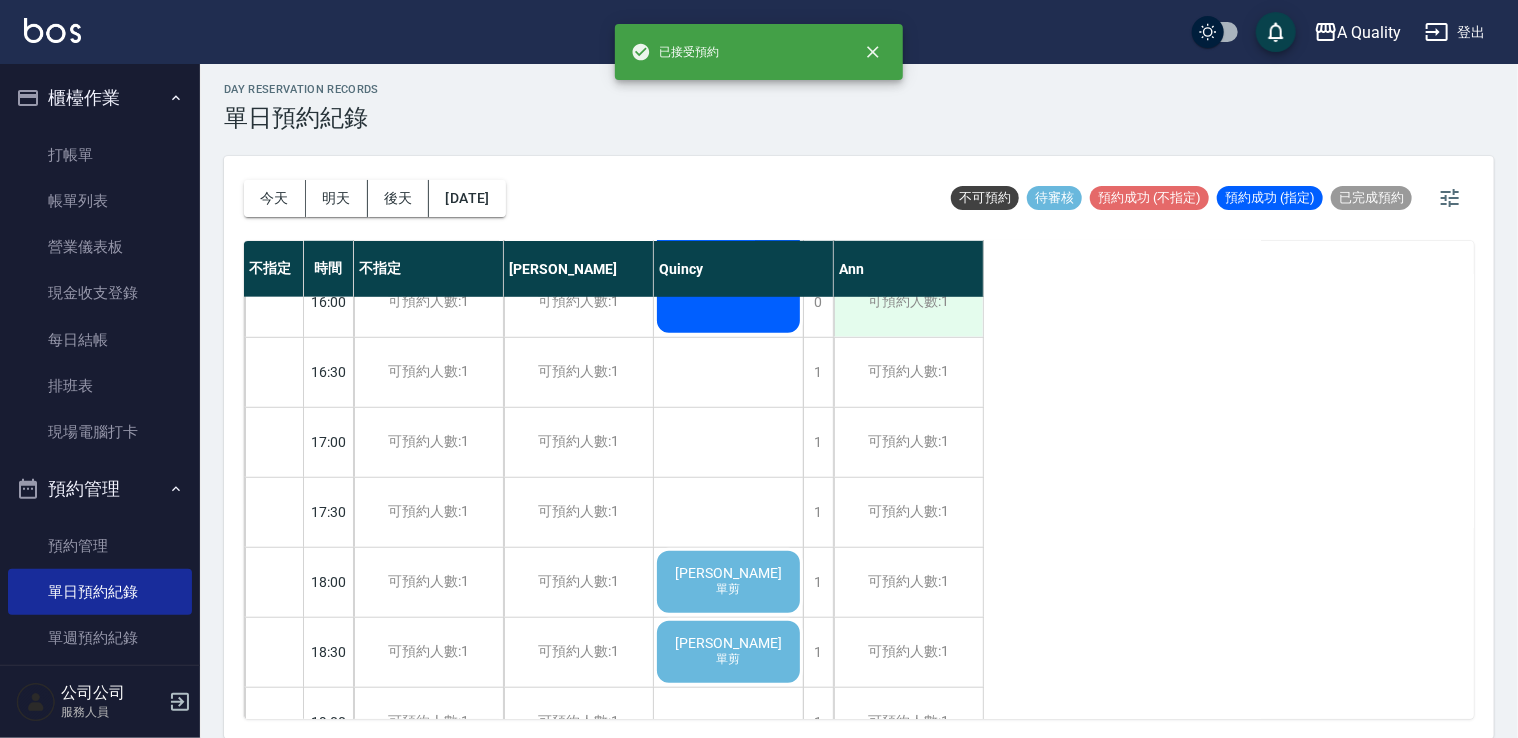scroll, scrollTop: 853, scrollLeft: 0, axis: vertical 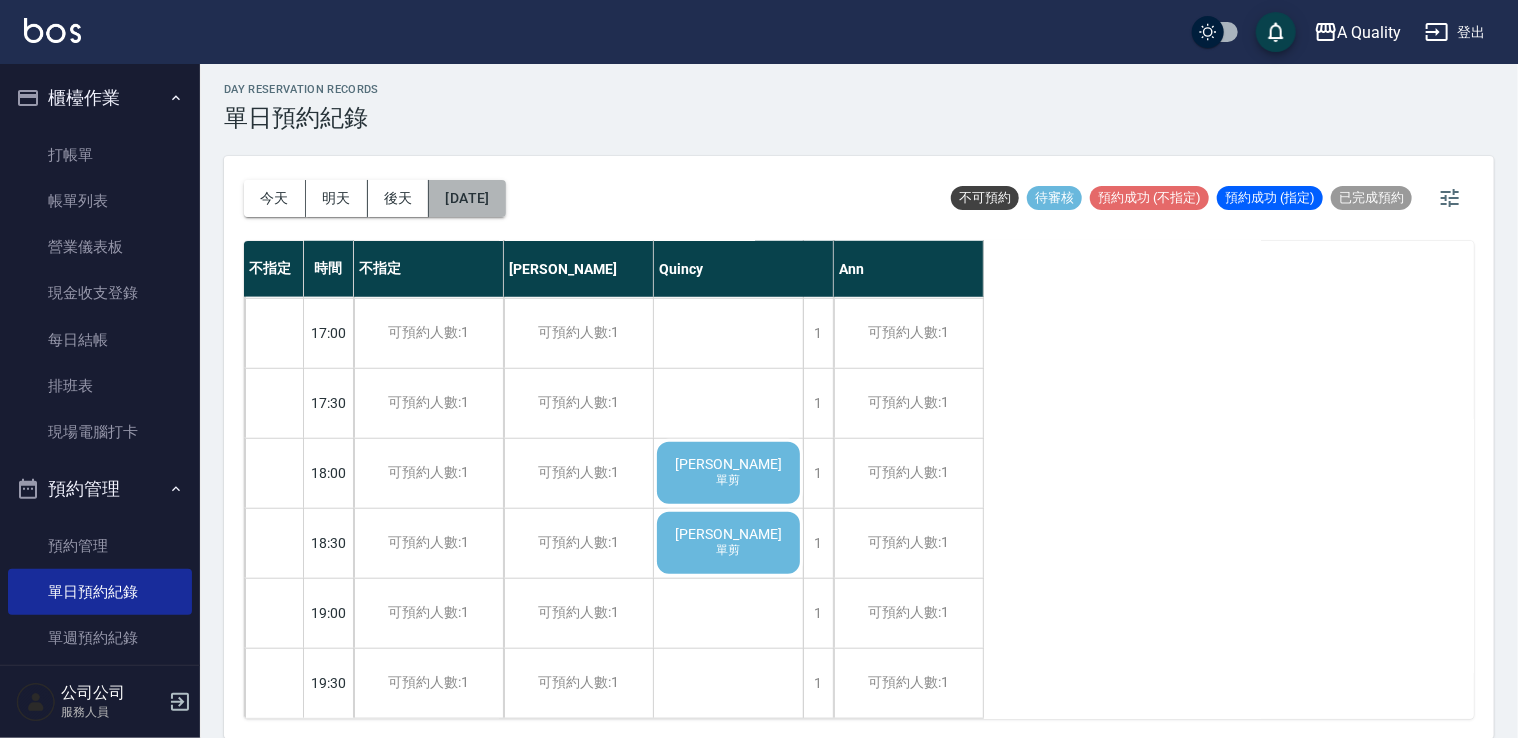click on "[DATE]" at bounding box center (467, 198) 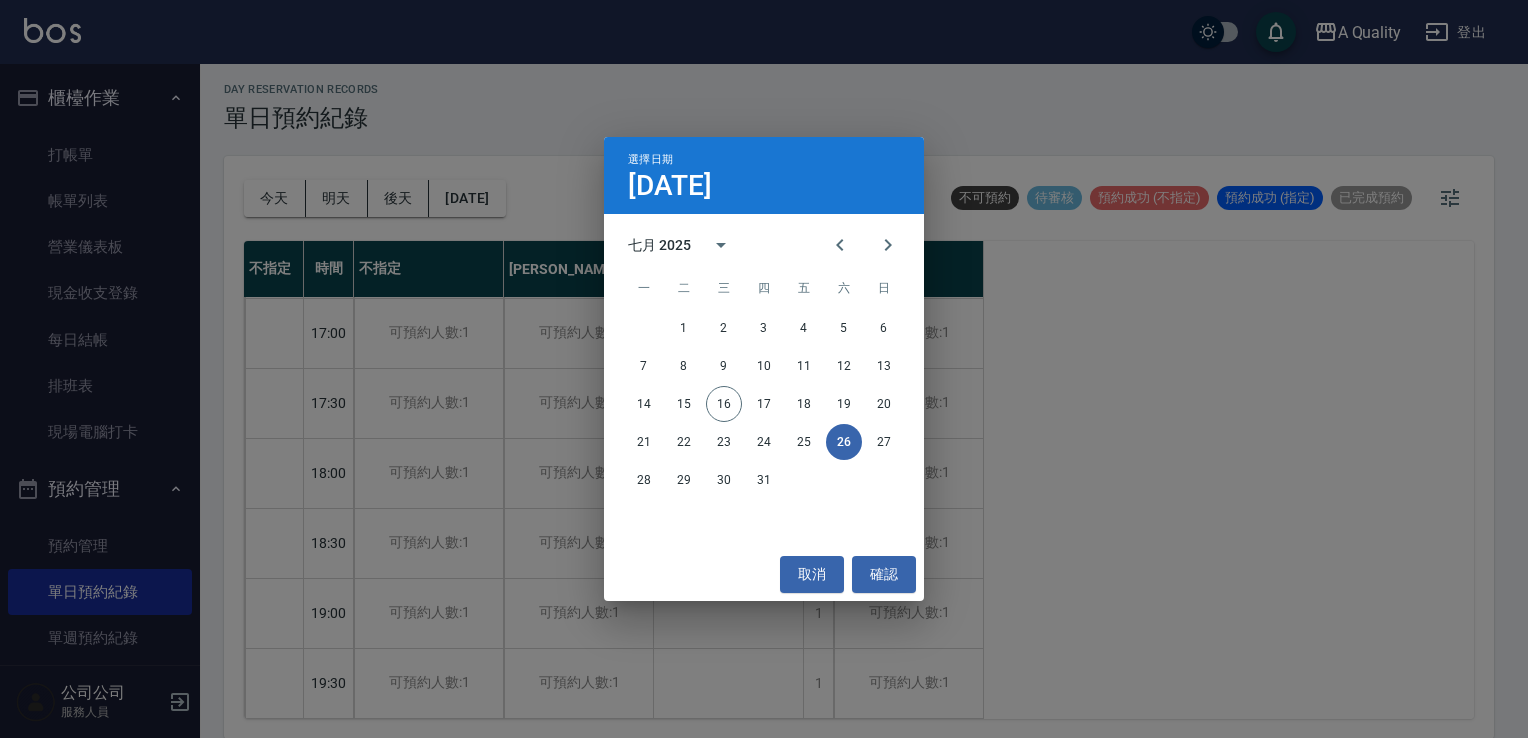 click on "21 22 23 24 25 26 27" at bounding box center [764, 442] 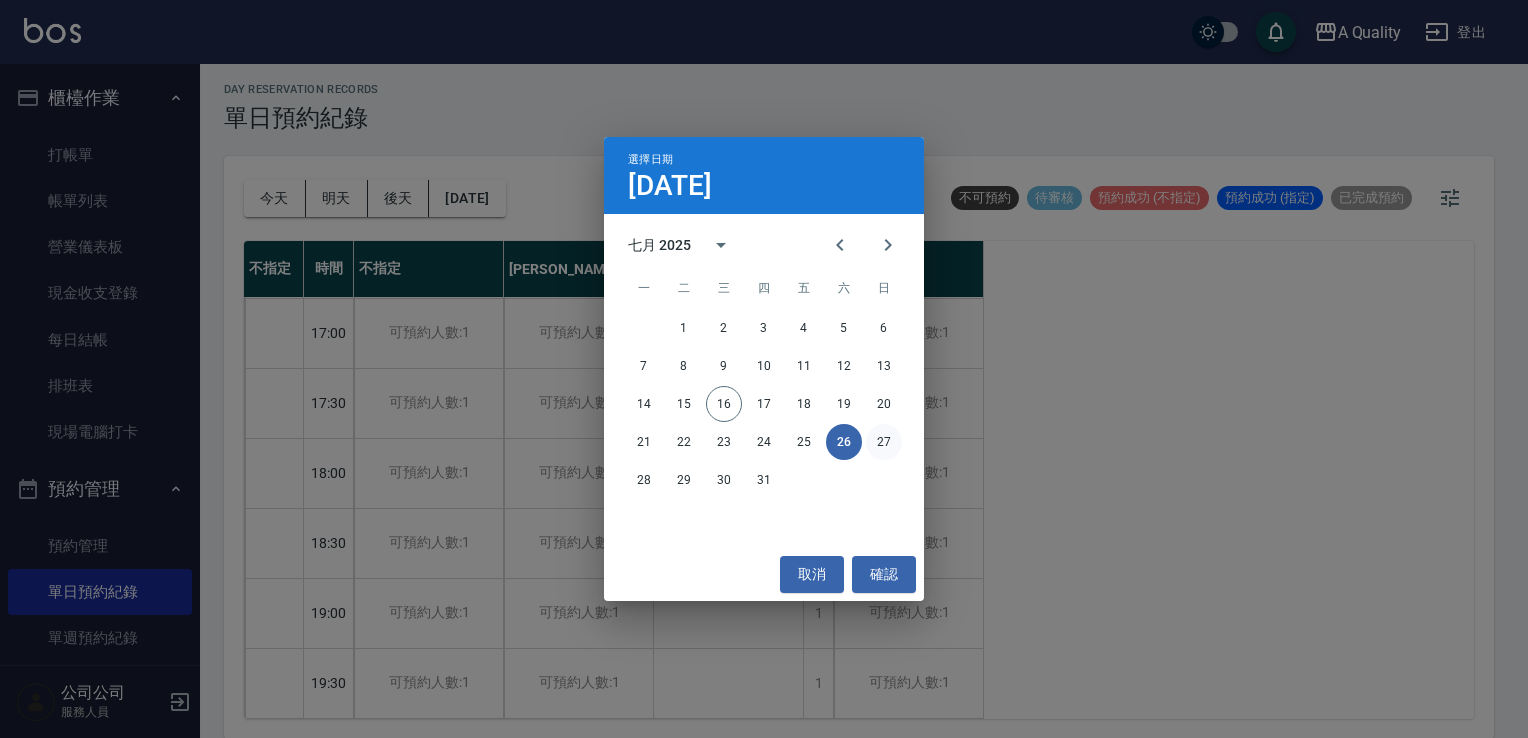 click on "27" at bounding box center [884, 442] 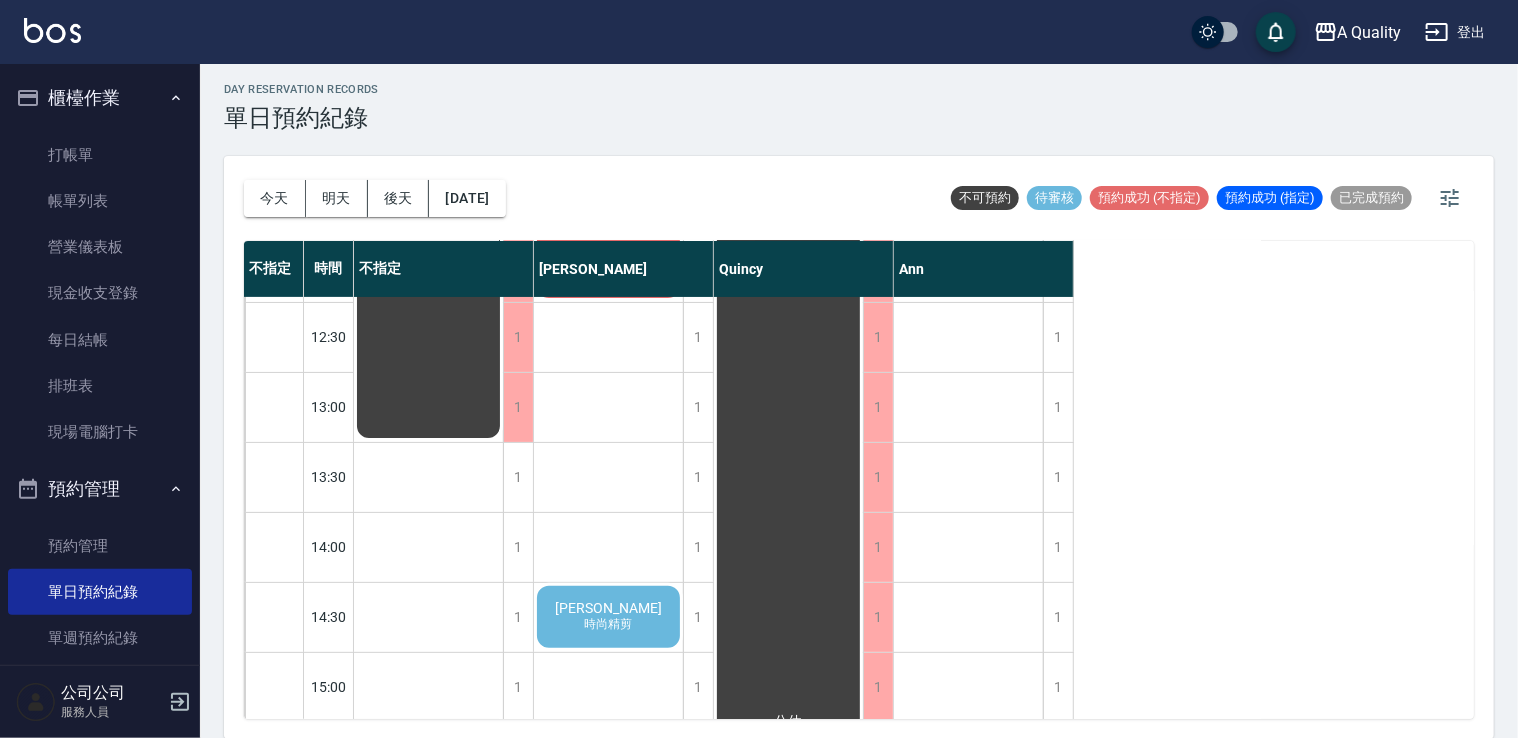 scroll, scrollTop: 153, scrollLeft: 0, axis: vertical 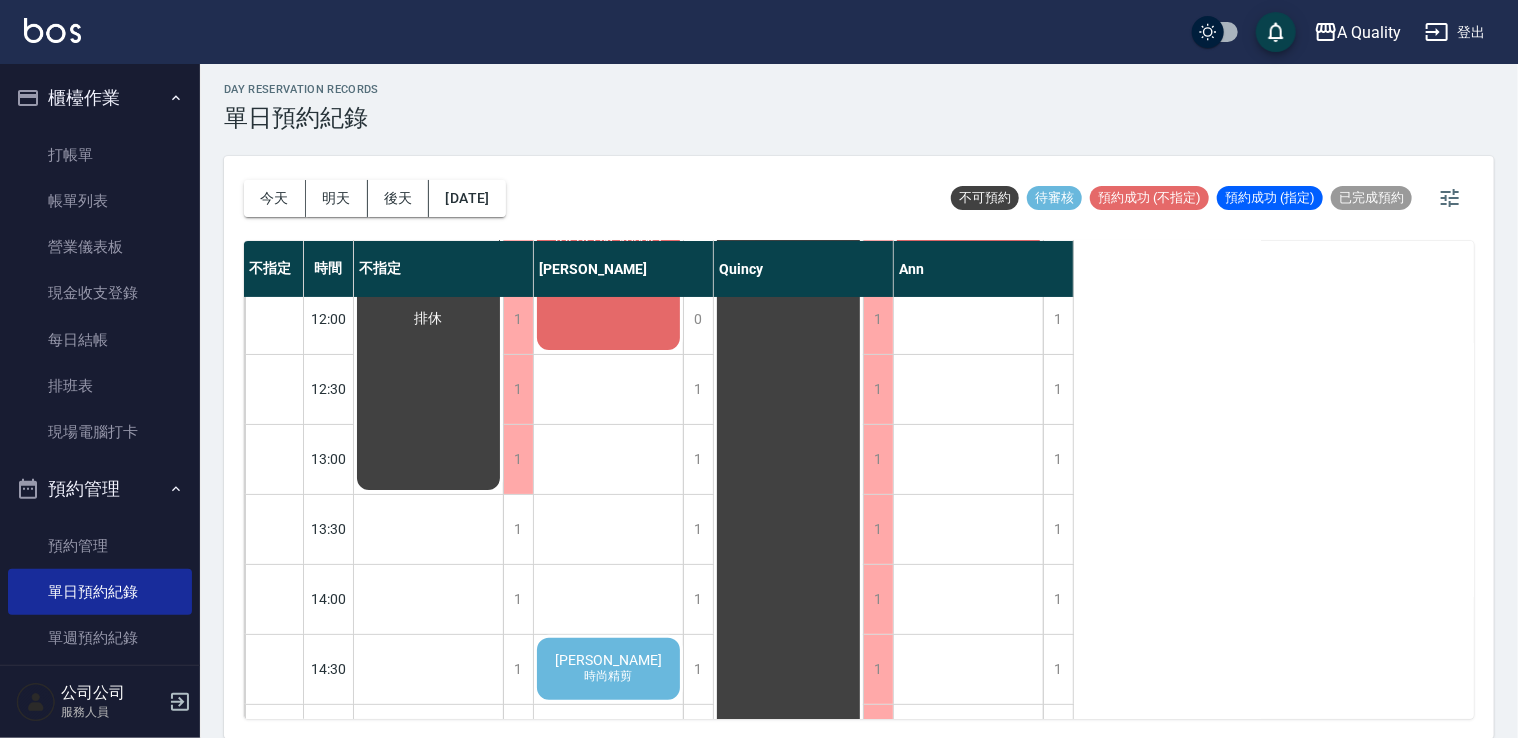 click on "[PERSON_NAME] 時尚精剪" at bounding box center [428, 319] 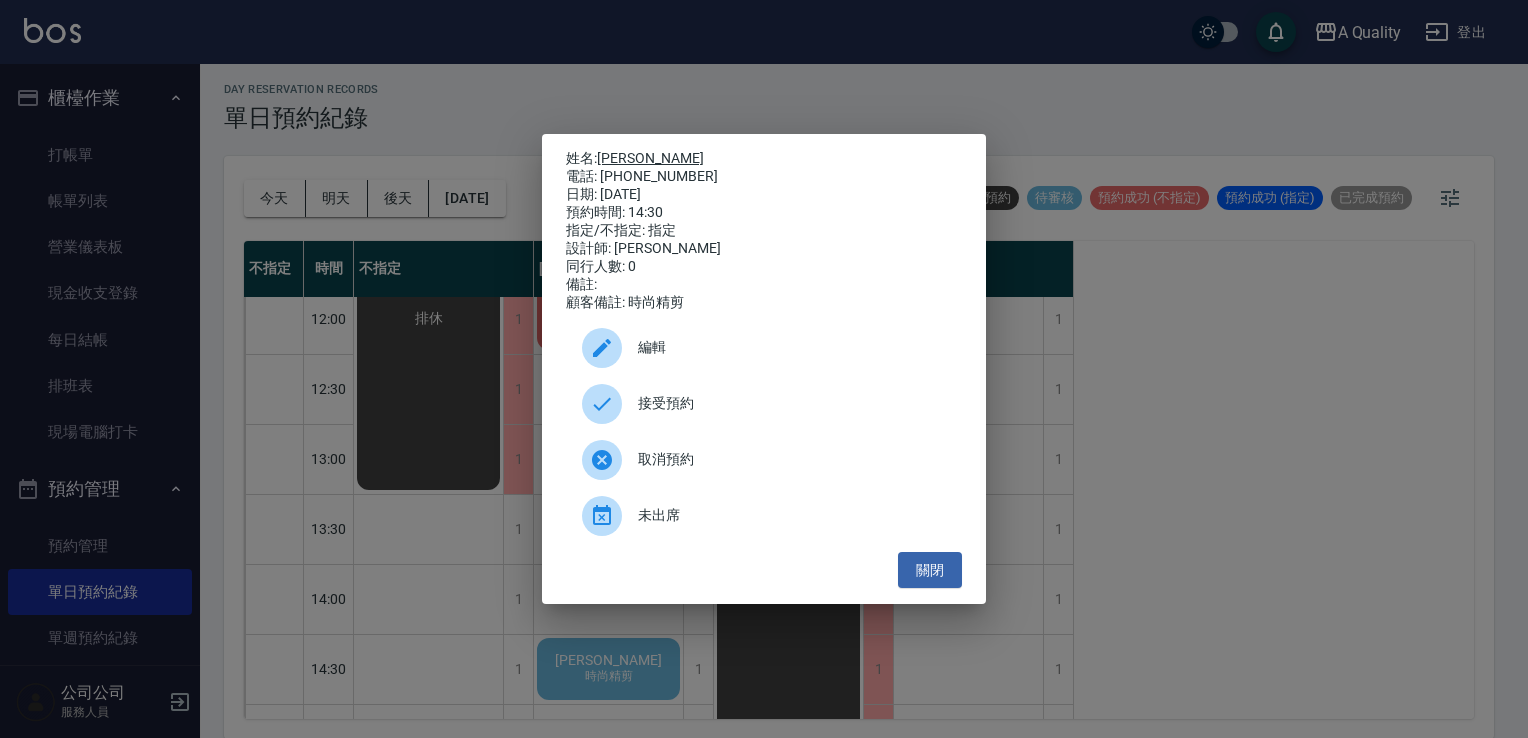 click on "[PERSON_NAME]" at bounding box center [650, 158] 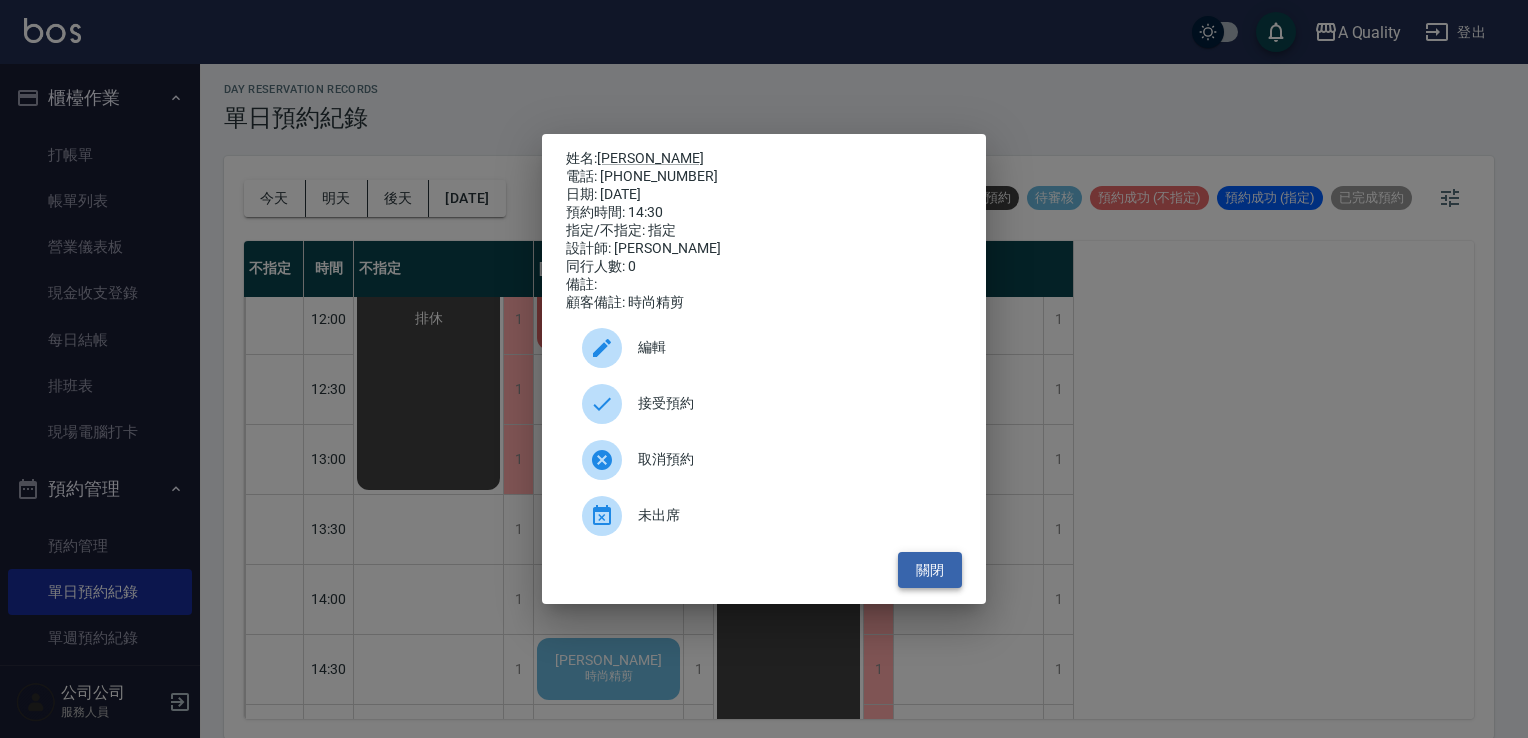 click on "關閉" at bounding box center (930, 570) 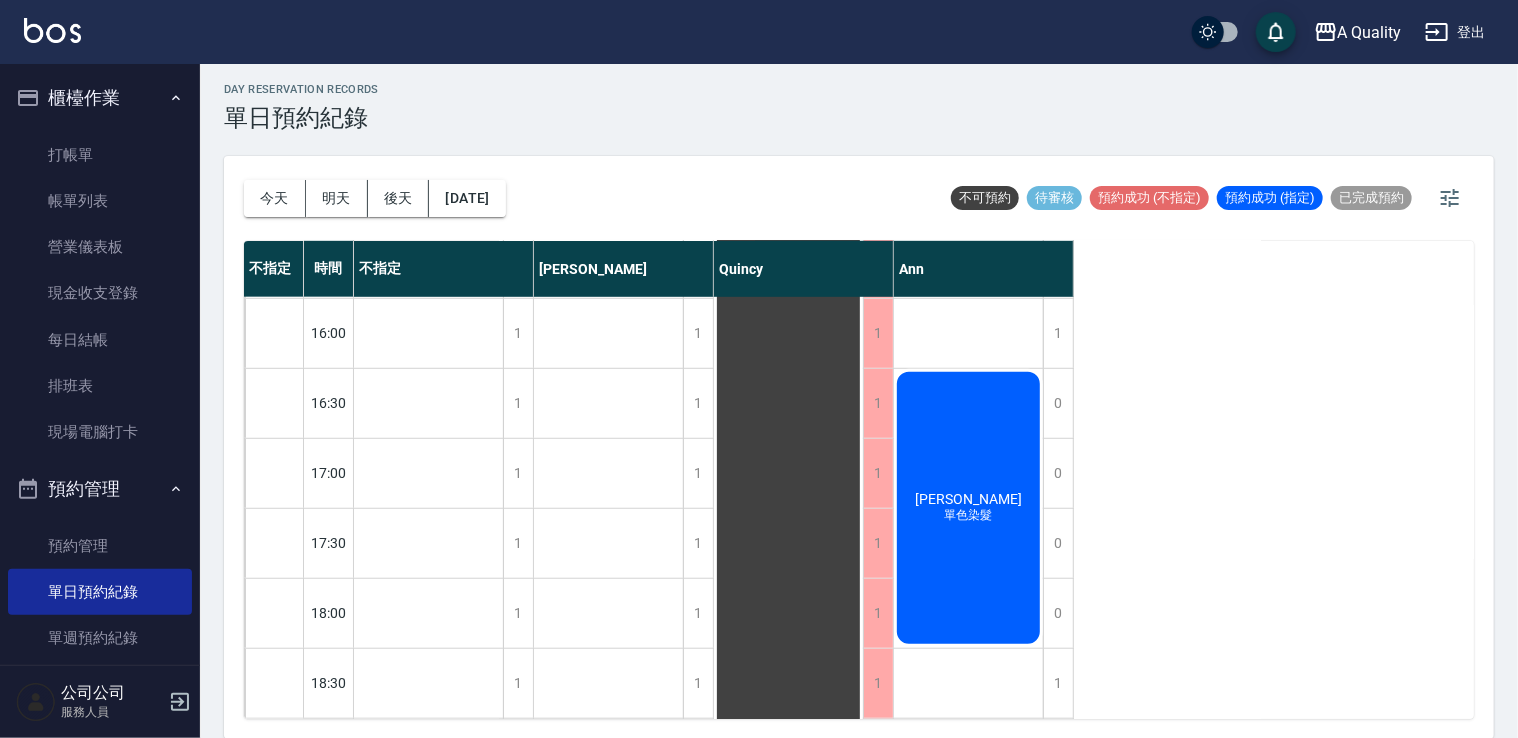 scroll, scrollTop: 700, scrollLeft: 0, axis: vertical 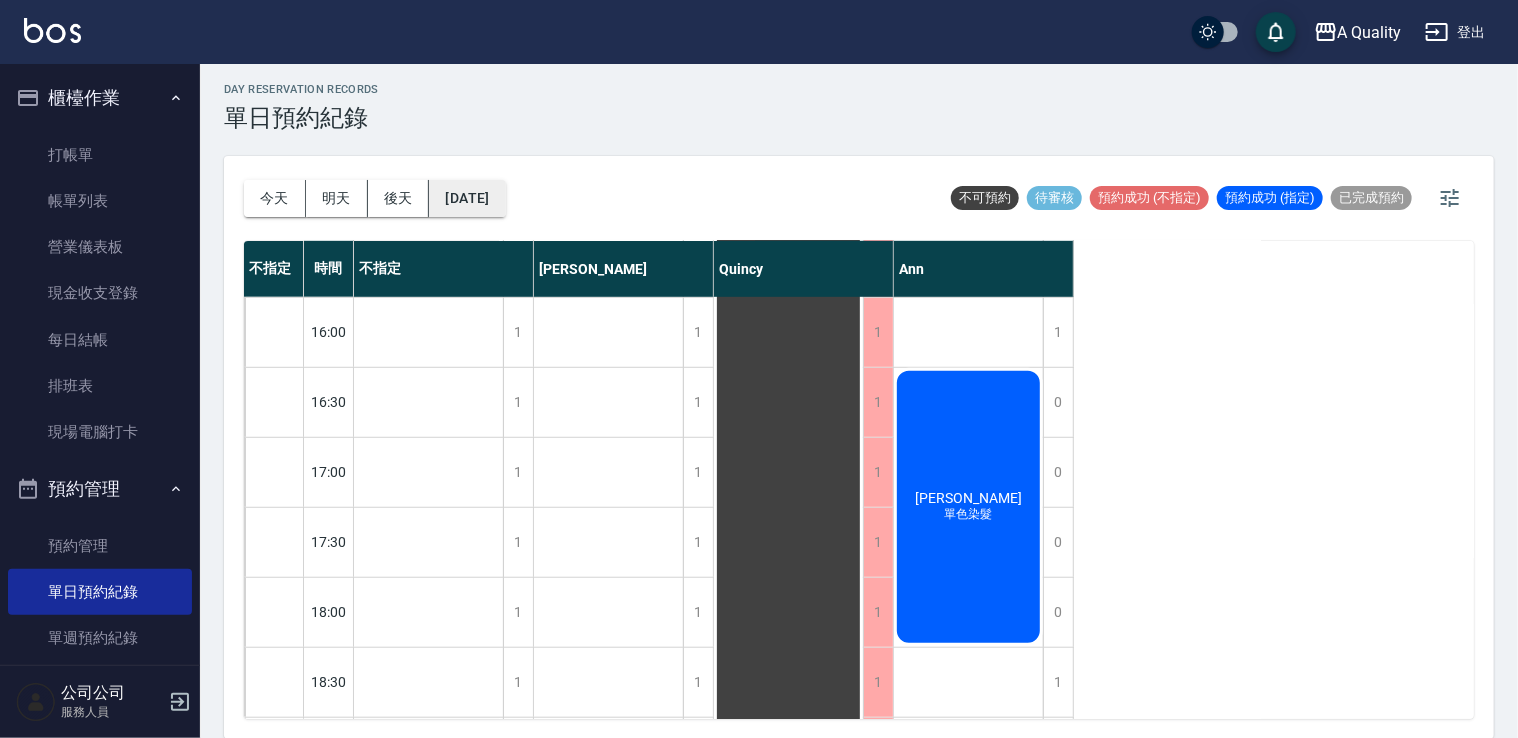 click on "[DATE]" at bounding box center (467, 198) 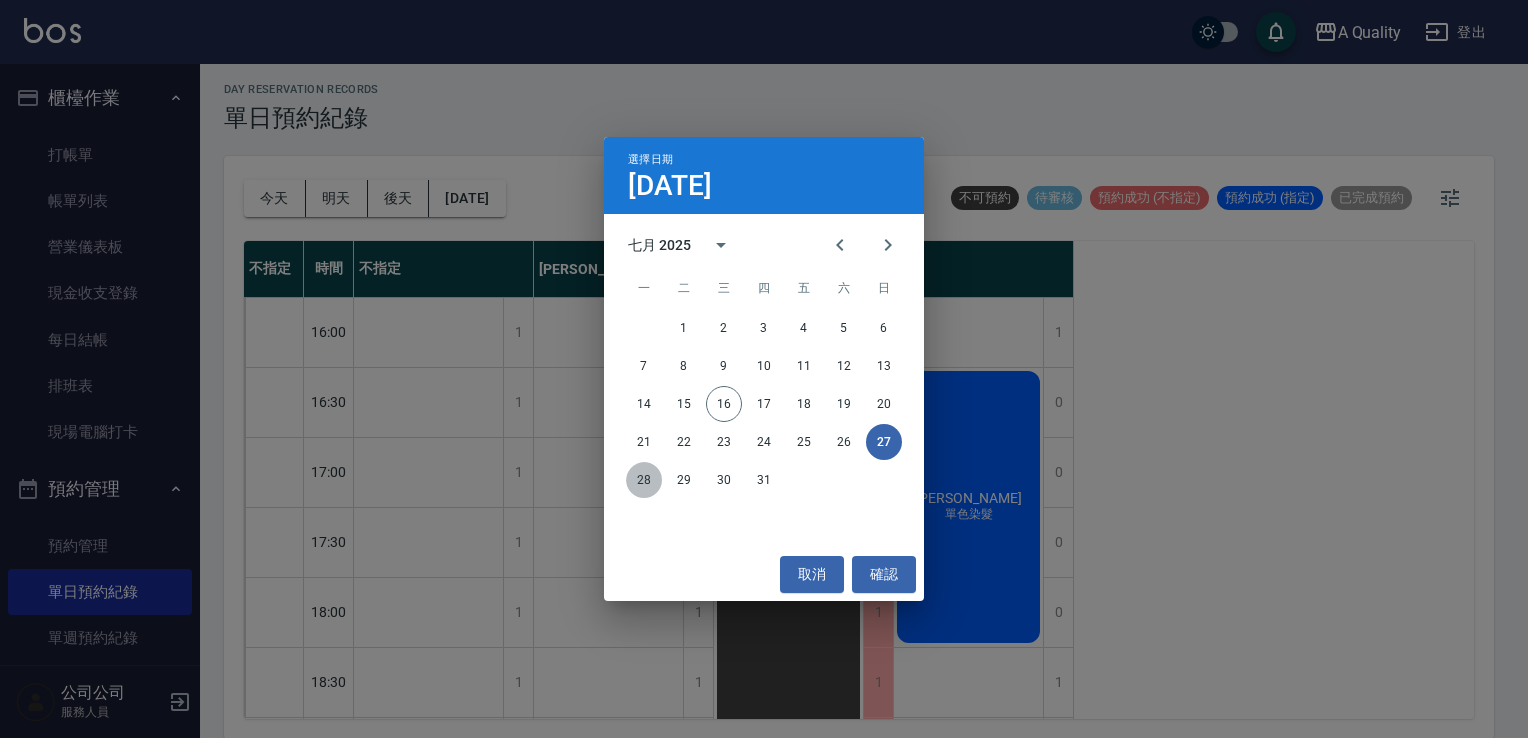 click on "28" at bounding box center (644, 480) 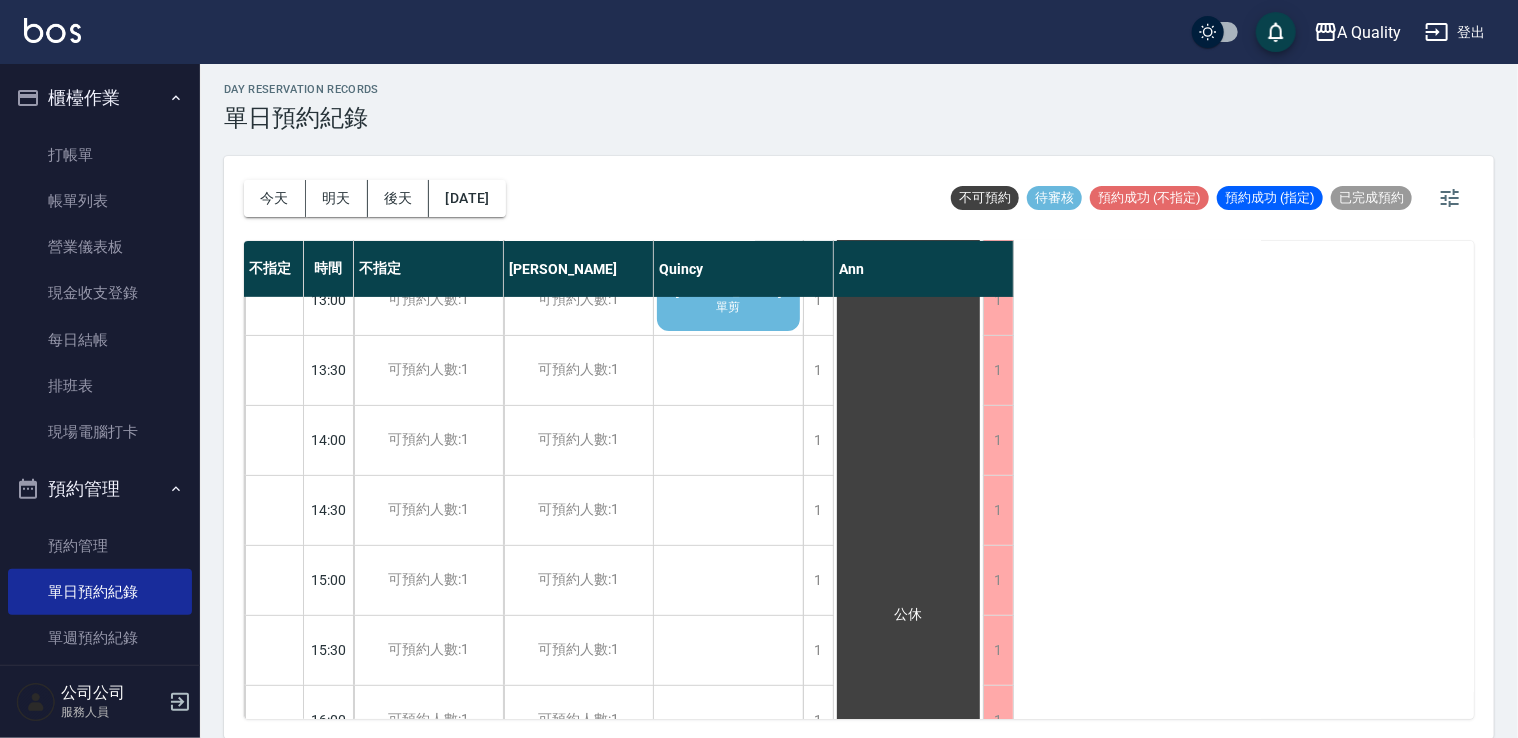 scroll, scrollTop: 100, scrollLeft: 0, axis: vertical 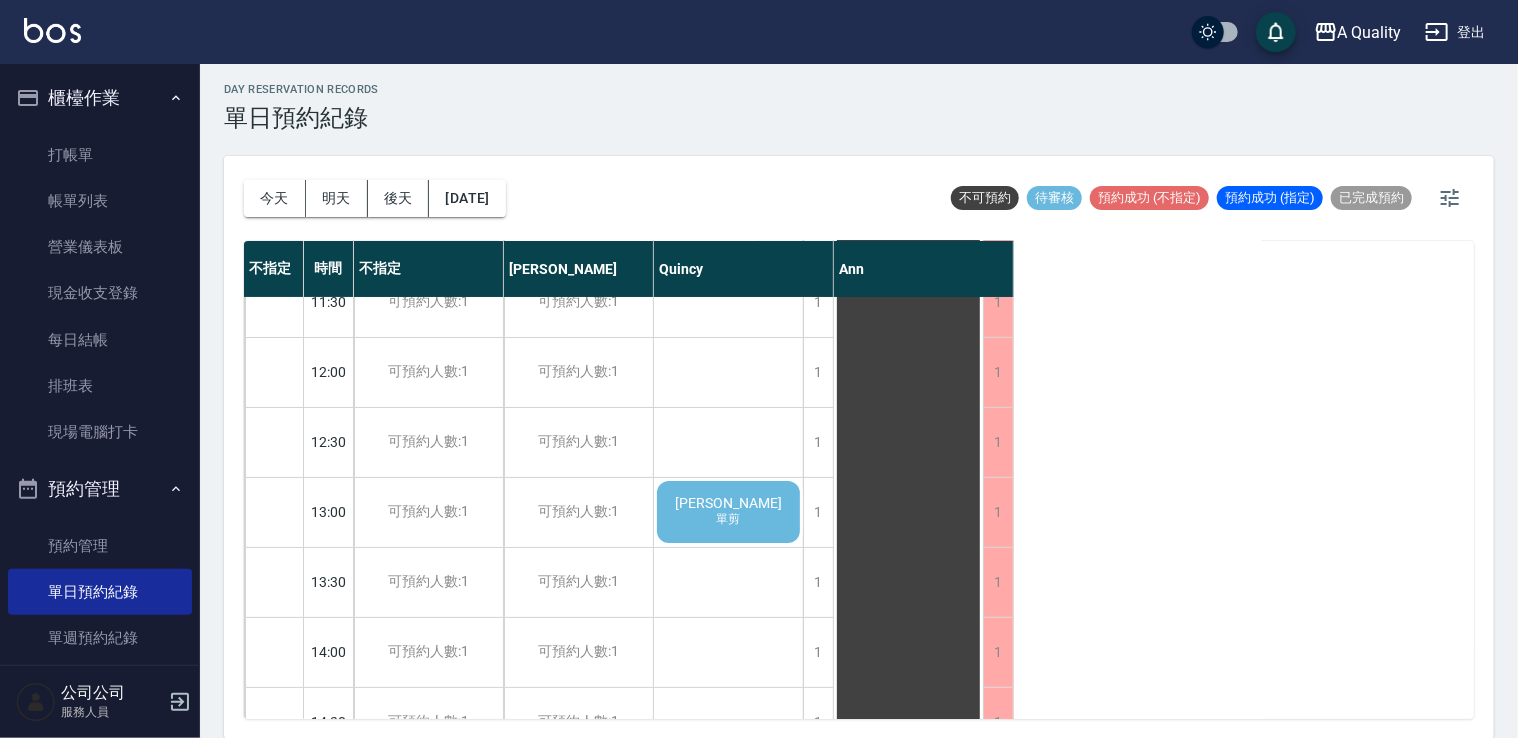click on "[DATE] [DATE] [DATE] [DATE]" at bounding box center [375, 198] 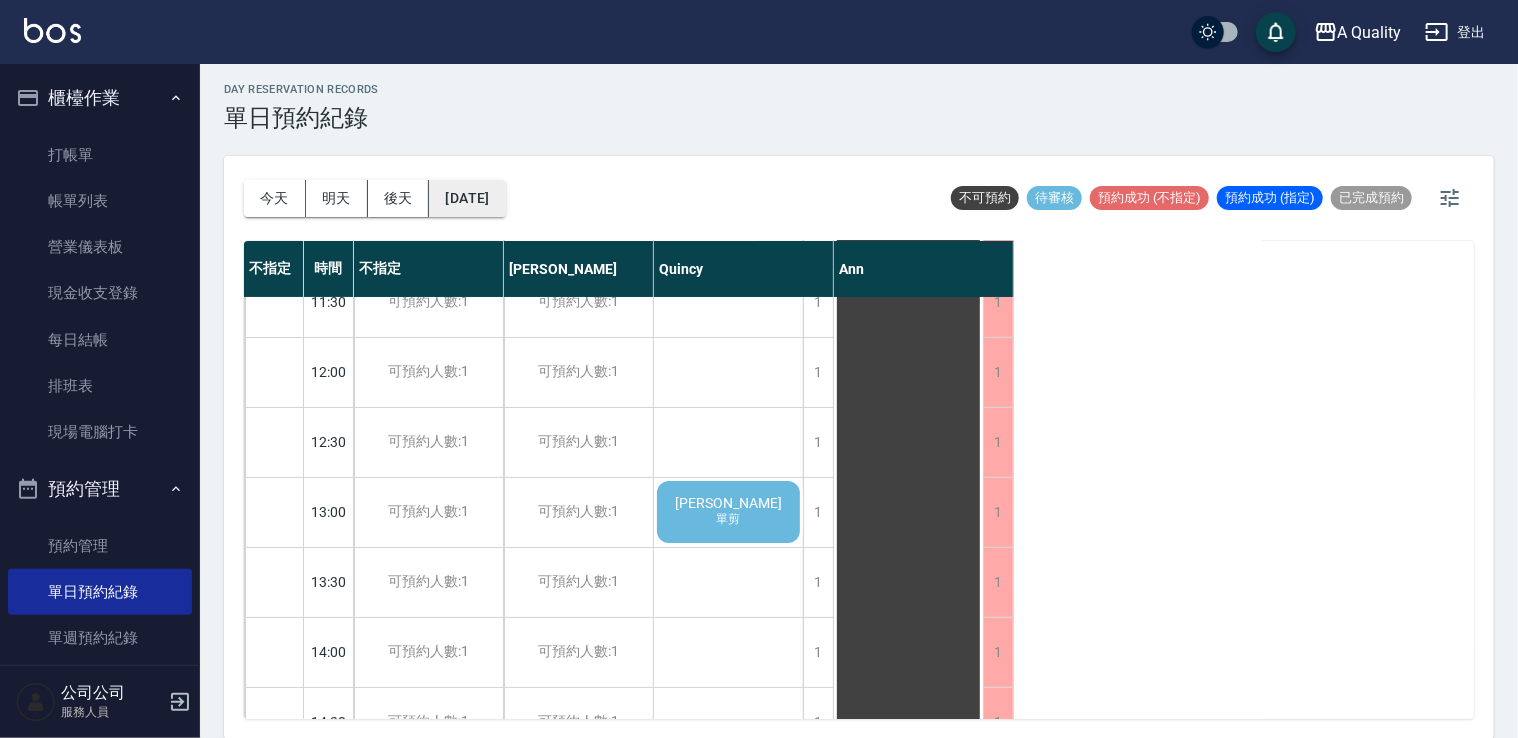 click on "[DATE]" at bounding box center (467, 198) 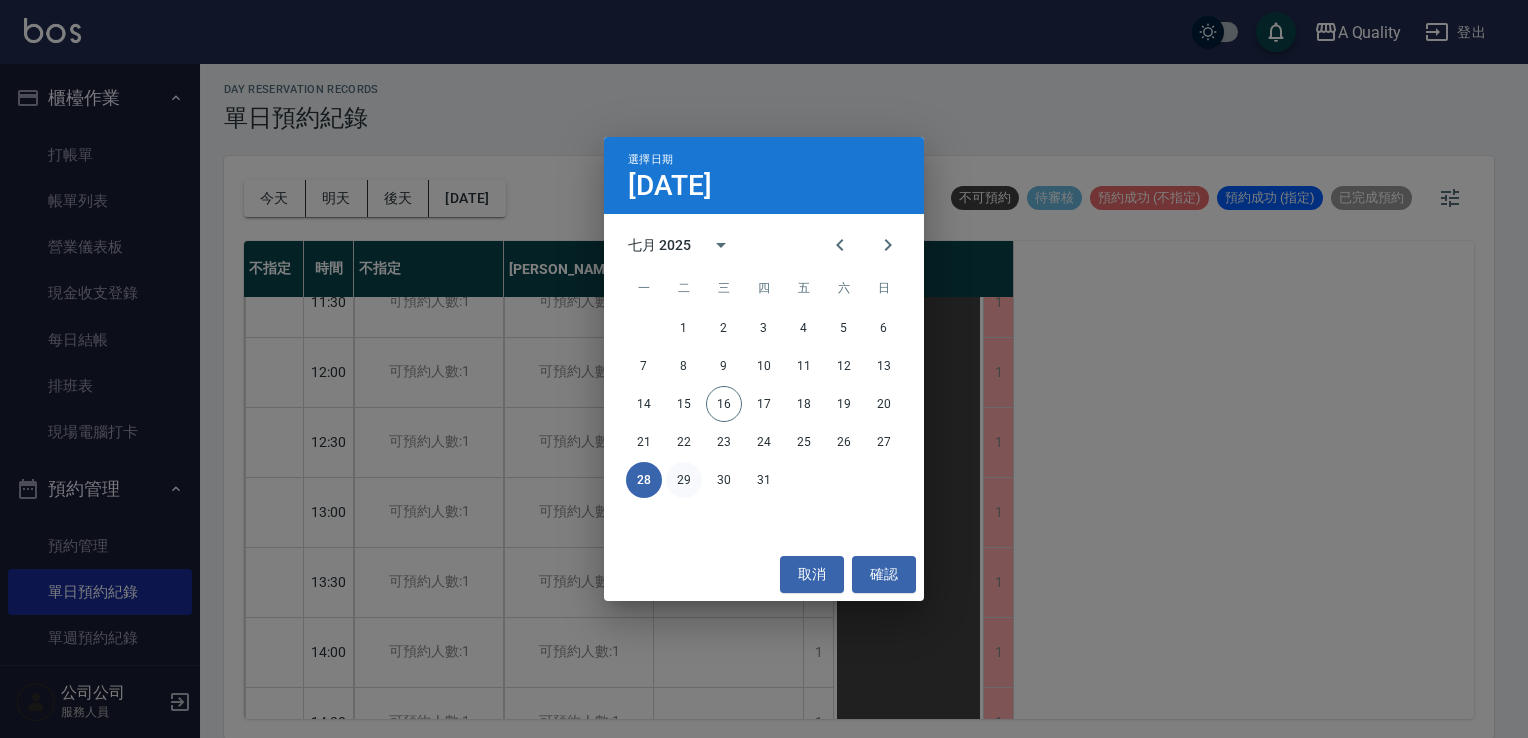 click on "29" at bounding box center (684, 480) 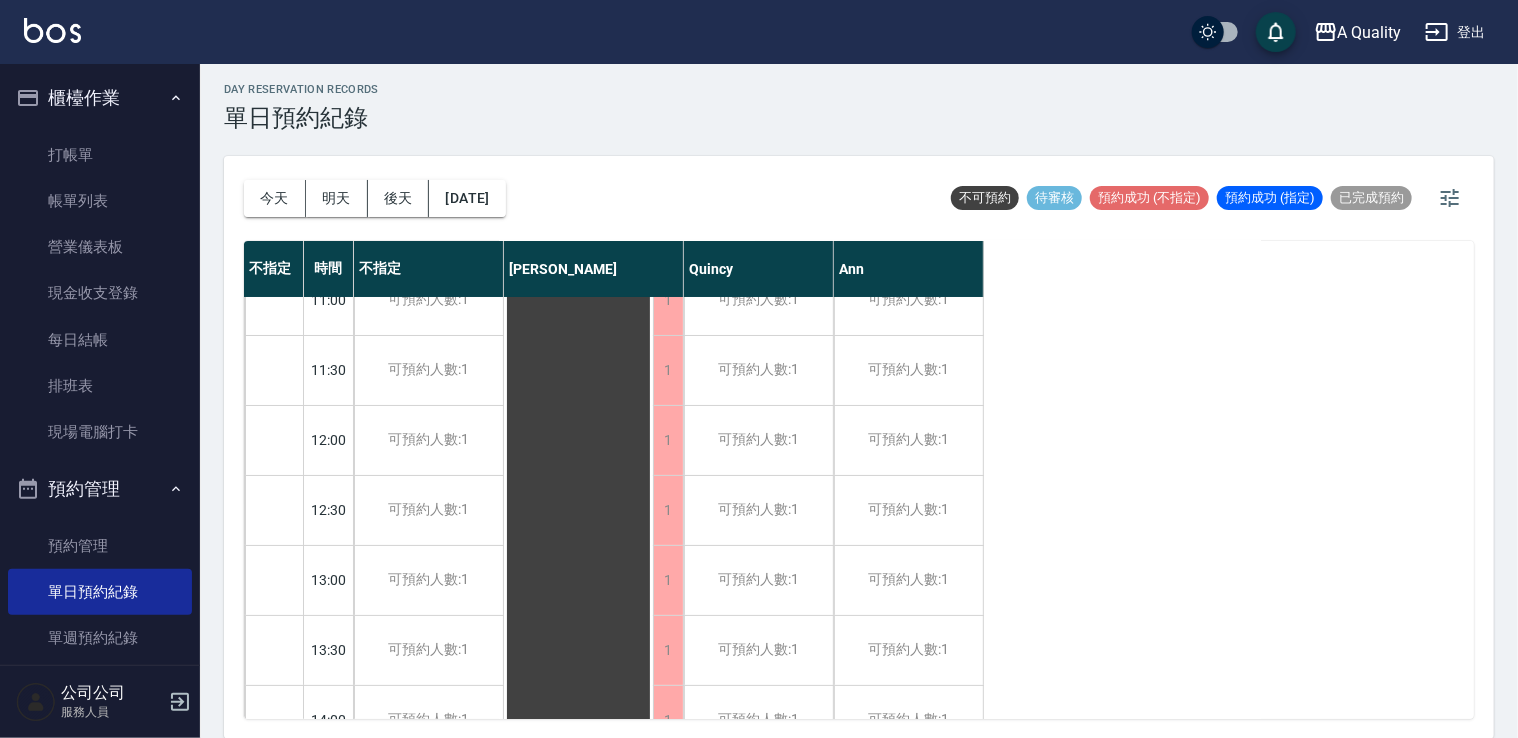 scroll, scrollTop: 0, scrollLeft: 0, axis: both 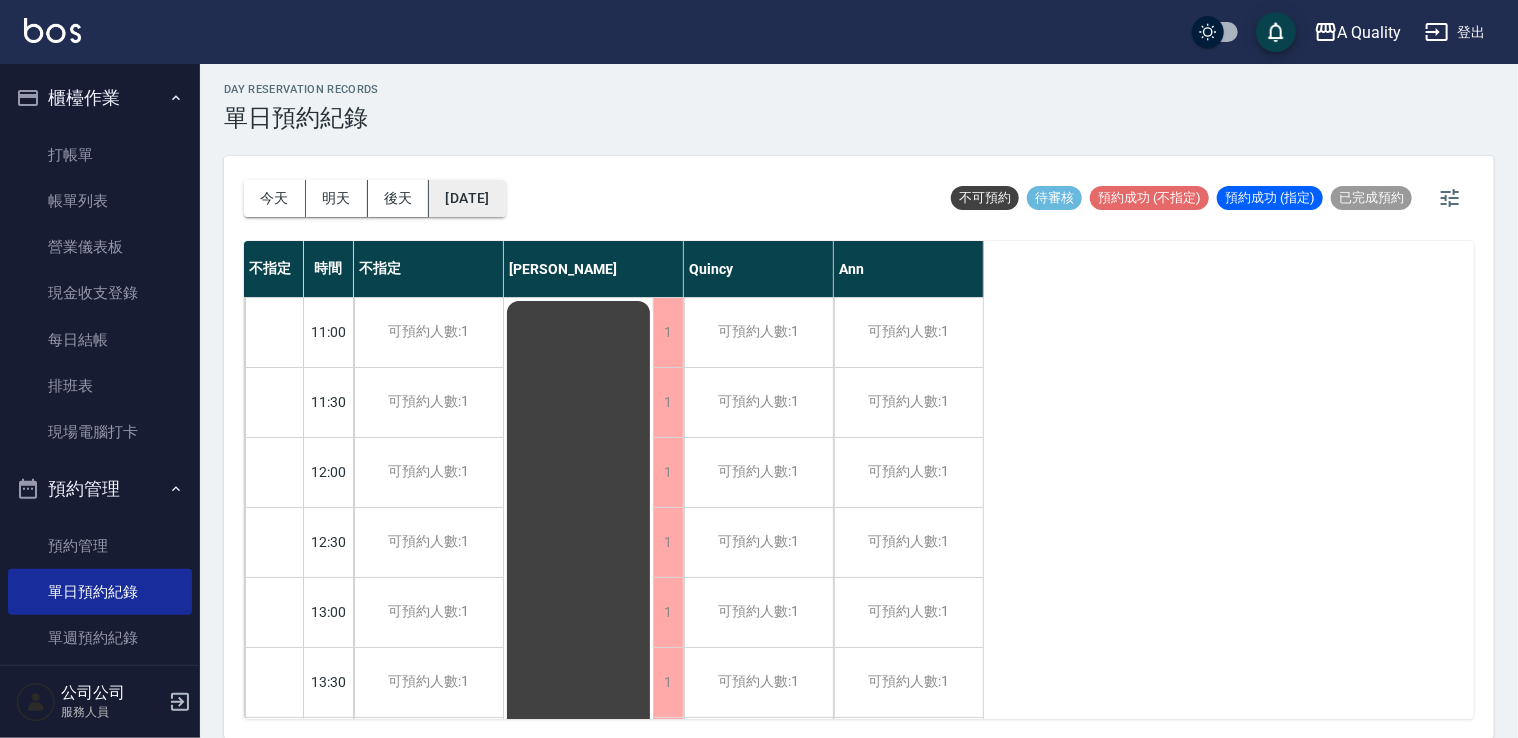 click on "[DATE]" at bounding box center [467, 198] 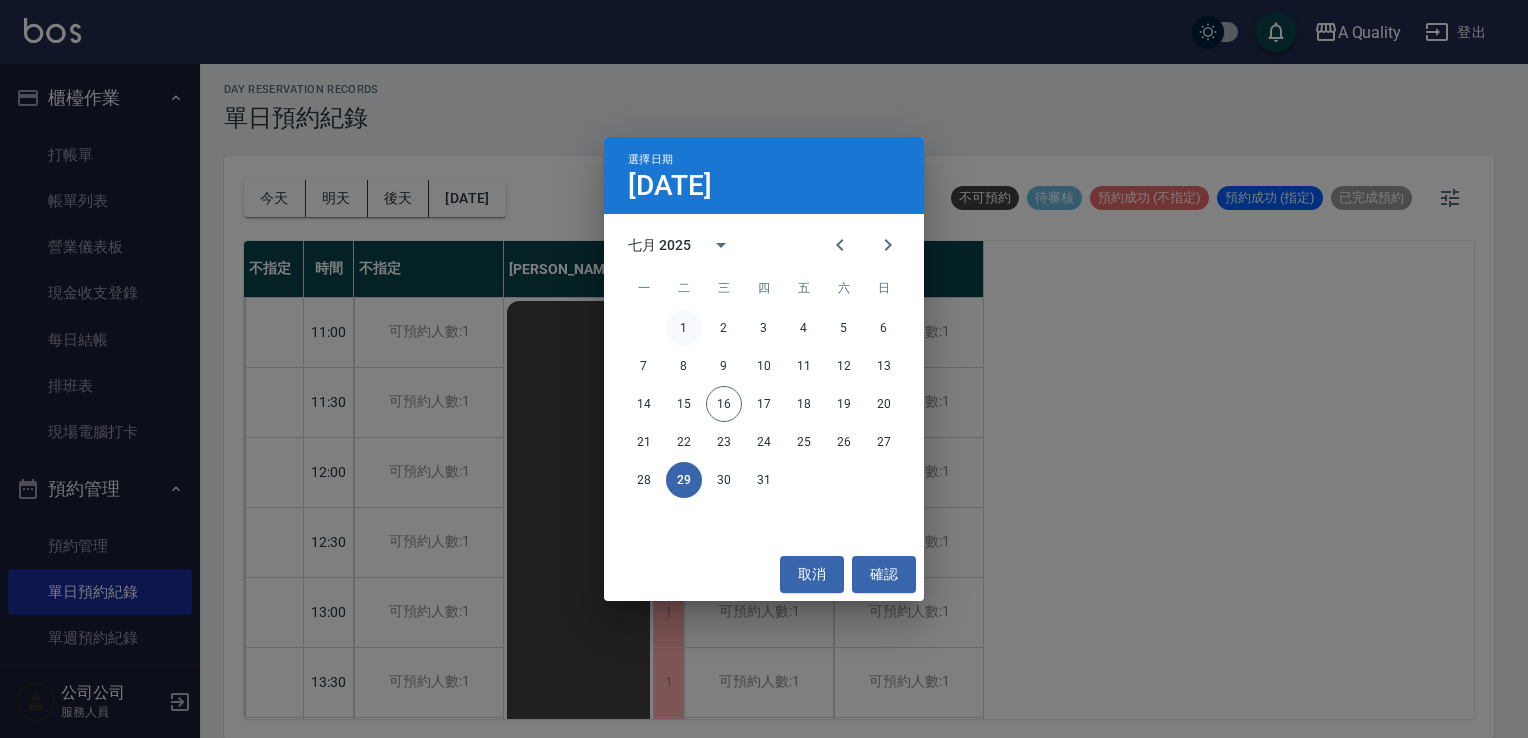 drag, startPoint x: 600, startPoint y: 250, endPoint x: 688, endPoint y: 337, distance: 123.745705 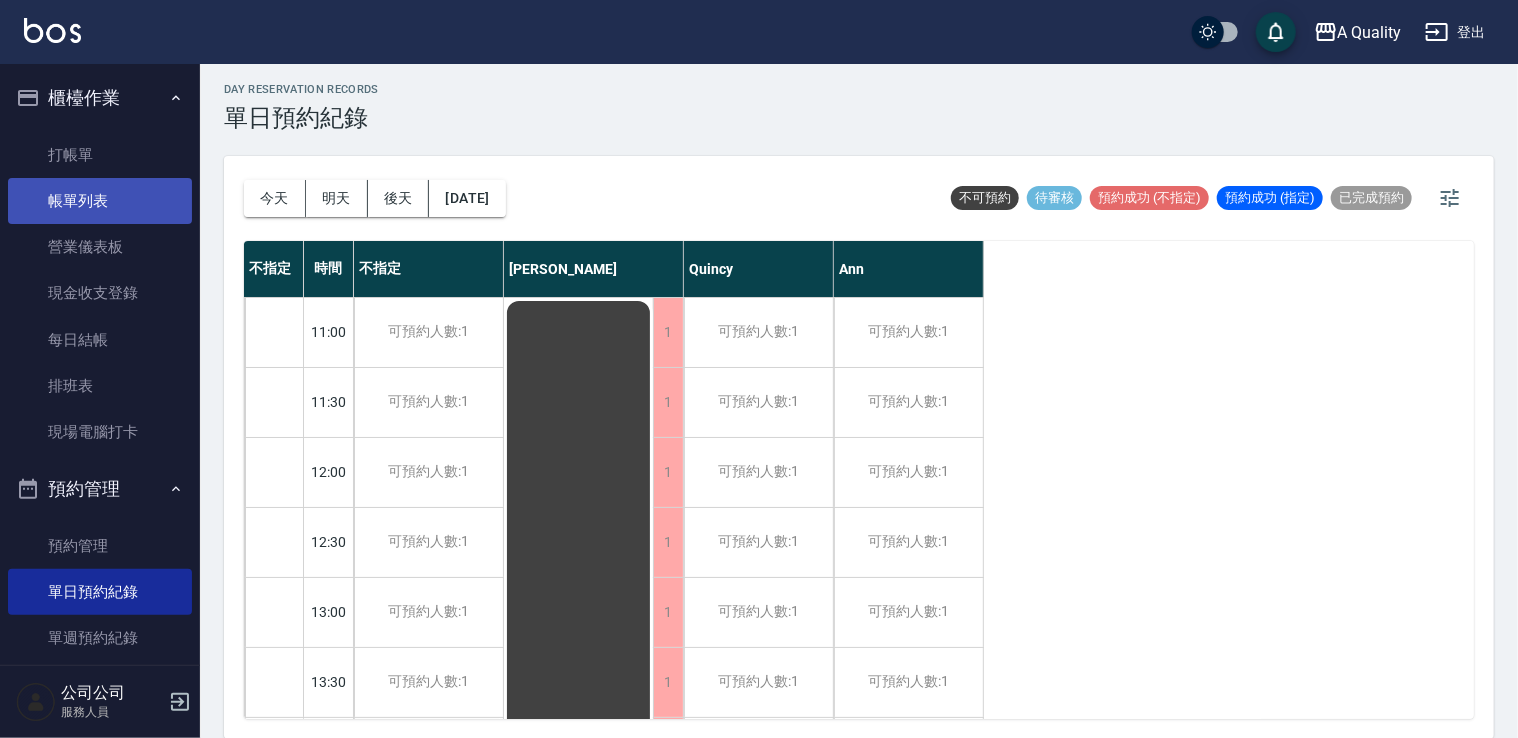 click on "帳單列表" at bounding box center [100, 201] 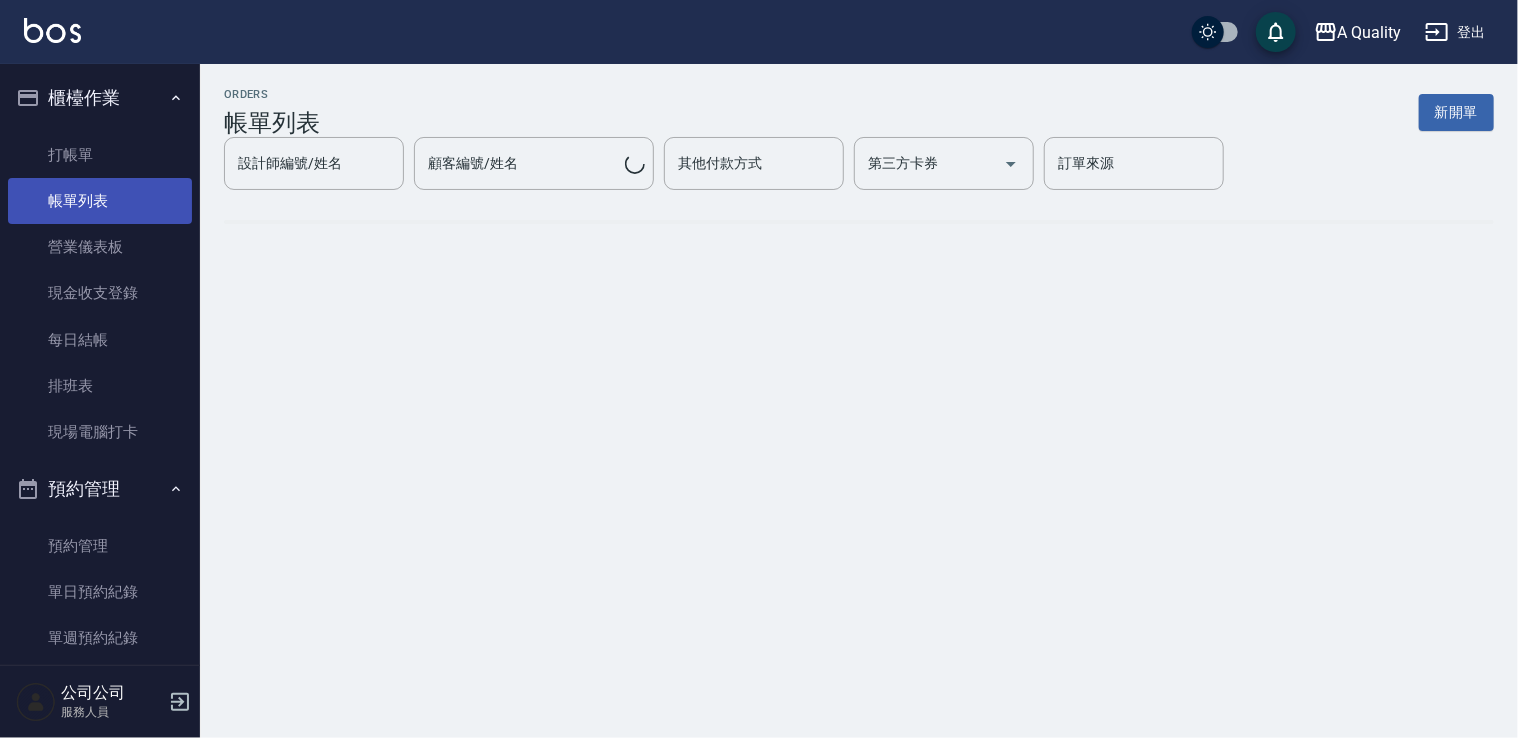scroll, scrollTop: 0, scrollLeft: 0, axis: both 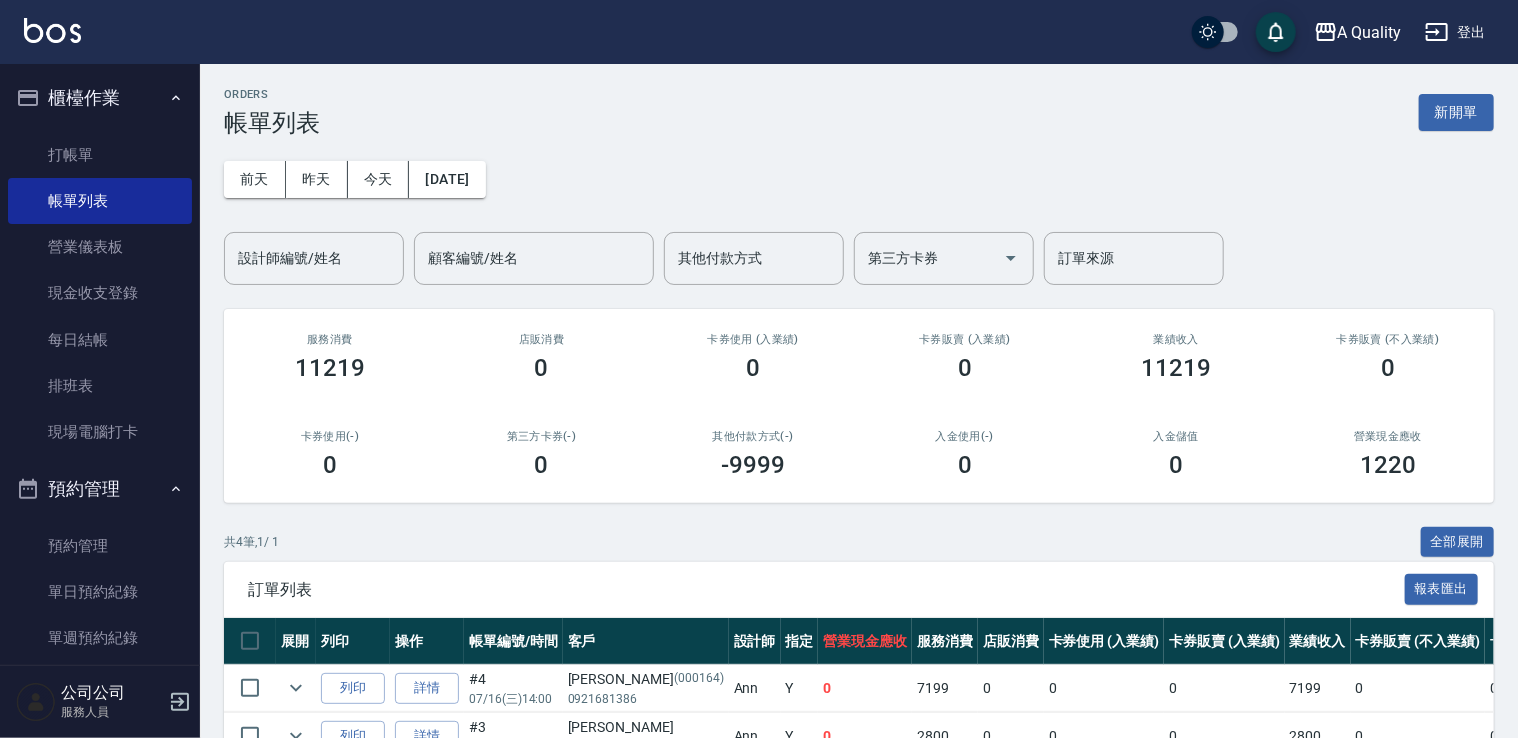 click on "單日預約紀錄" at bounding box center [100, 592] 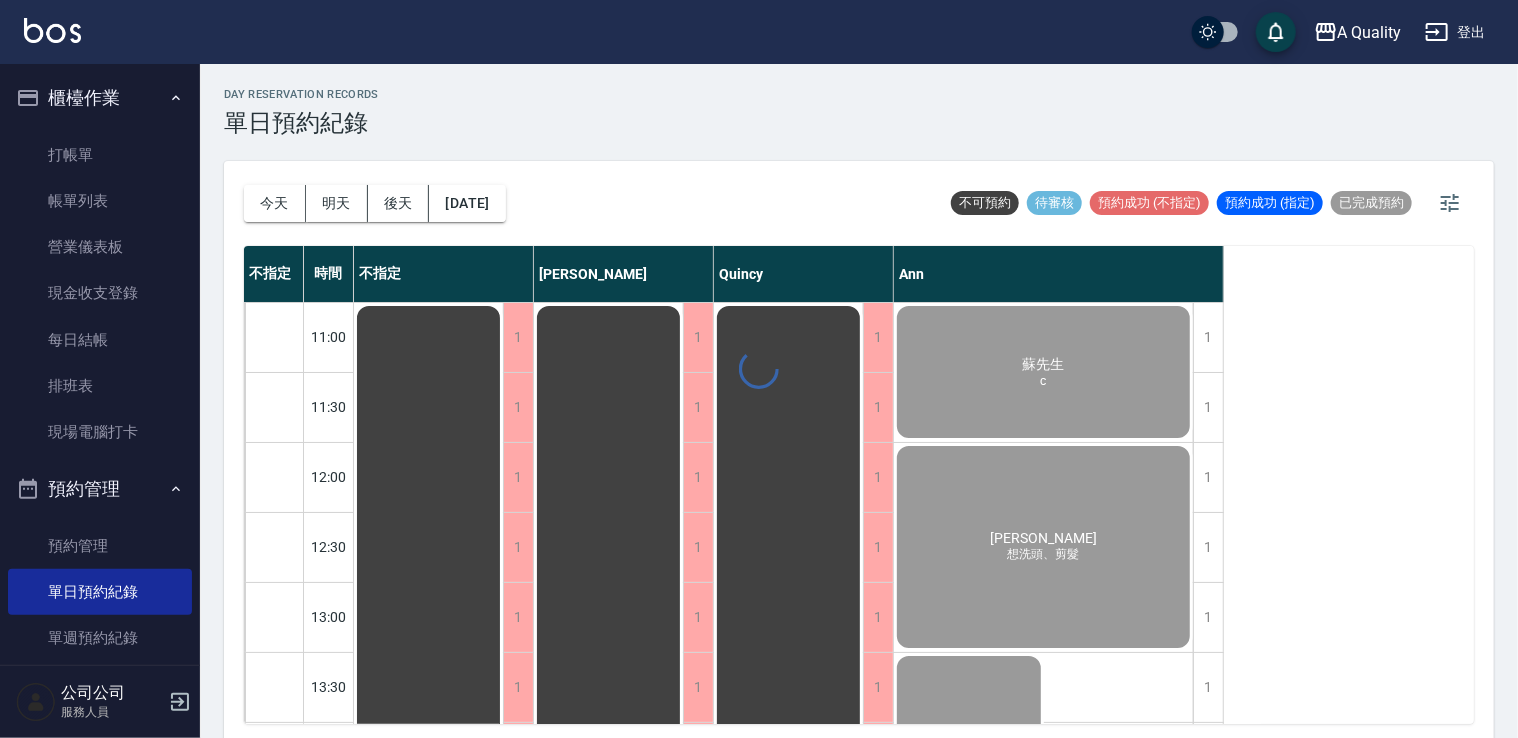 scroll, scrollTop: 5, scrollLeft: 0, axis: vertical 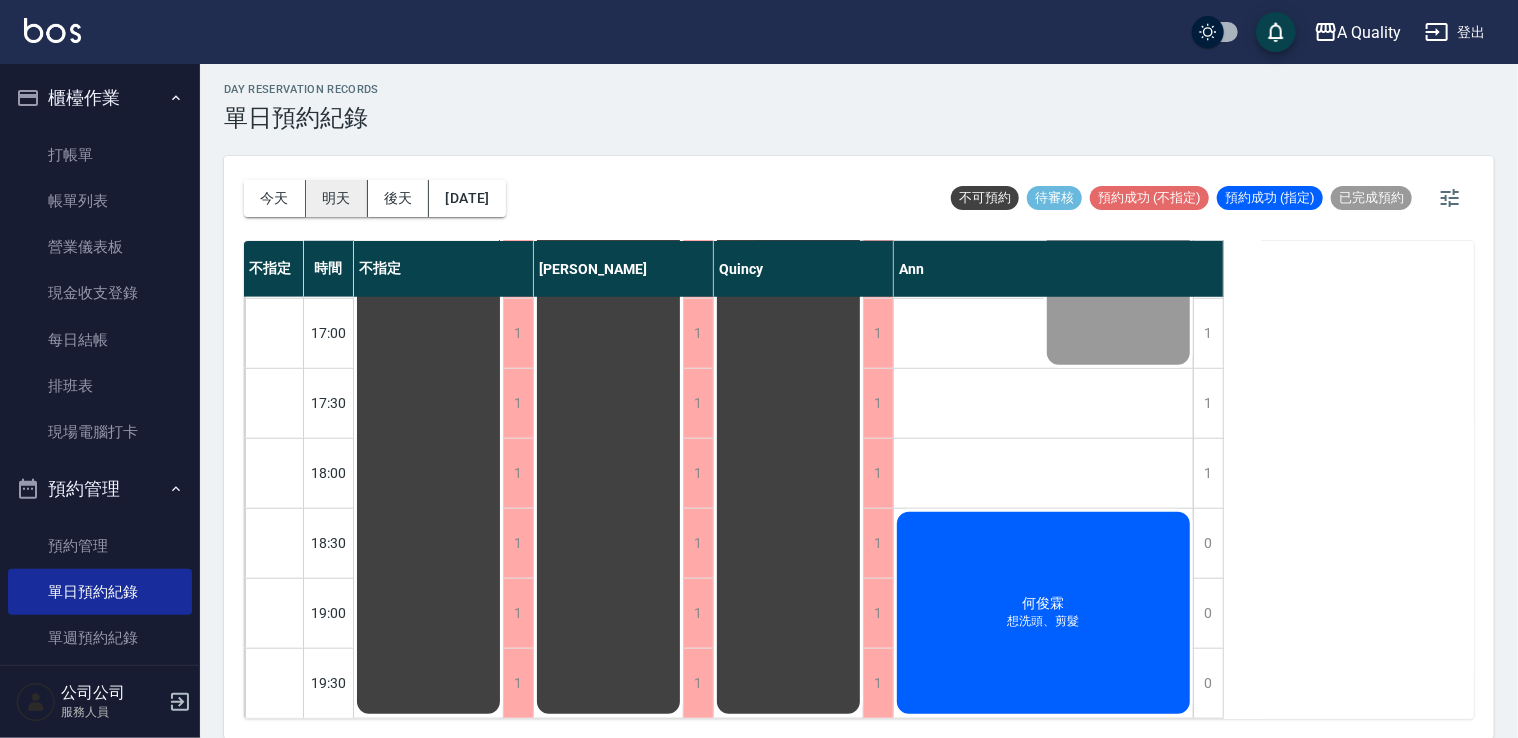 click on "明天" at bounding box center [337, 198] 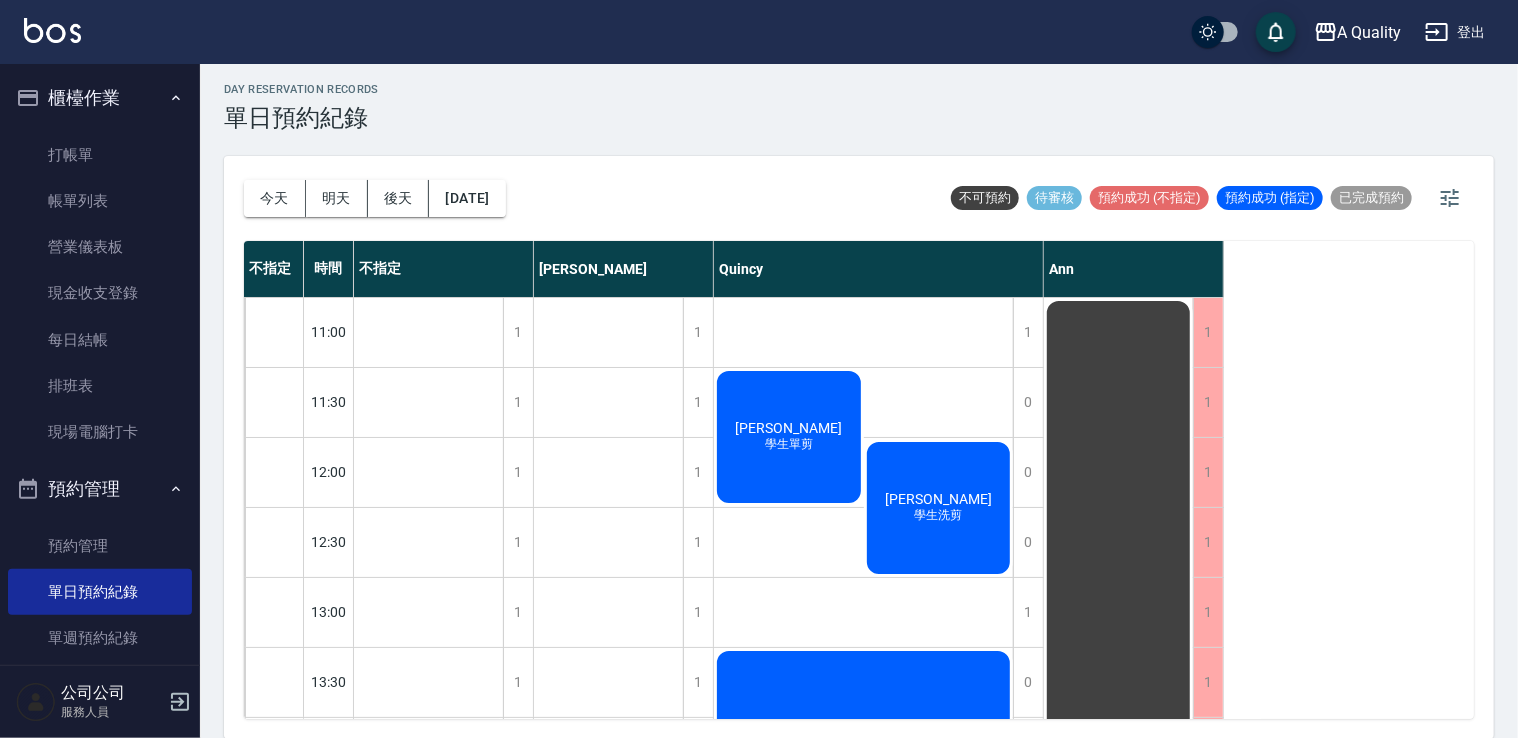 scroll, scrollTop: 100, scrollLeft: 0, axis: vertical 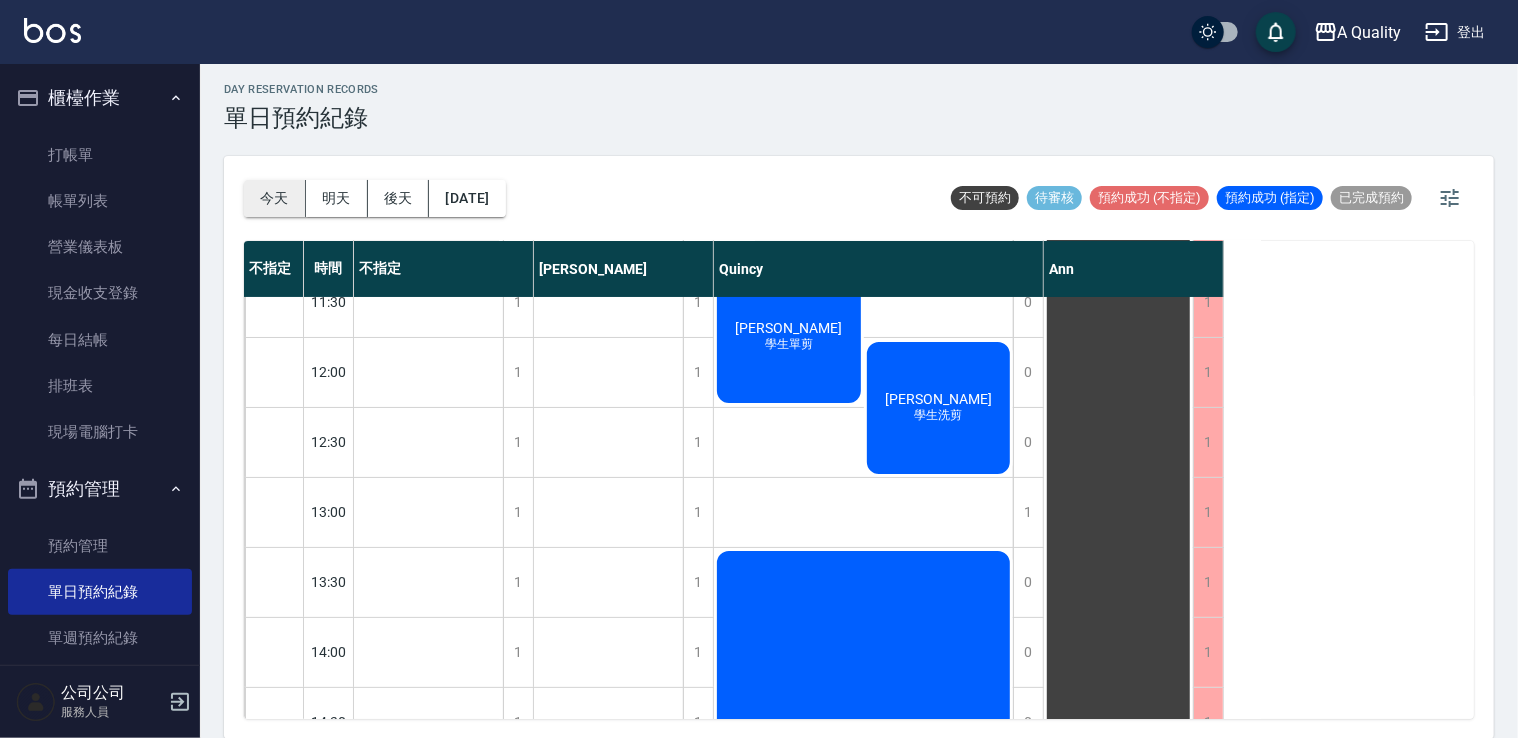 click on "今天" at bounding box center [275, 198] 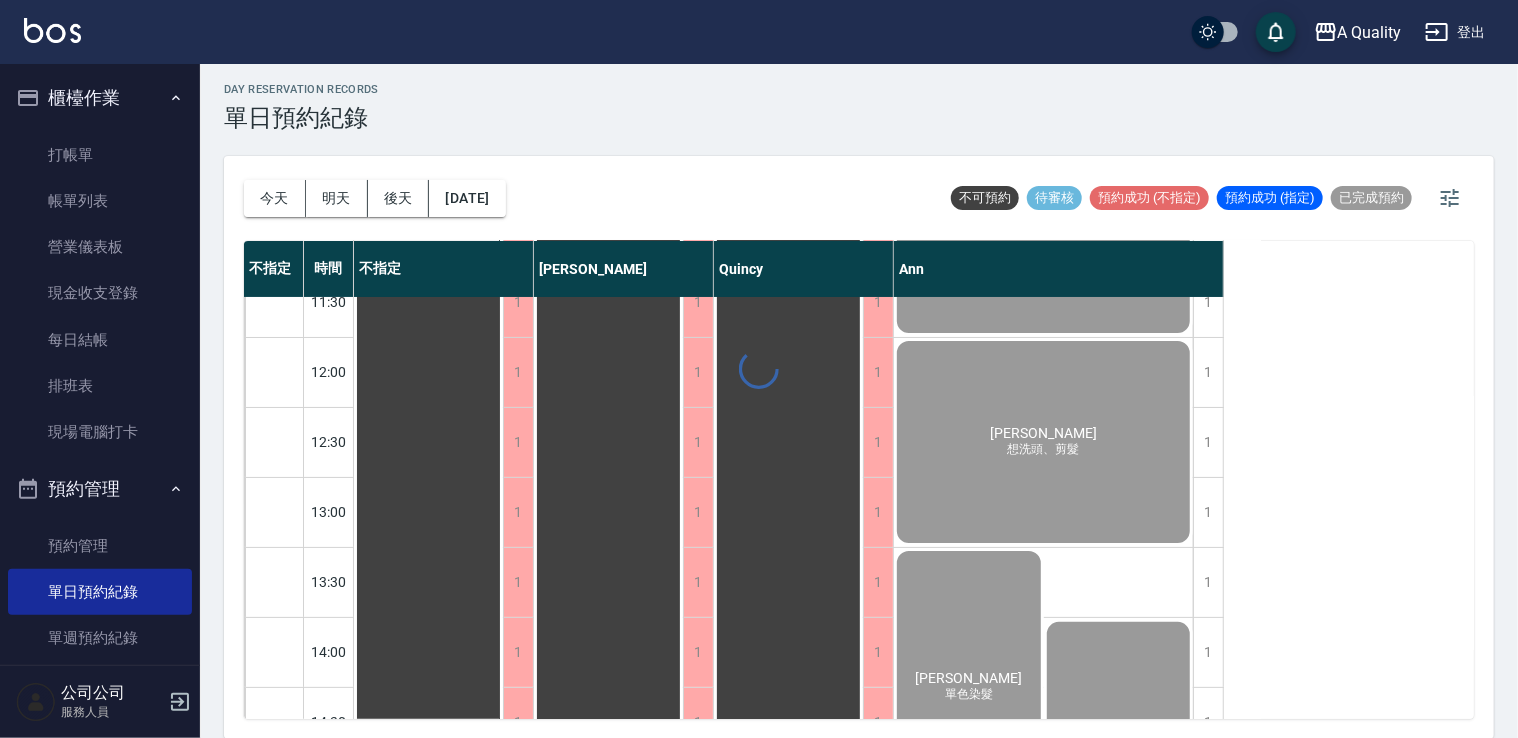 click on "[DATE]" at bounding box center (467, 198) 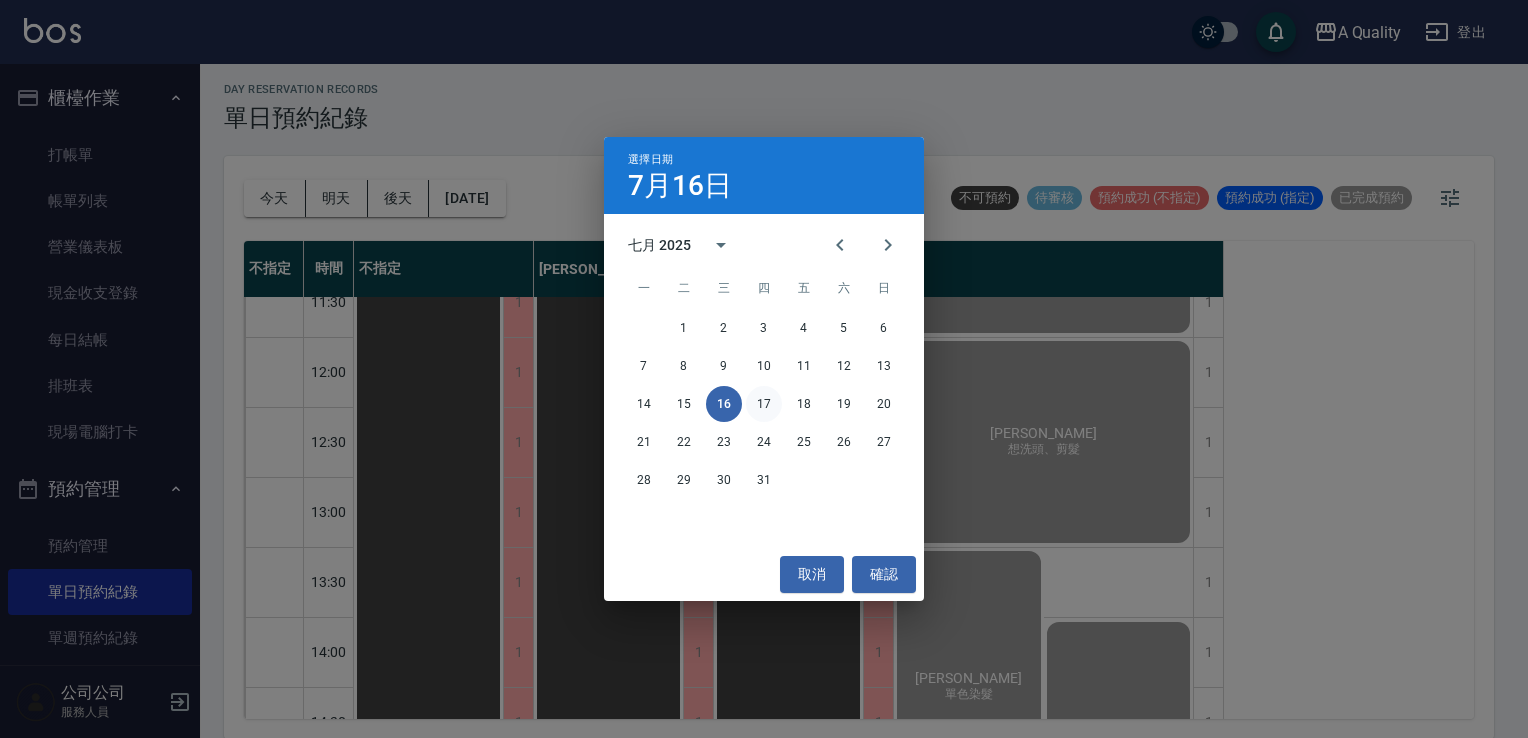 click on "17" at bounding box center (764, 404) 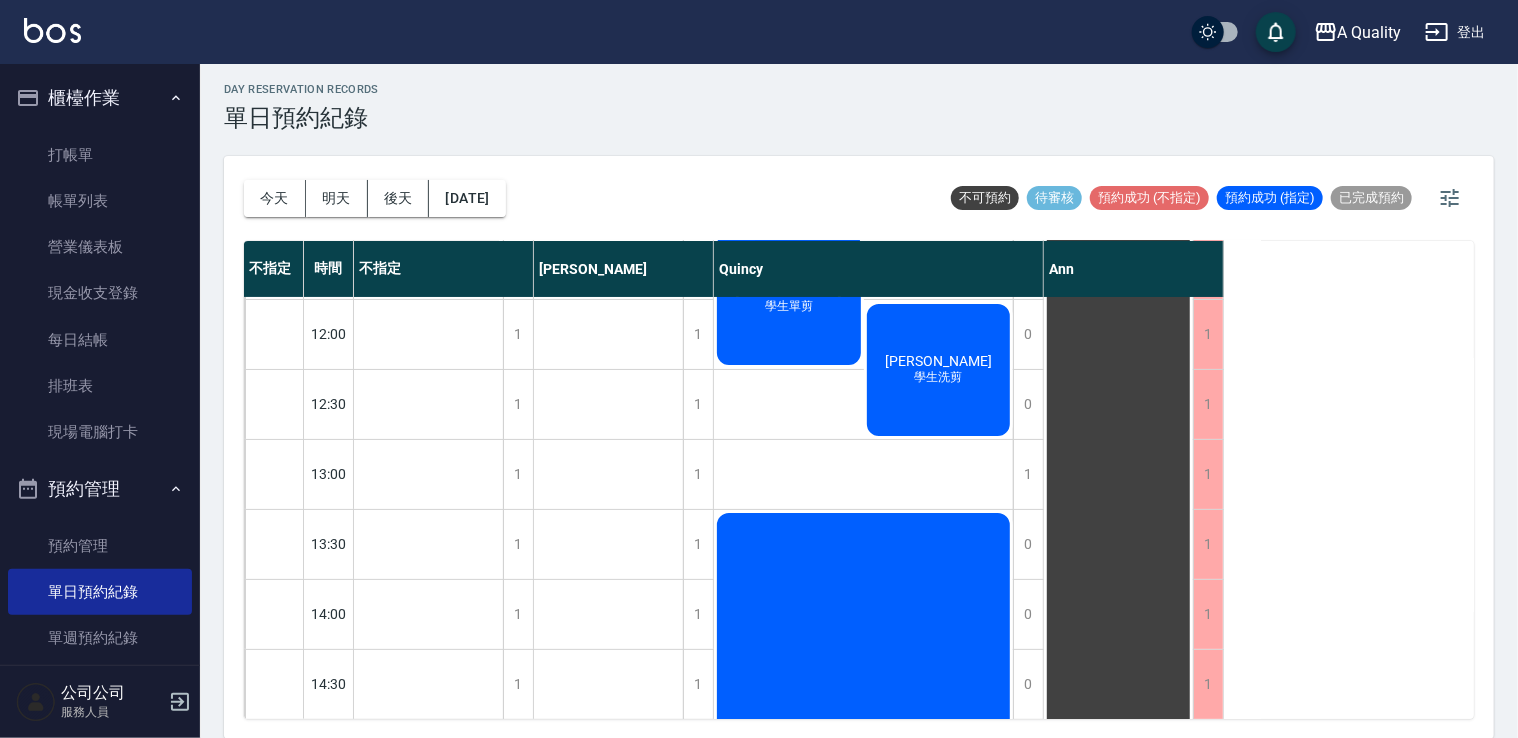 scroll, scrollTop: 500, scrollLeft: 0, axis: vertical 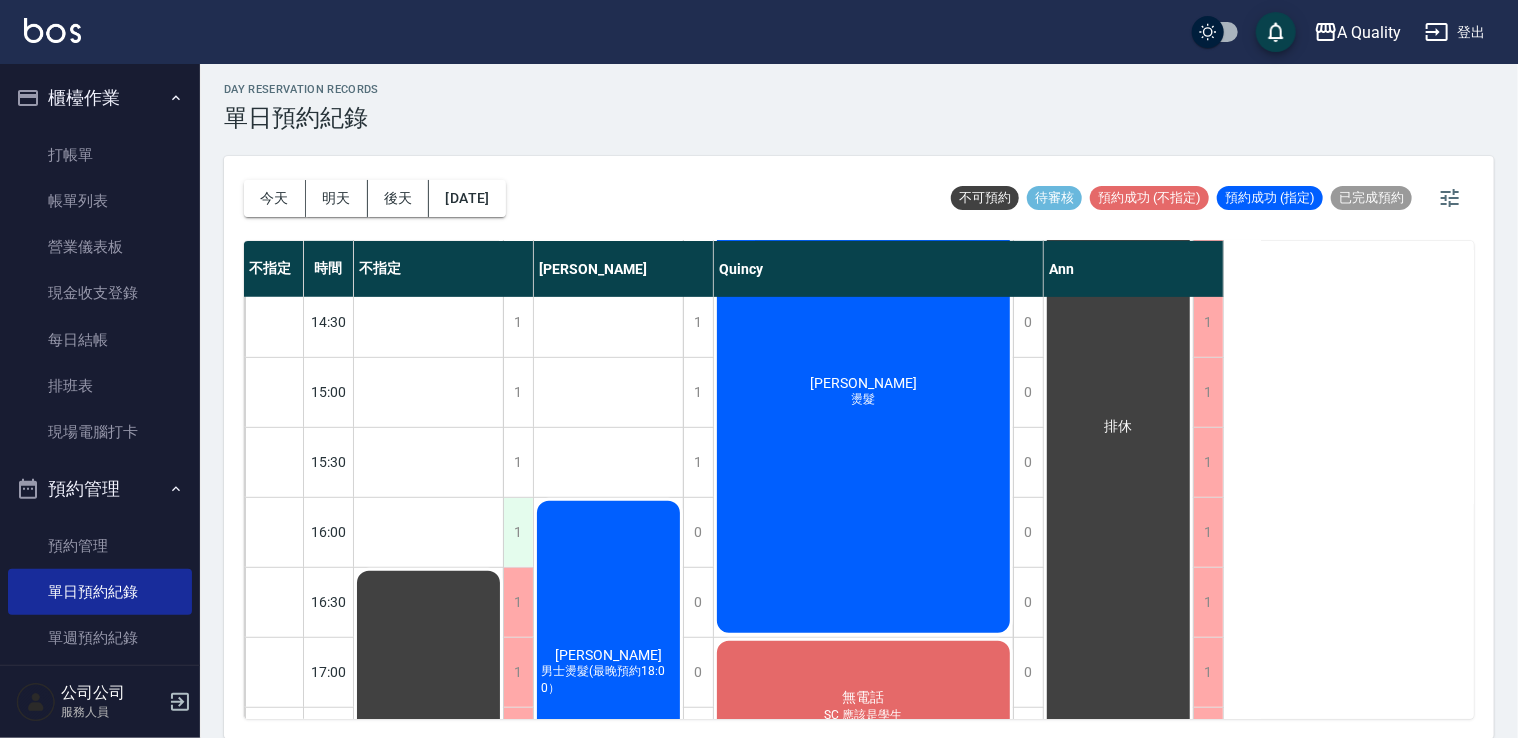 click on "1" at bounding box center (518, 532) 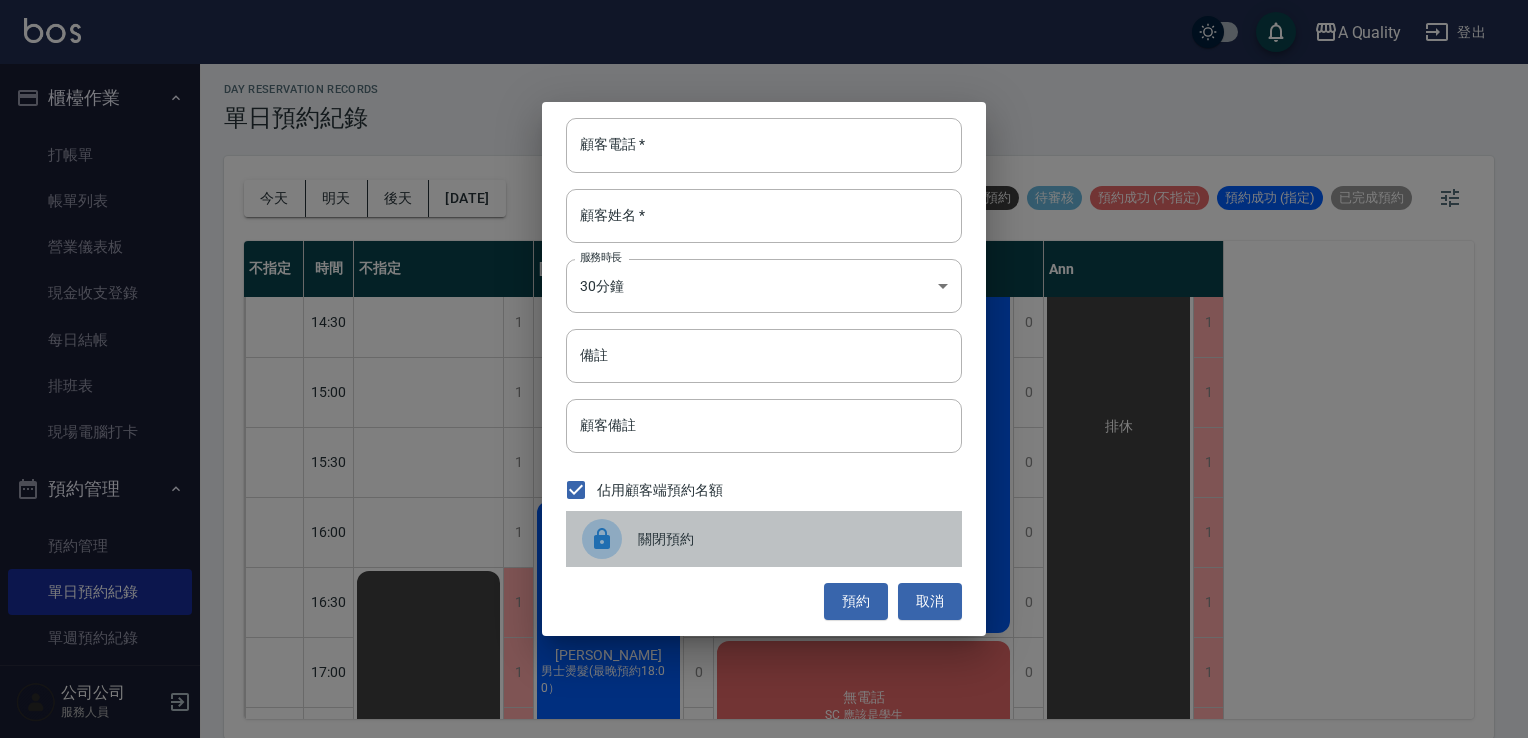 click on "關閉預約" at bounding box center [792, 539] 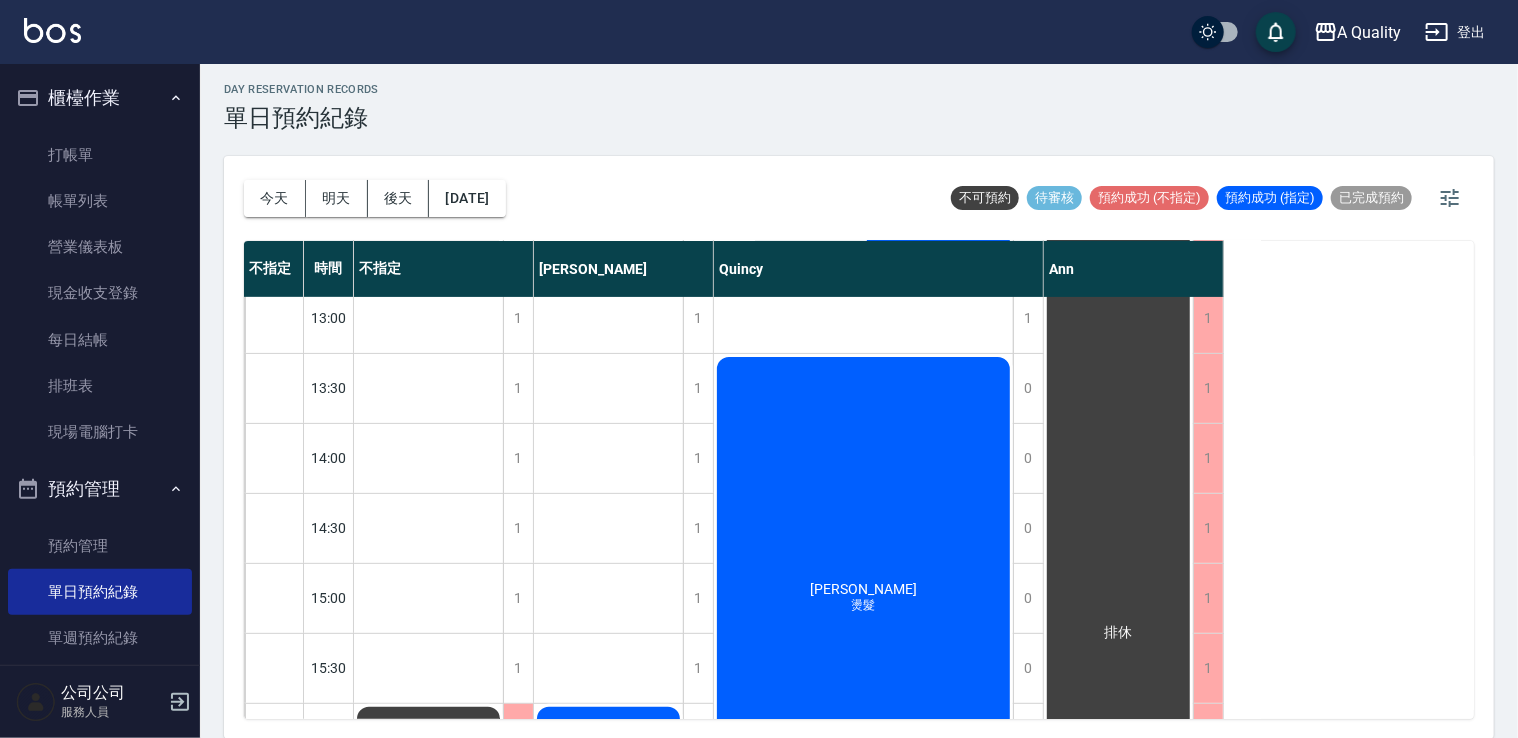 scroll, scrollTop: 400, scrollLeft: 0, axis: vertical 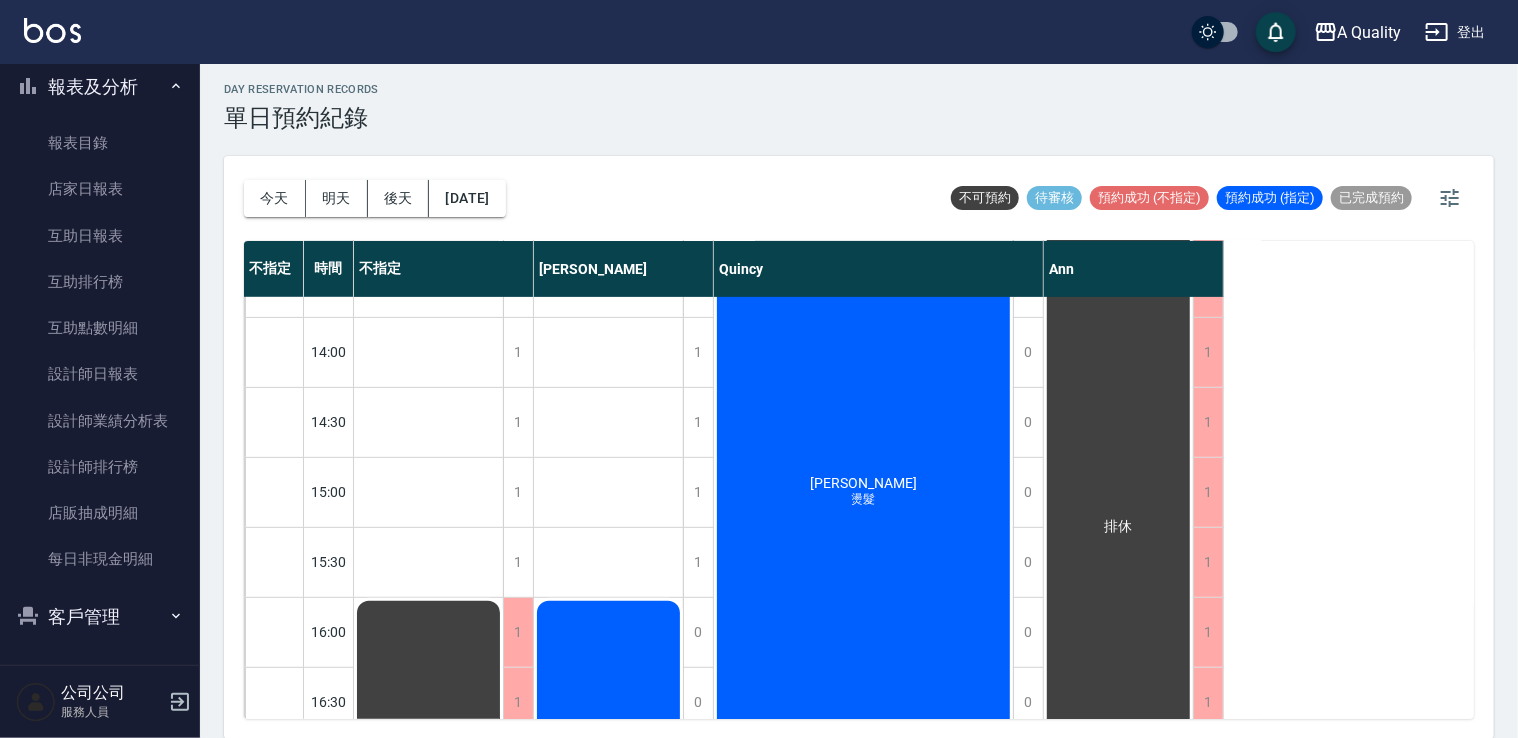 drag, startPoint x: 94, startPoint y: 610, endPoint x: 100, endPoint y: 589, distance: 21.84033 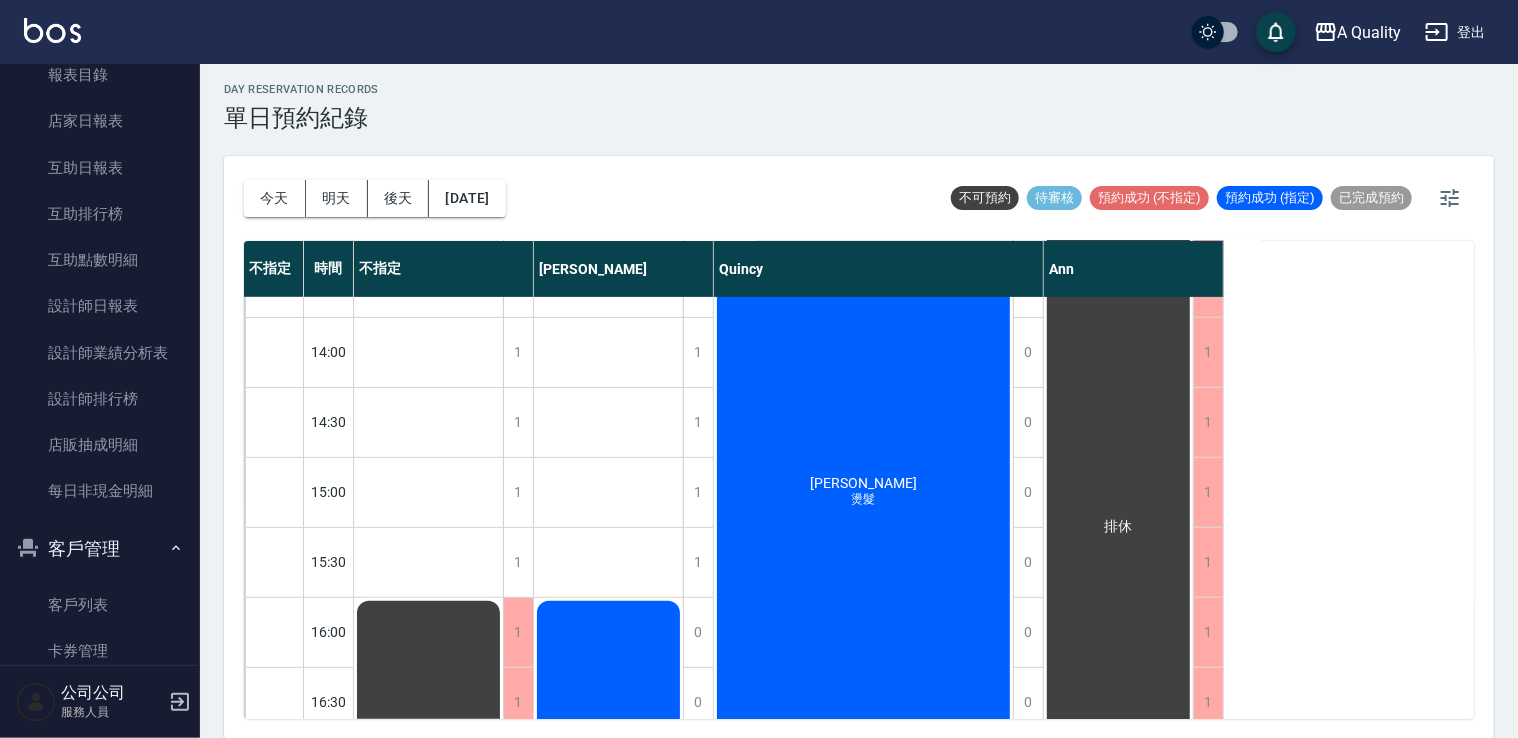 scroll, scrollTop: 661, scrollLeft: 0, axis: vertical 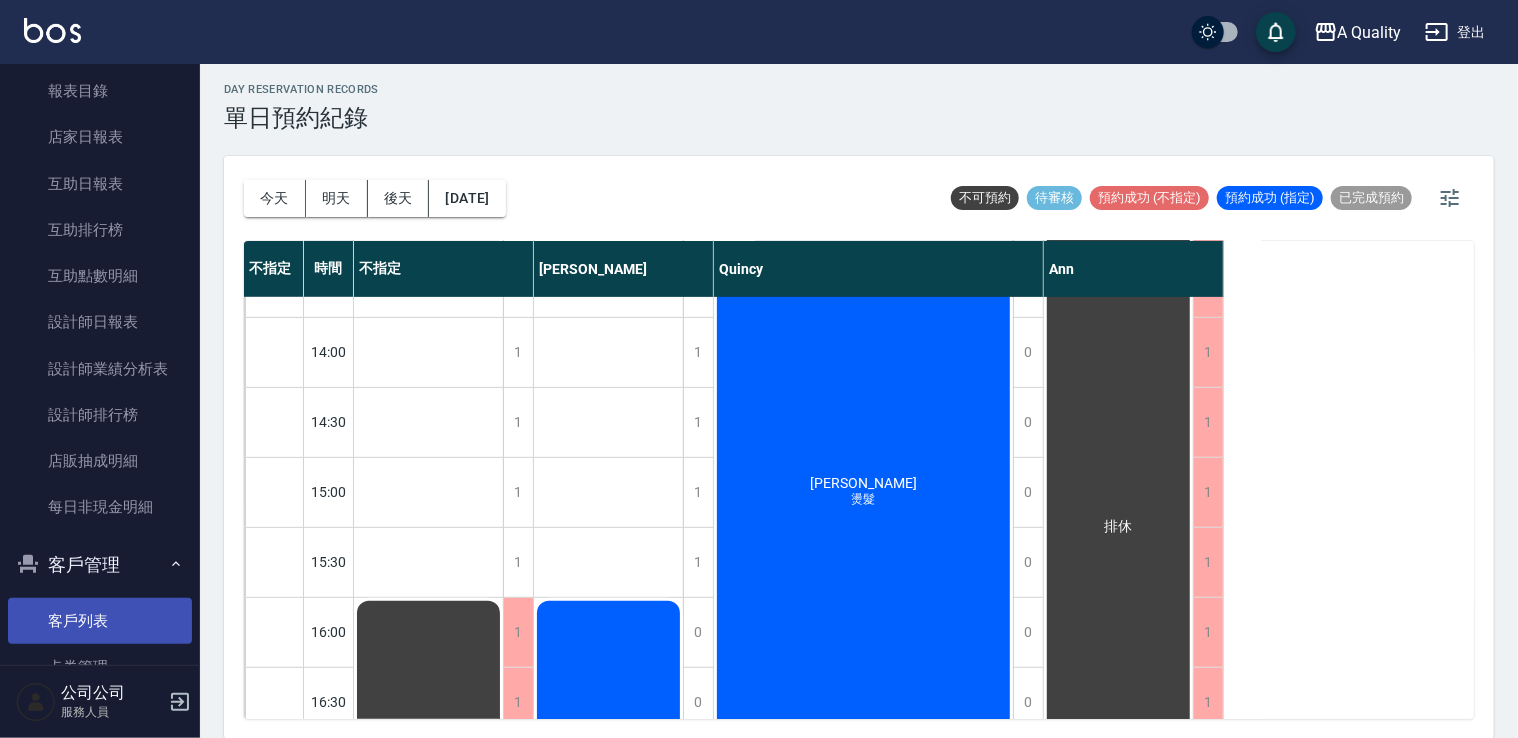 click on "客戶列表" at bounding box center (100, 621) 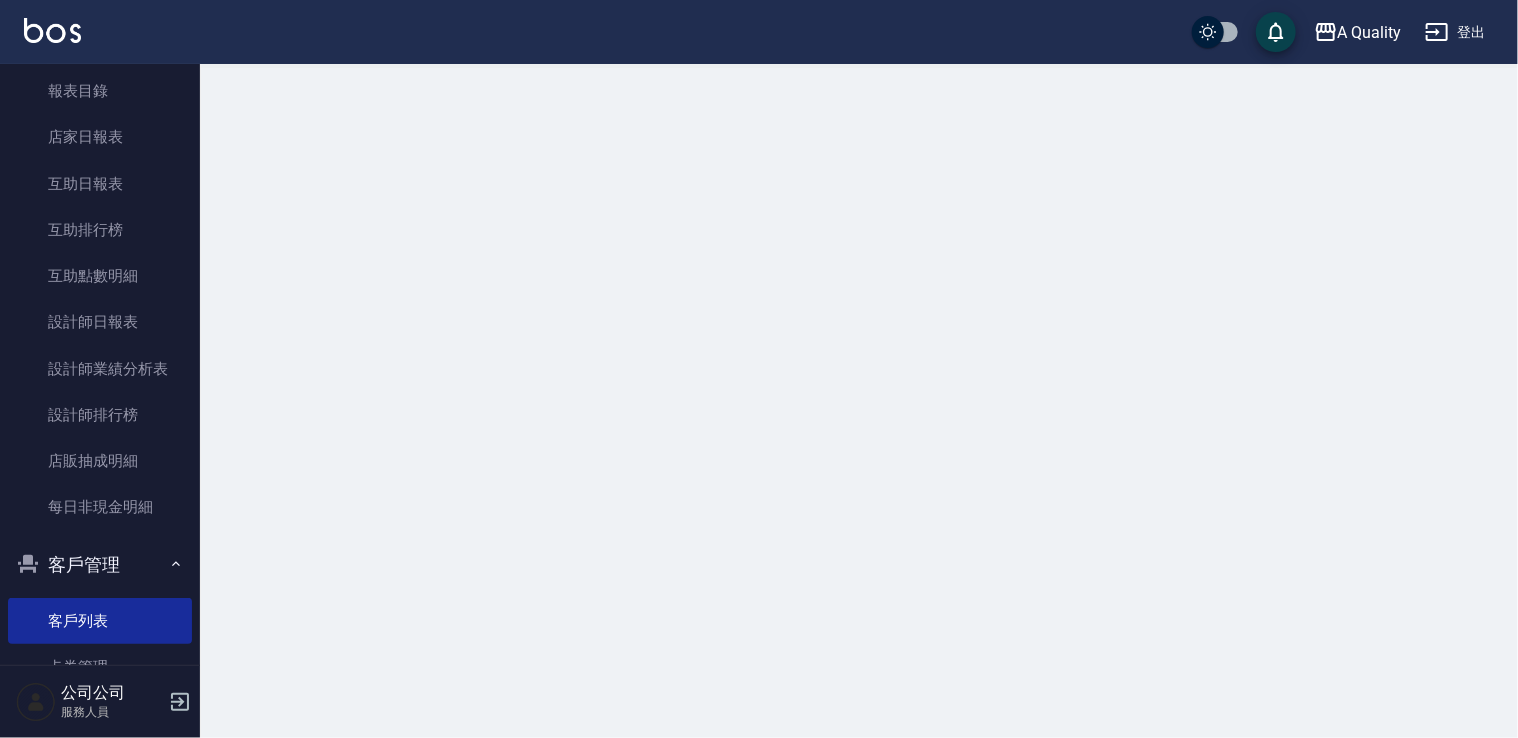 scroll, scrollTop: 0, scrollLeft: 0, axis: both 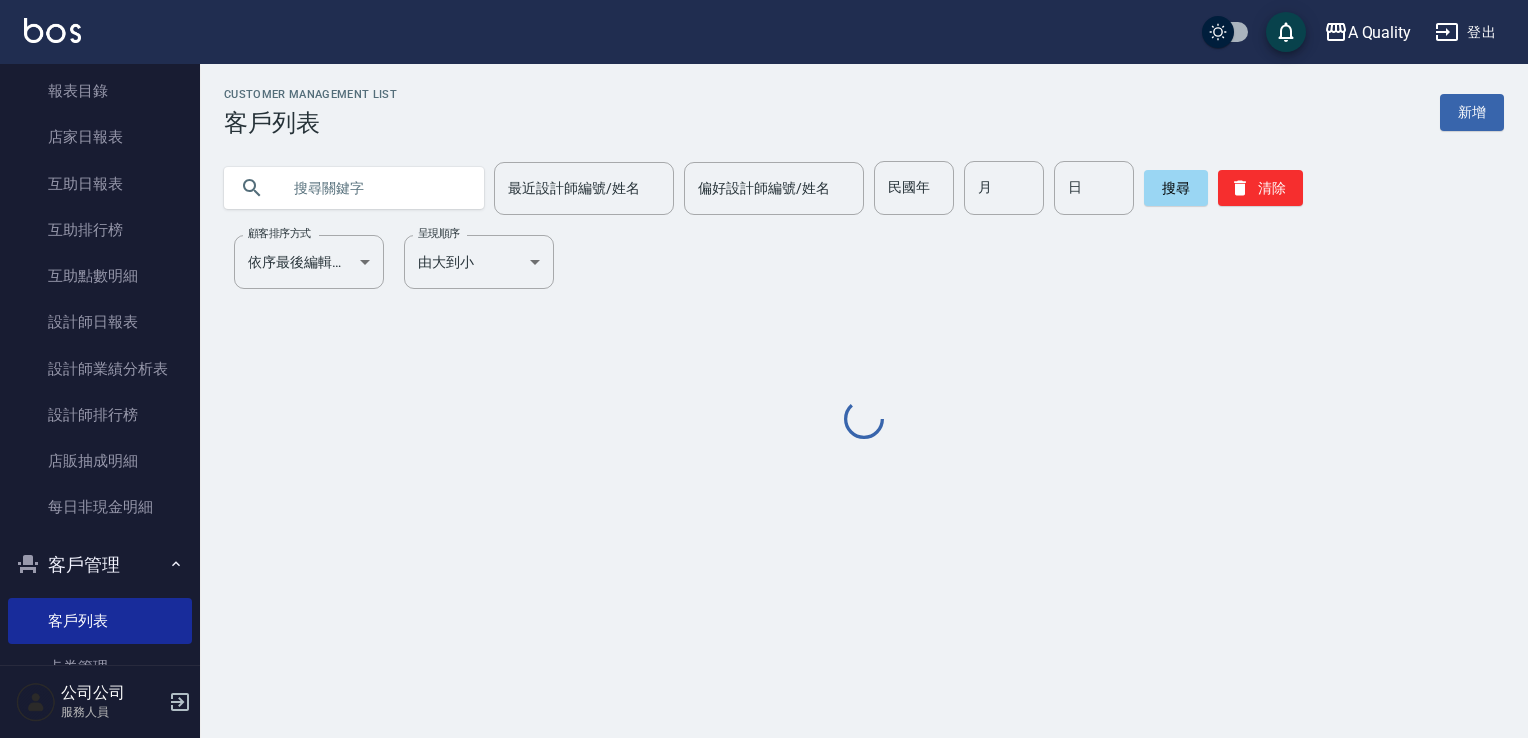 drag, startPoint x: 370, startPoint y: 178, endPoint x: 1372, endPoint y: 270, distance: 1006.21466 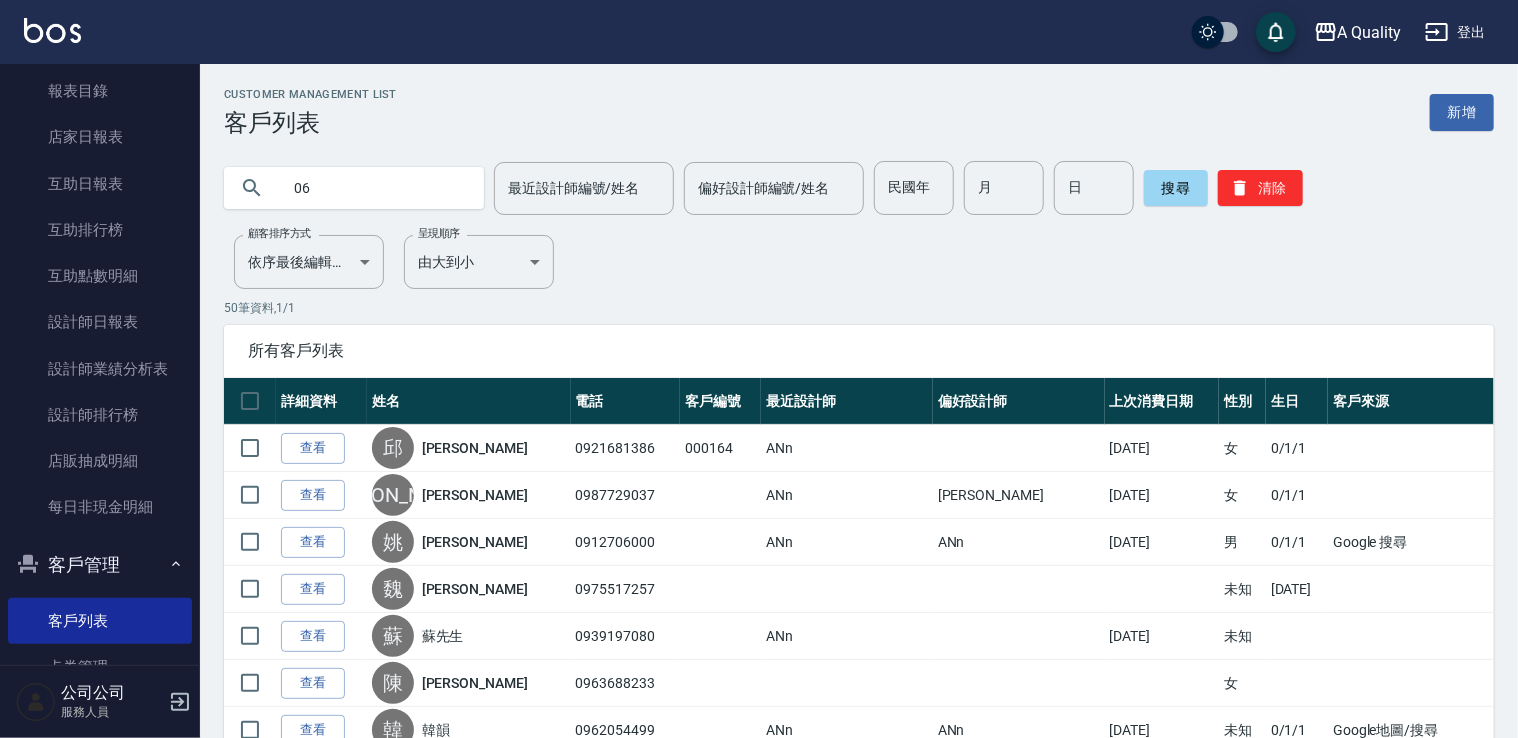 type on "0" 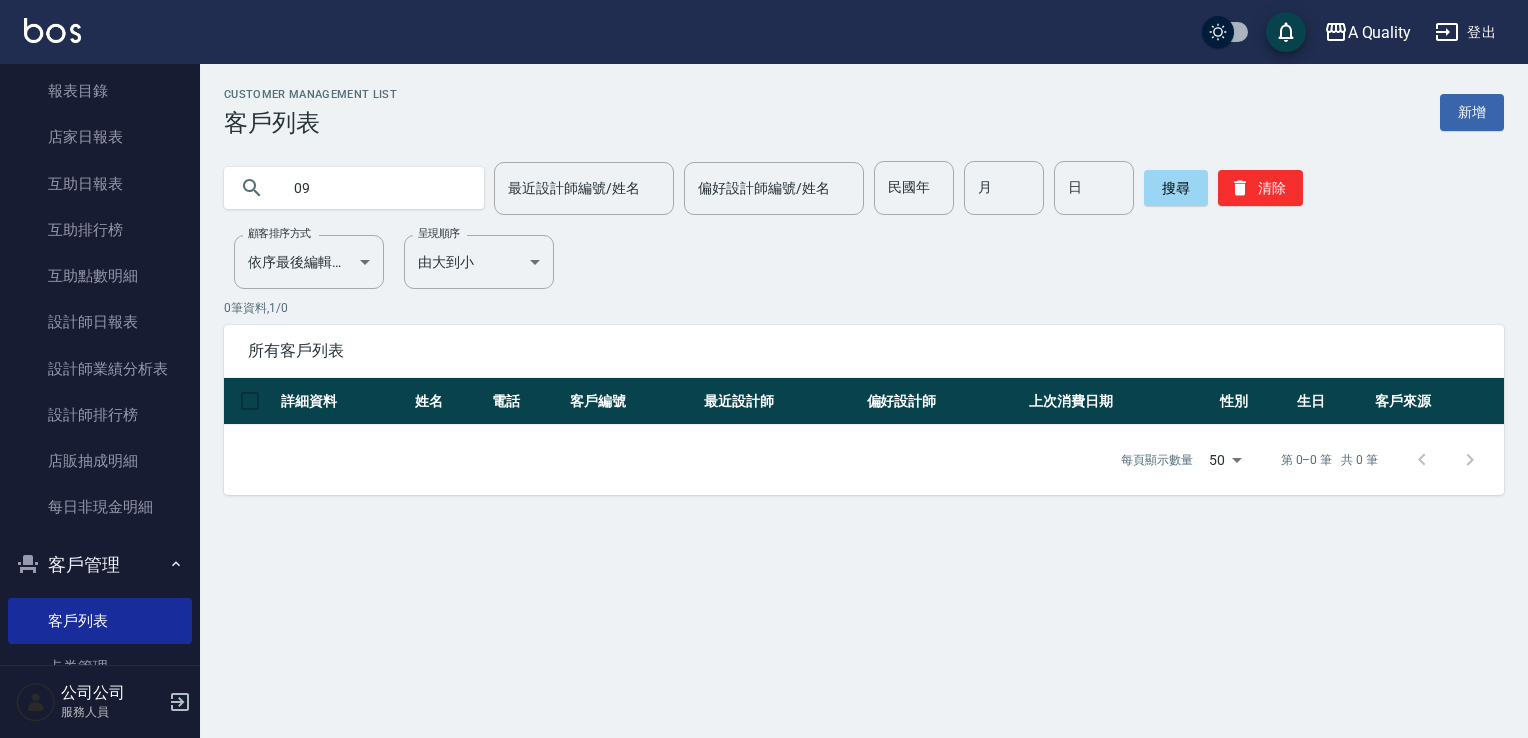 type on "0" 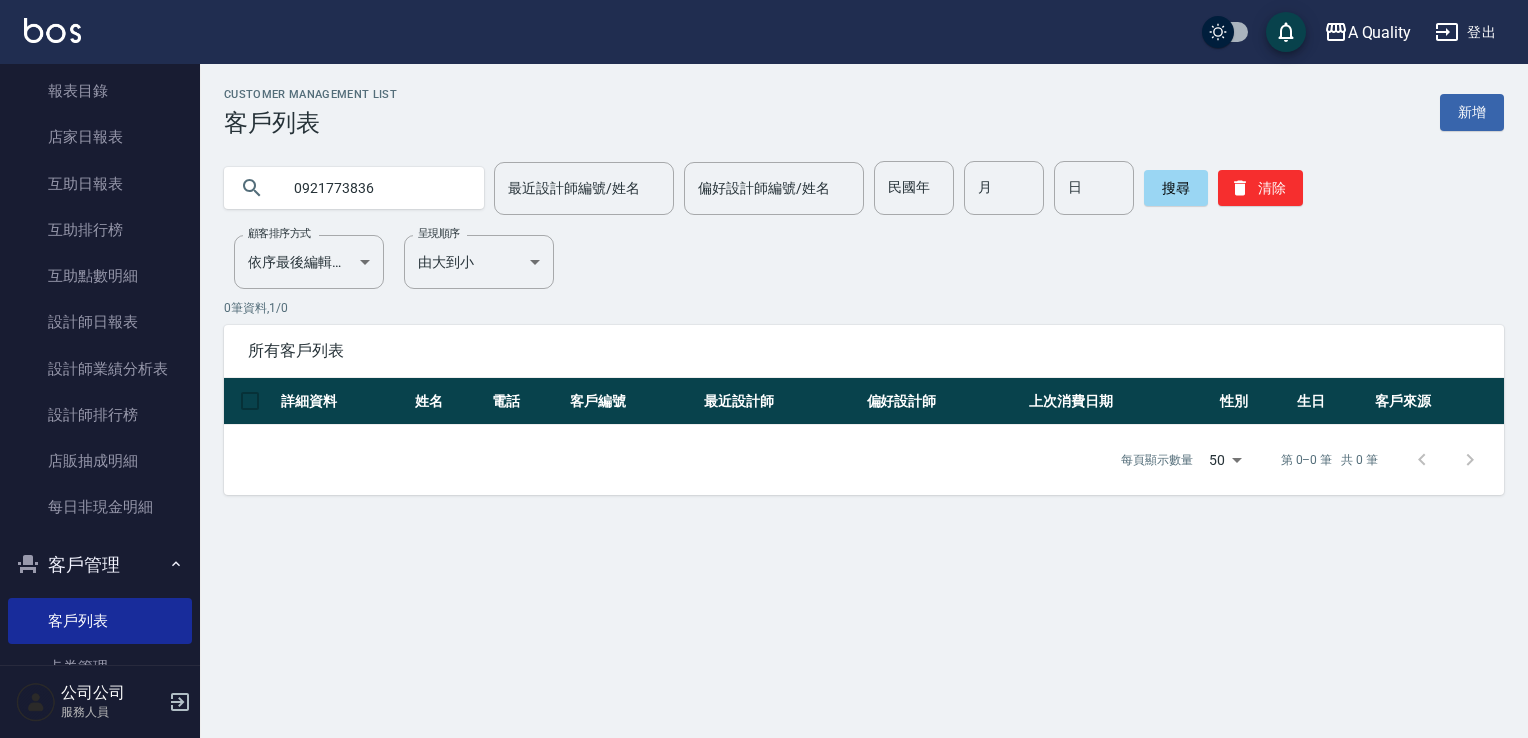 type on "0921773836" 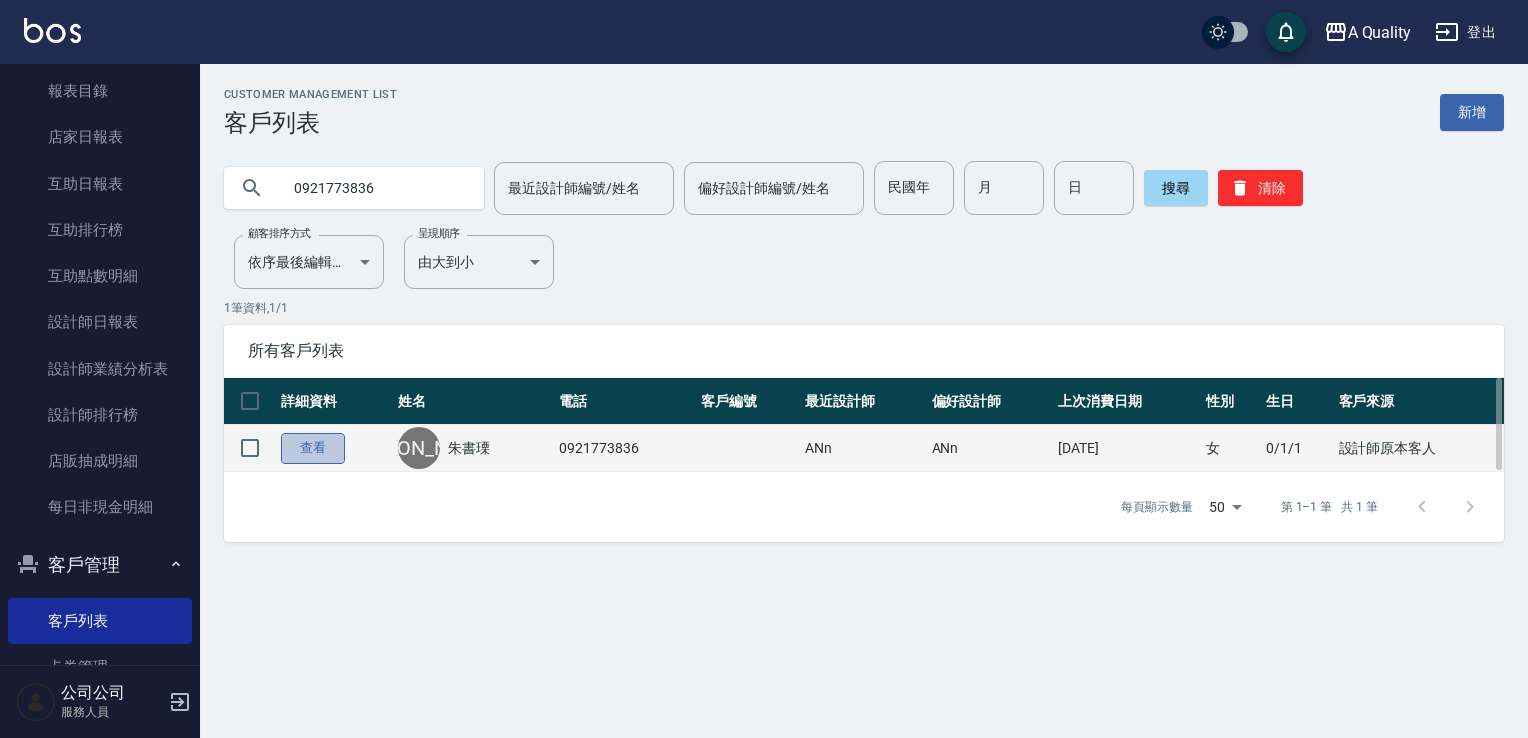 click on "查看" at bounding box center [313, 448] 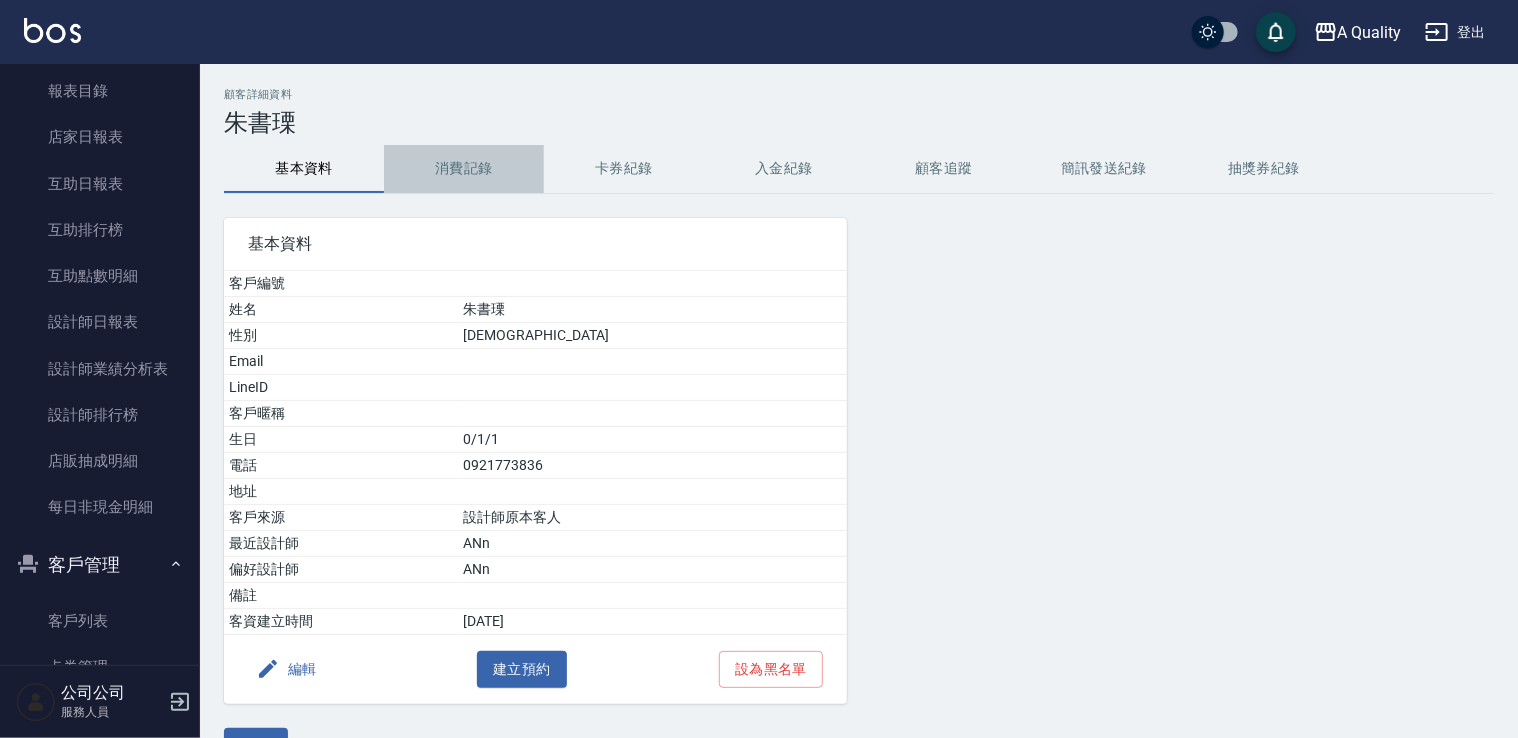 click on "消費記錄" at bounding box center (464, 169) 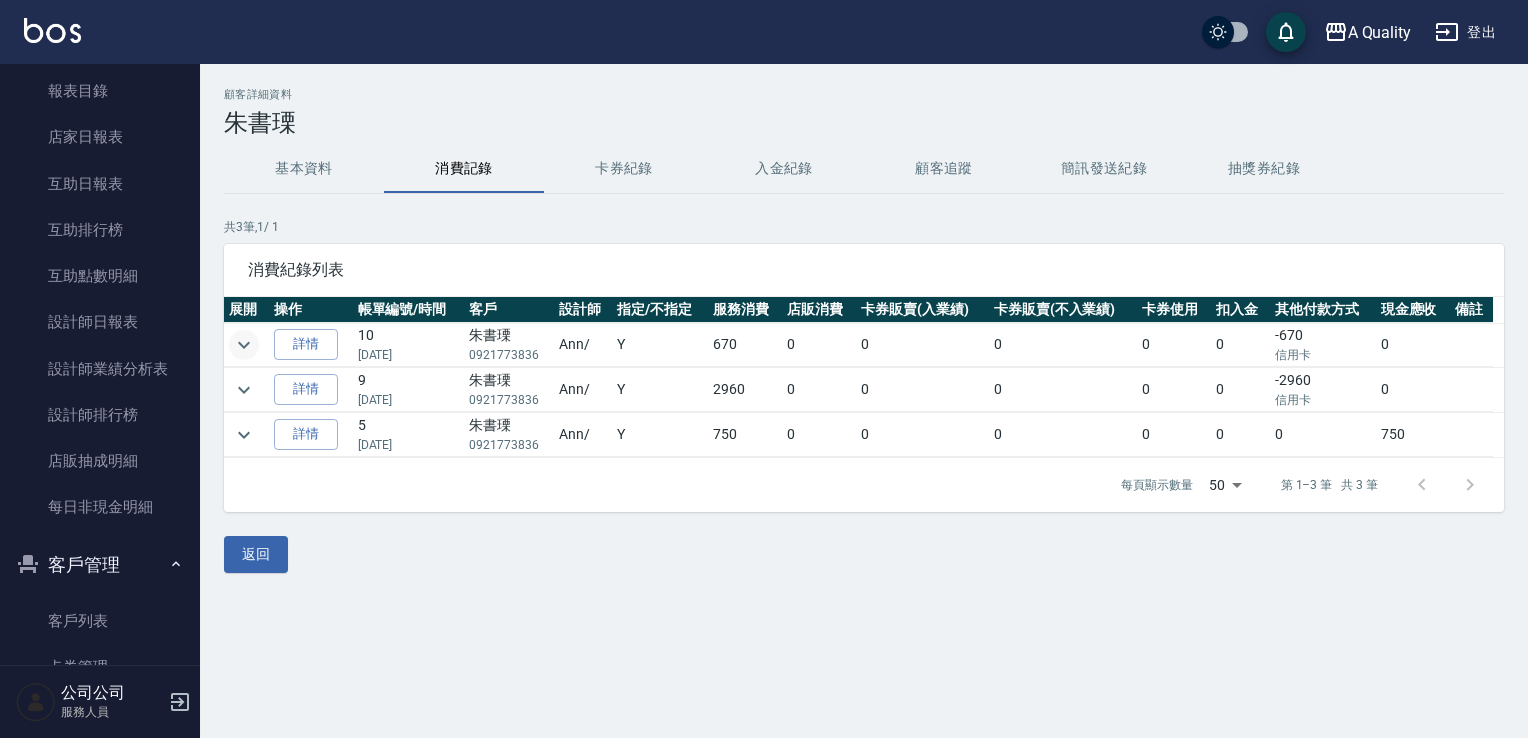 click 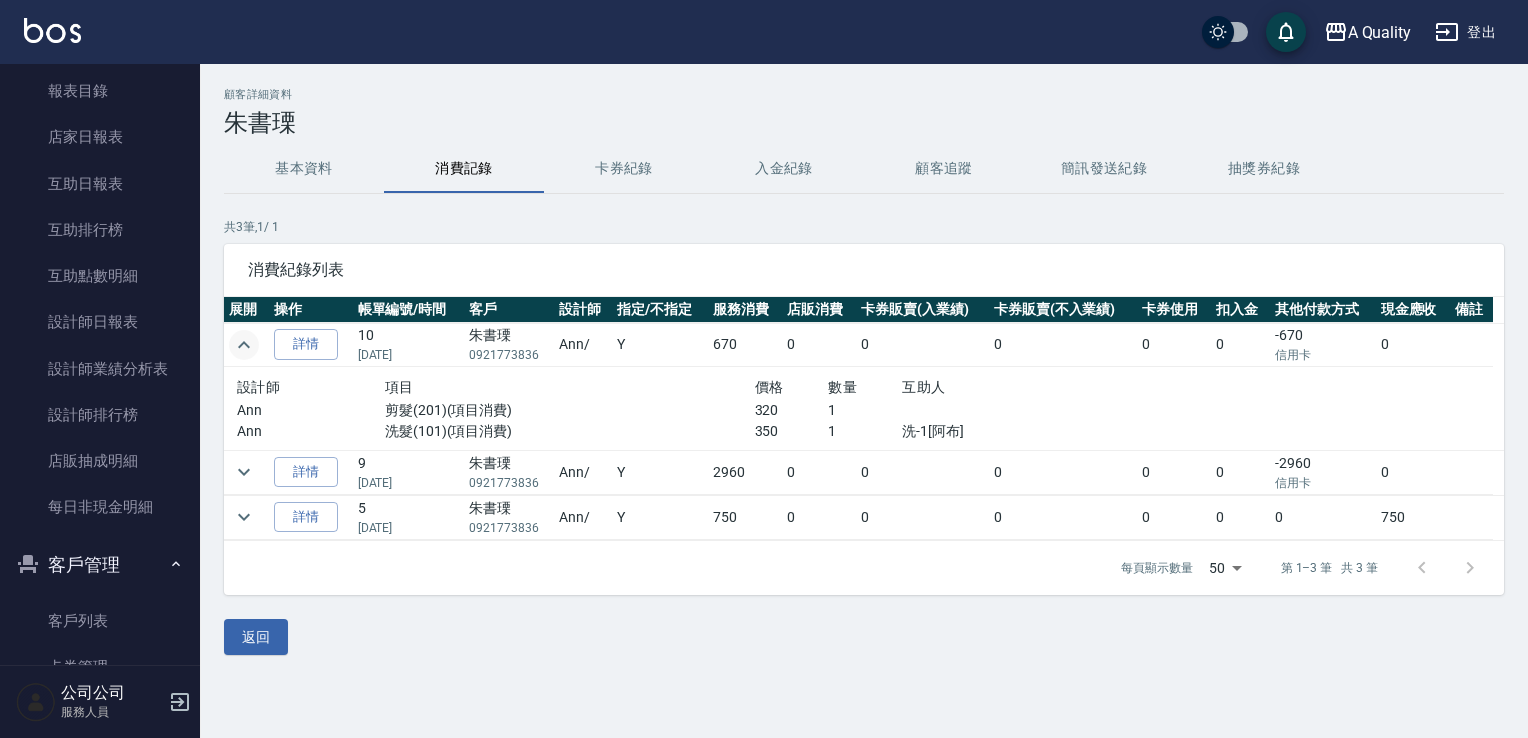 click on "基本資料" at bounding box center (304, 169) 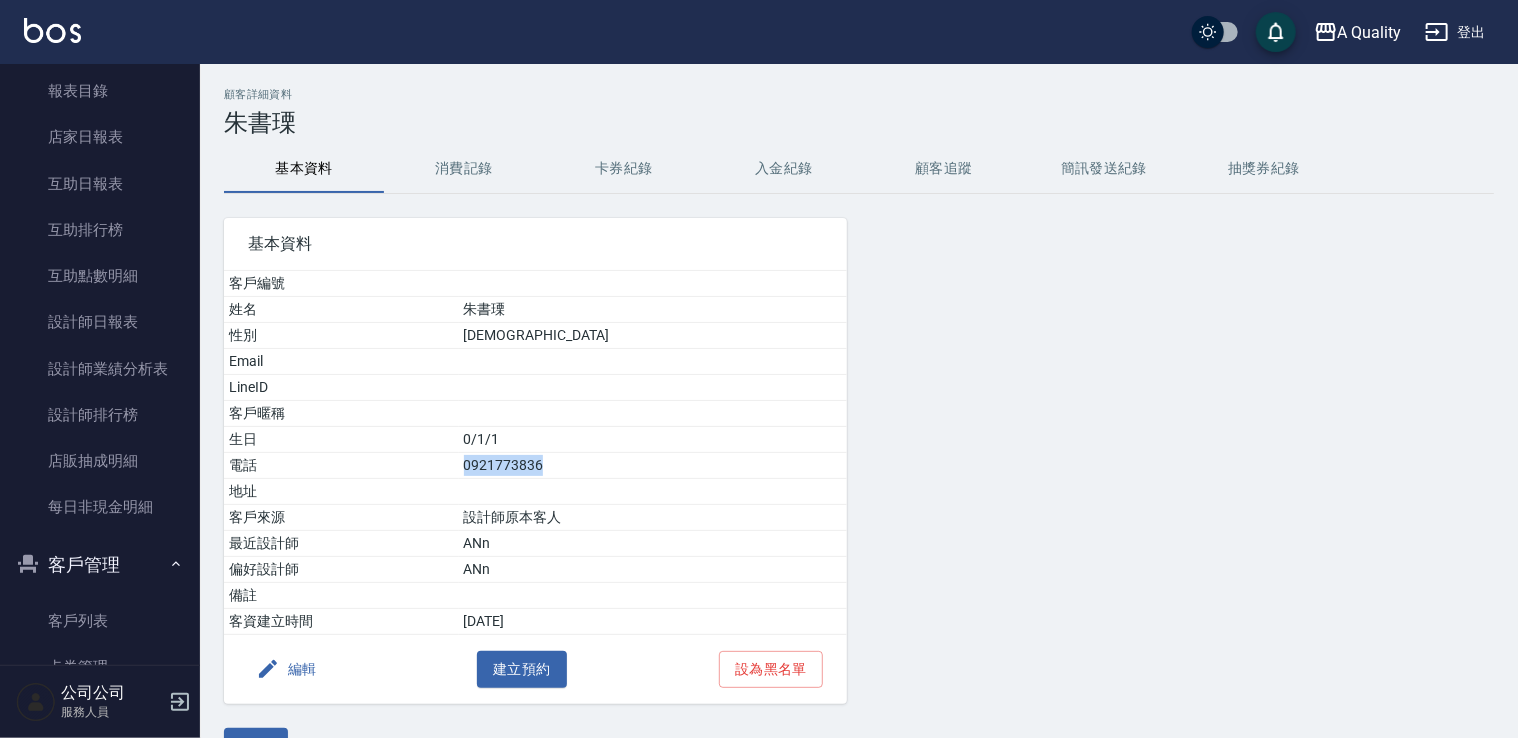 drag, startPoint x: 521, startPoint y: 463, endPoint x: 629, endPoint y: 466, distance: 108.04166 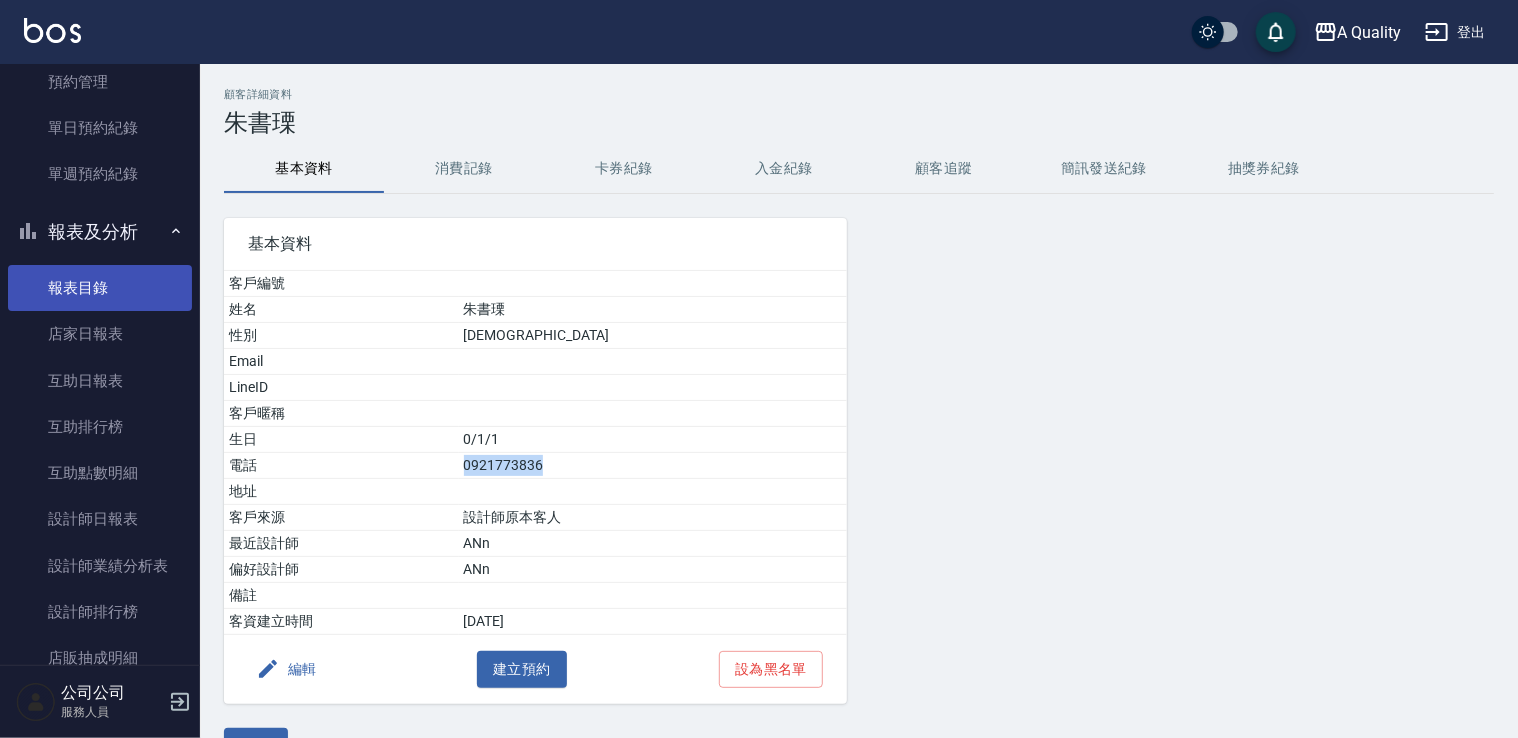 scroll, scrollTop: 461, scrollLeft: 0, axis: vertical 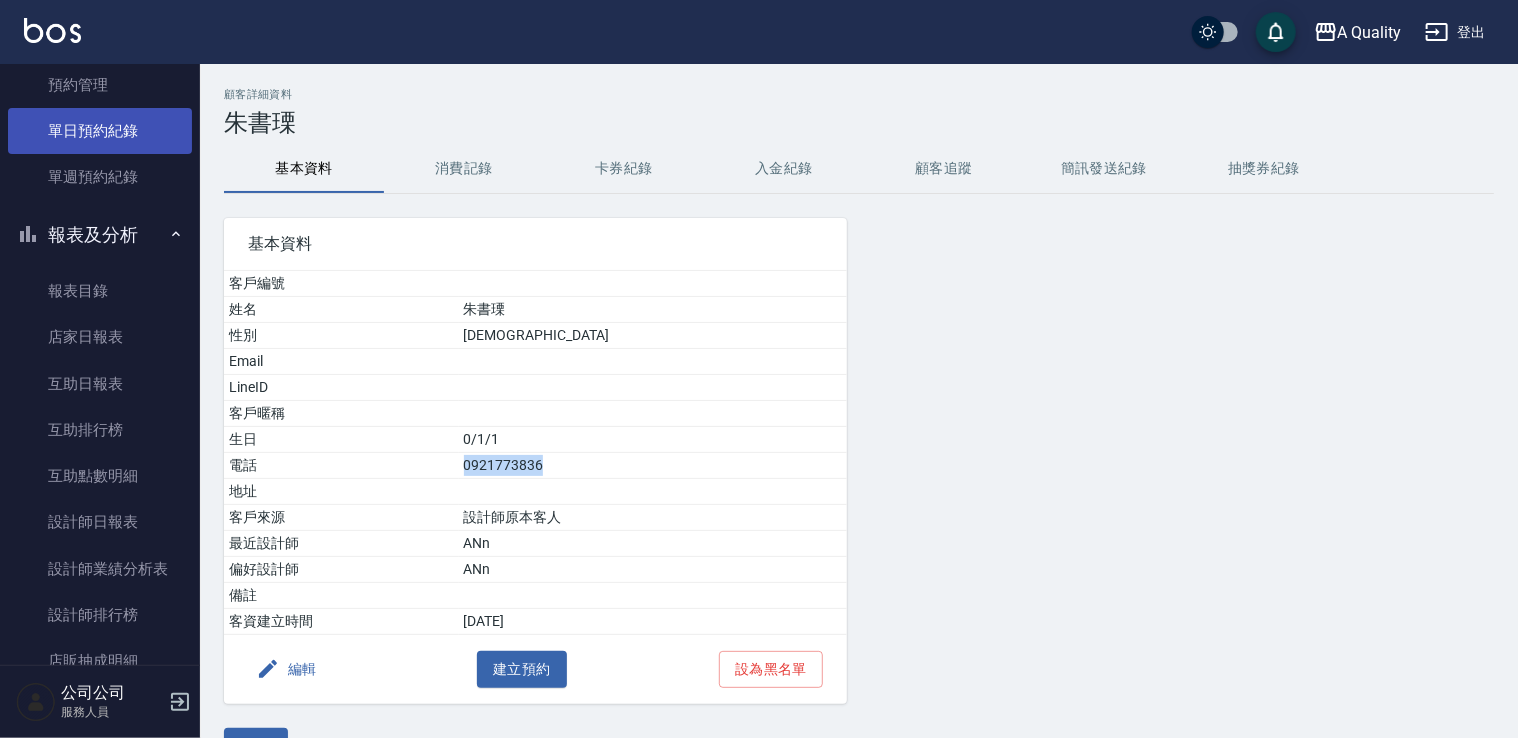click on "單日預約紀錄" at bounding box center [100, 131] 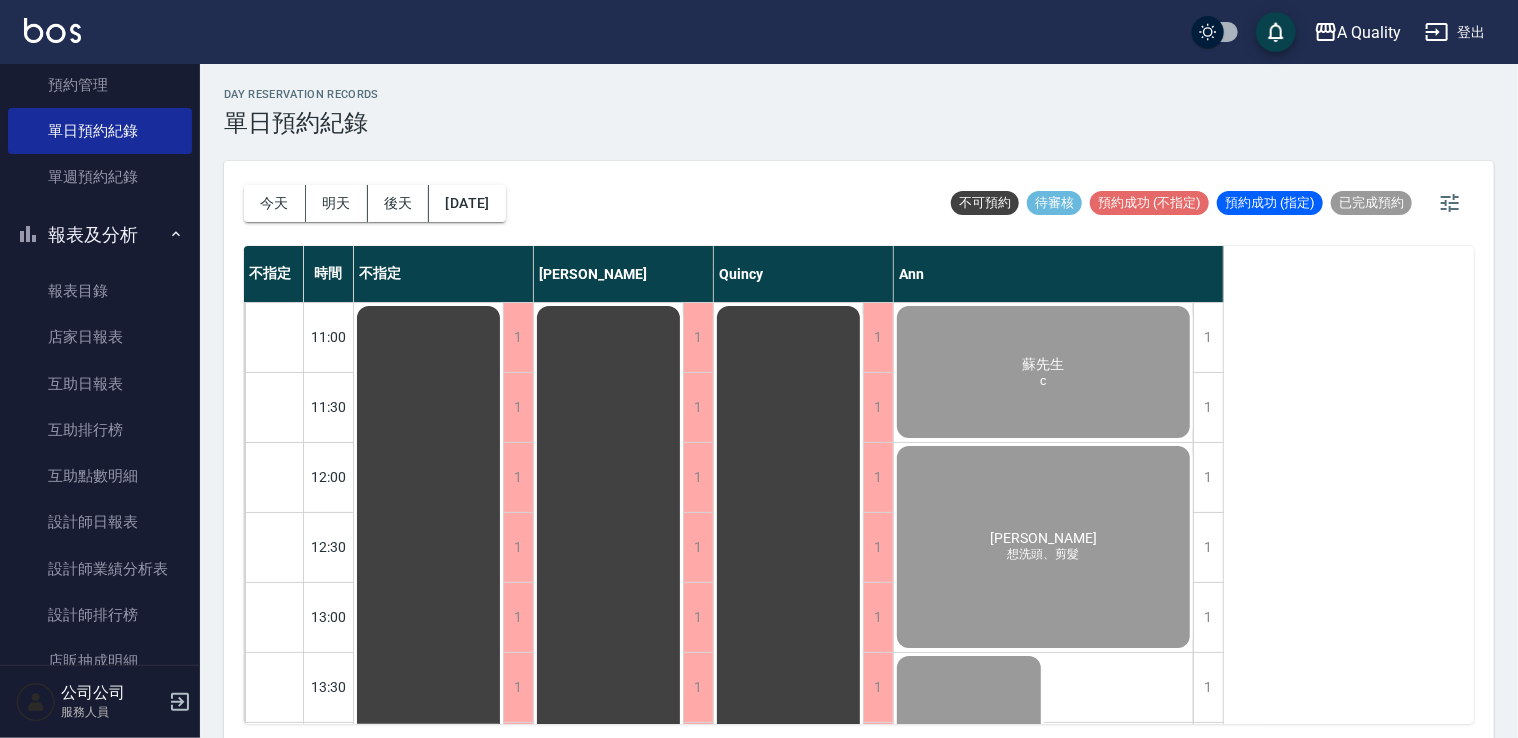 click on "day Reservation records 單日預約紀錄 [DATE] [DATE] [DATE] [DATE] 不可預約 待審核 預約成功 (不指定) 預約成功 (指定) 已完成預約 不指定 時間 不指定 [PERSON_NAME] 11:00 11:30 12:00 12:30 13:00 13:30 14:00 14:30 15:00 15:30 16:00 16:30 17:00 17:30 18:00 18:30 19:00 19:30 1 1 1 1 1 1 1 1 1 1 1 1 1 1 1 1 1 1 排休 1 1 1 1 1 1 1 1 1 1 1 1 1 1 1 1 1 1 排休 1 1 1 1 1 1 1 1 1 1 1 1 1 1 1 1 1 1 排休 1 1 1 1 1 1 1 1 1 1 1 1 1 1 1 0 0 0 蘇先生 c [PERSON_NAME]  想洗頭、剪髮 [PERSON_NAME] 單色染髮 [PERSON_NAME]燙髮 [PERSON_NAME] 想洗頭、剪髮" at bounding box center (859, 404) 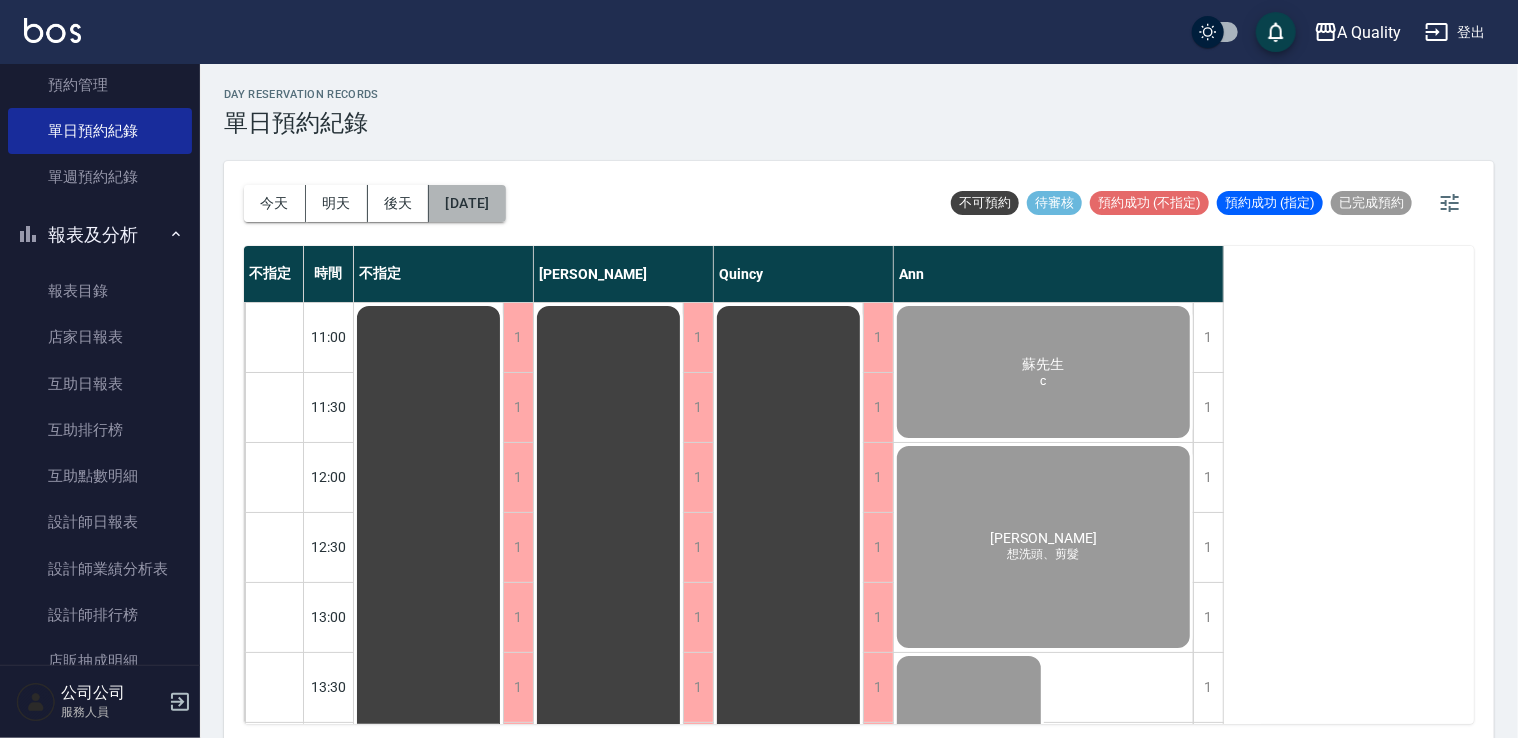click on "[DATE]" at bounding box center (467, 203) 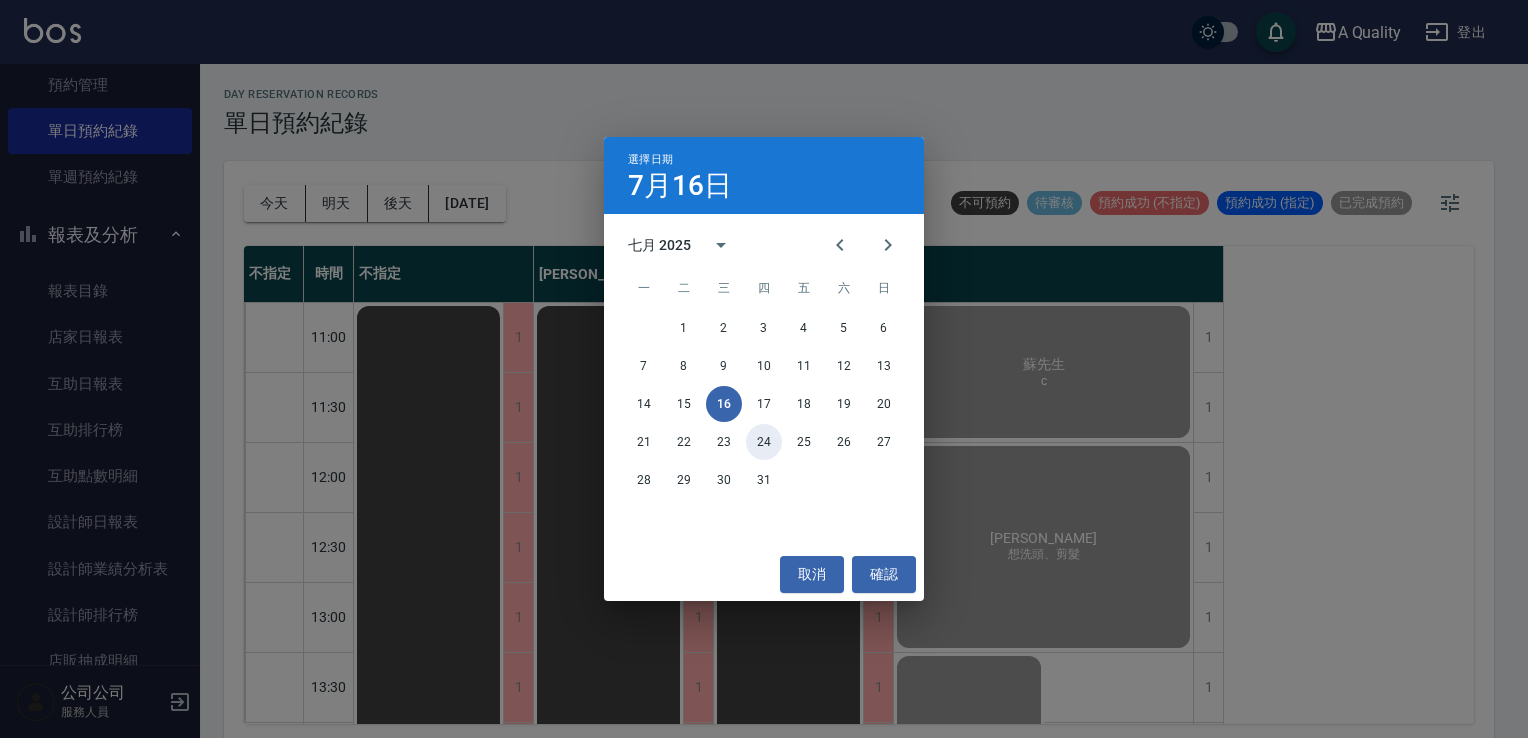 drag, startPoint x: 762, startPoint y: 438, endPoint x: 774, endPoint y: 430, distance: 14.422205 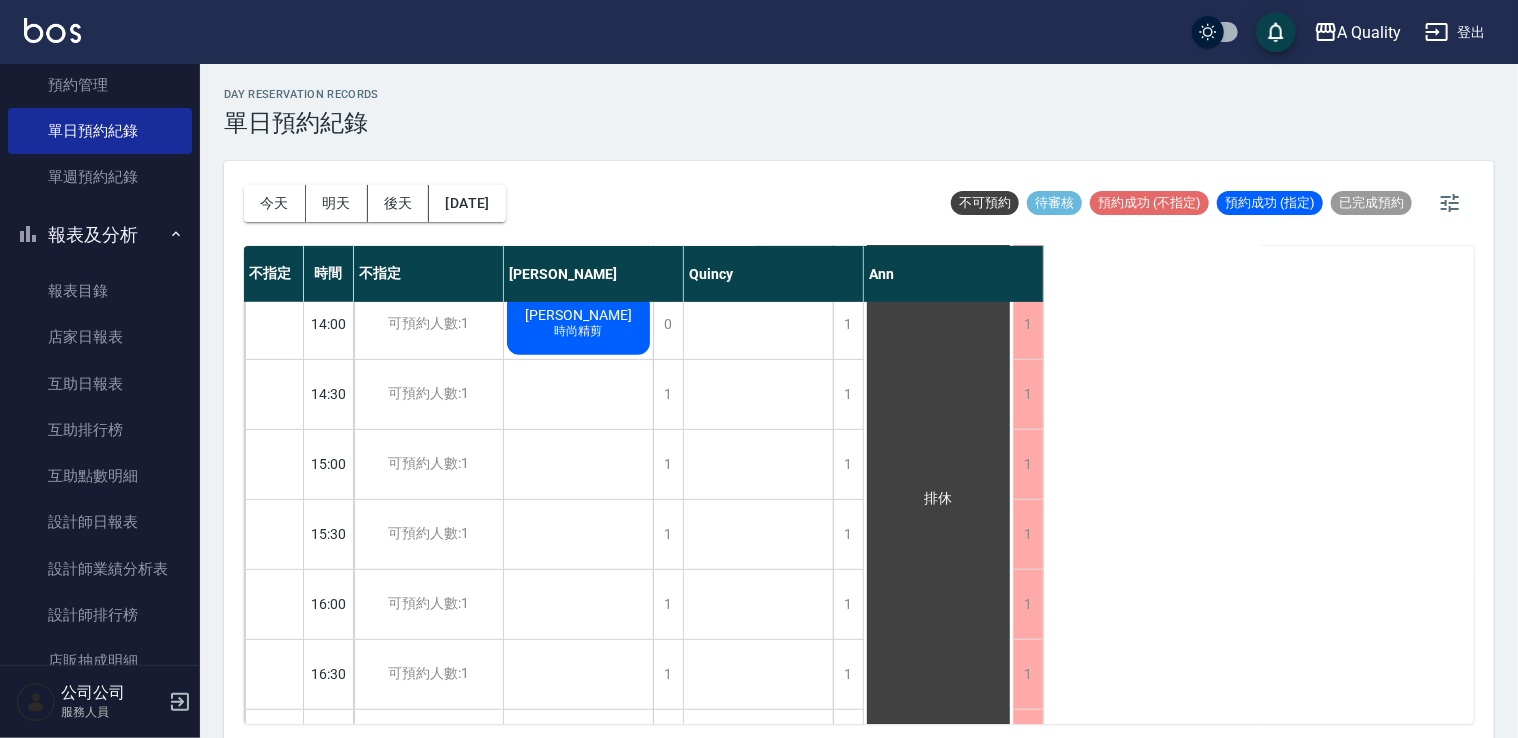 scroll, scrollTop: 400, scrollLeft: 0, axis: vertical 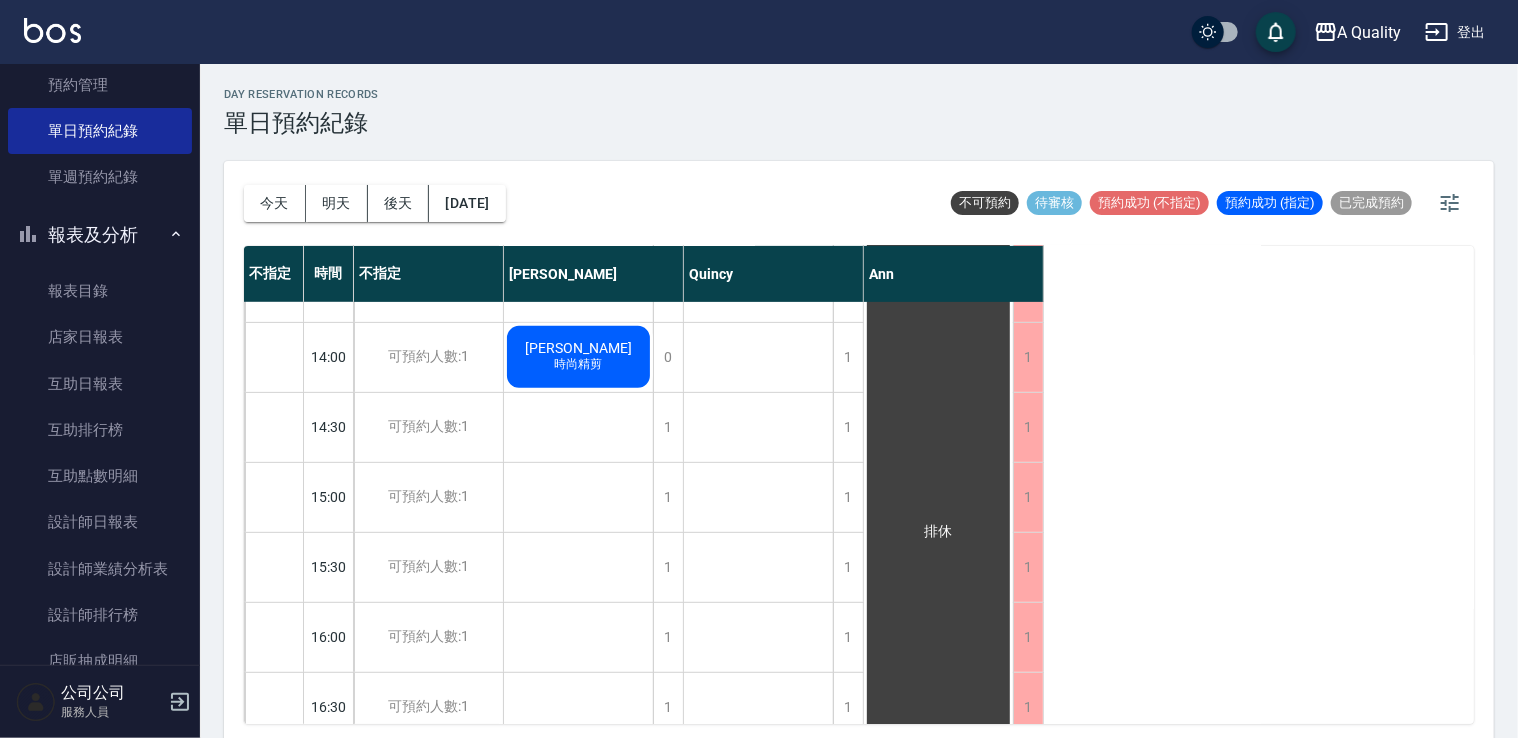 click on "時尚精剪" at bounding box center (579, 364) 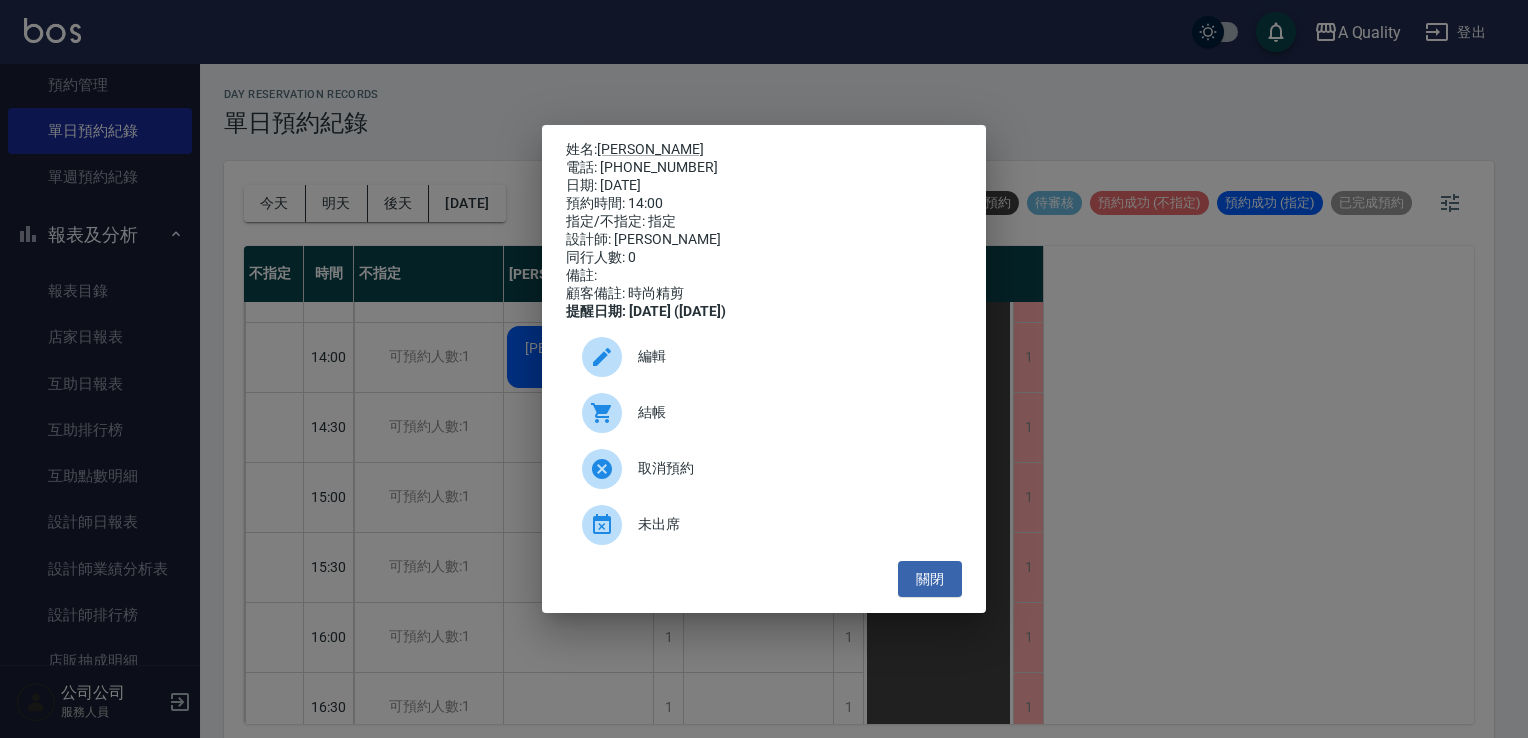 click on "編輯" at bounding box center [792, 356] 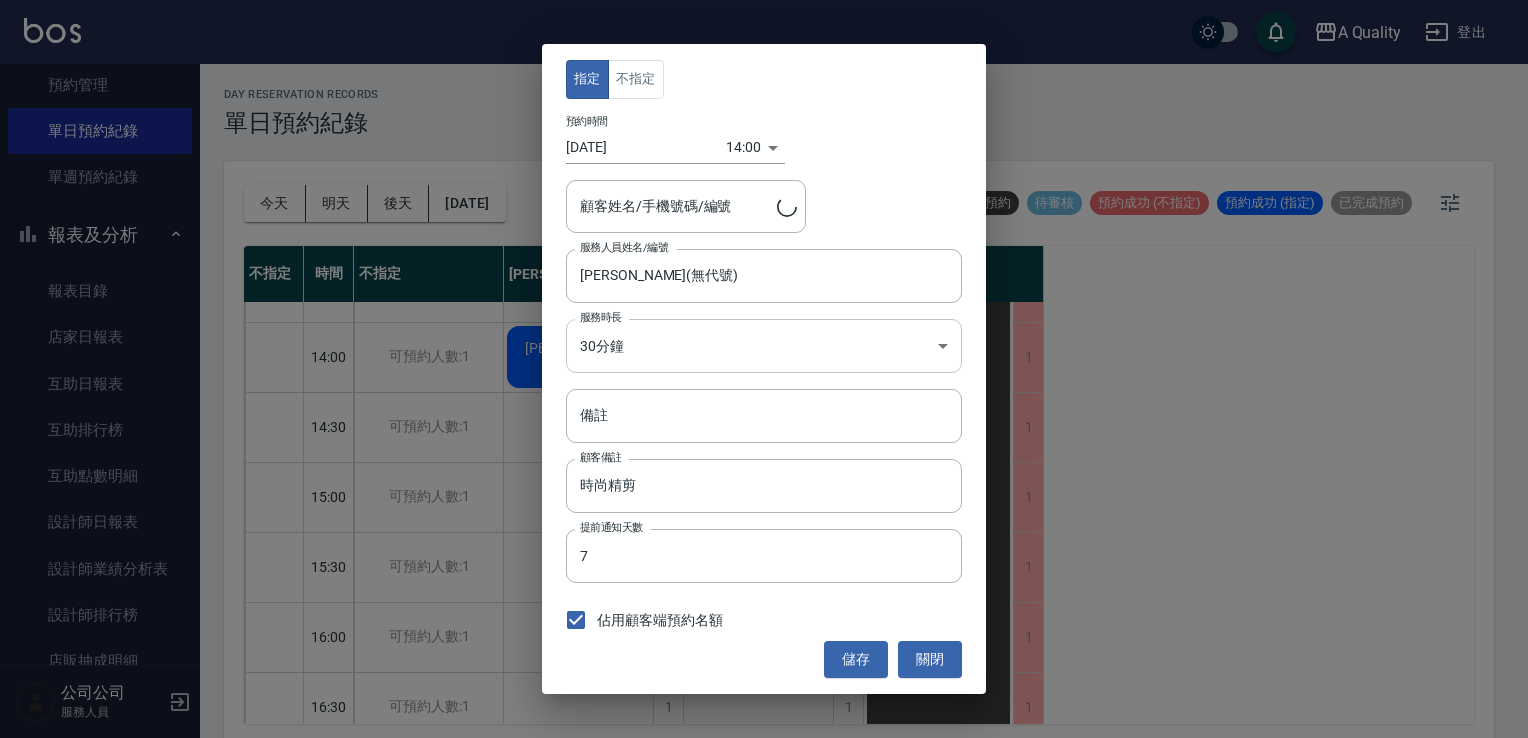 type on "[PERSON_NAME]/0919241612/" 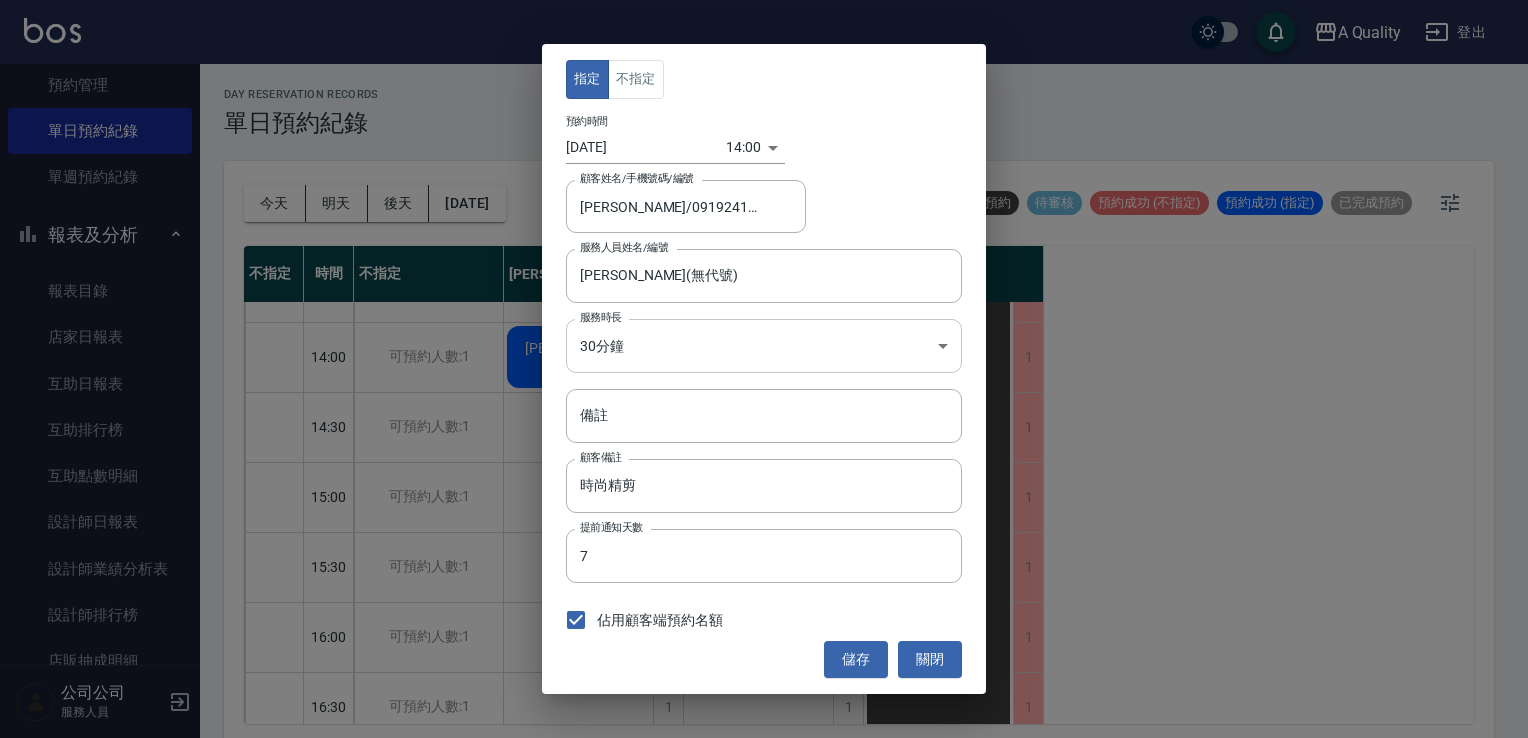 click on "A Quality 登出 櫃檯作業 打帳單 帳單列表 營業儀表板 現金收支登錄 每日結帳 排班表 現場電腦打卡 預約管理 預約管理 單日預約紀錄 單週預約紀錄 報表及分析 報表目錄 店家日報表 互助日報表 互助排行榜 互助點數明細 設計師日報表 設計師業績分析表 設計師排行榜 店販抽成明細 每日非現金明細 客戶管理 客戶列表 卡券管理 入金管理 公司公司 服務人員 day Reservation records 單日預約紀錄 [DATE] [DATE] [DATE] [DATE] 不可預約 待審核 預約成功 (不指定) 預約成功 (指定) 已完成預約 不指定 時間 不指定 [PERSON_NAME] 11:00 11:30 12:00 12:30 13:00 13:30 14:00 14:30 15:00 15:30 16:00 16:30 17:00 17:30 18:00 18:30 19:00 19:30 20:00 20:30 21:00 21:30 22:00 22:30 23:00 可預約人數:1 可預約人數:1 可預約人數:1 可預約人數:1 可預約人數:1 可預約人數:1 可預約人數:1 可預約人數:1 可預約人數:1 可預約人數:1 1 1 1 1 1 1 0 1" at bounding box center (764, 372) 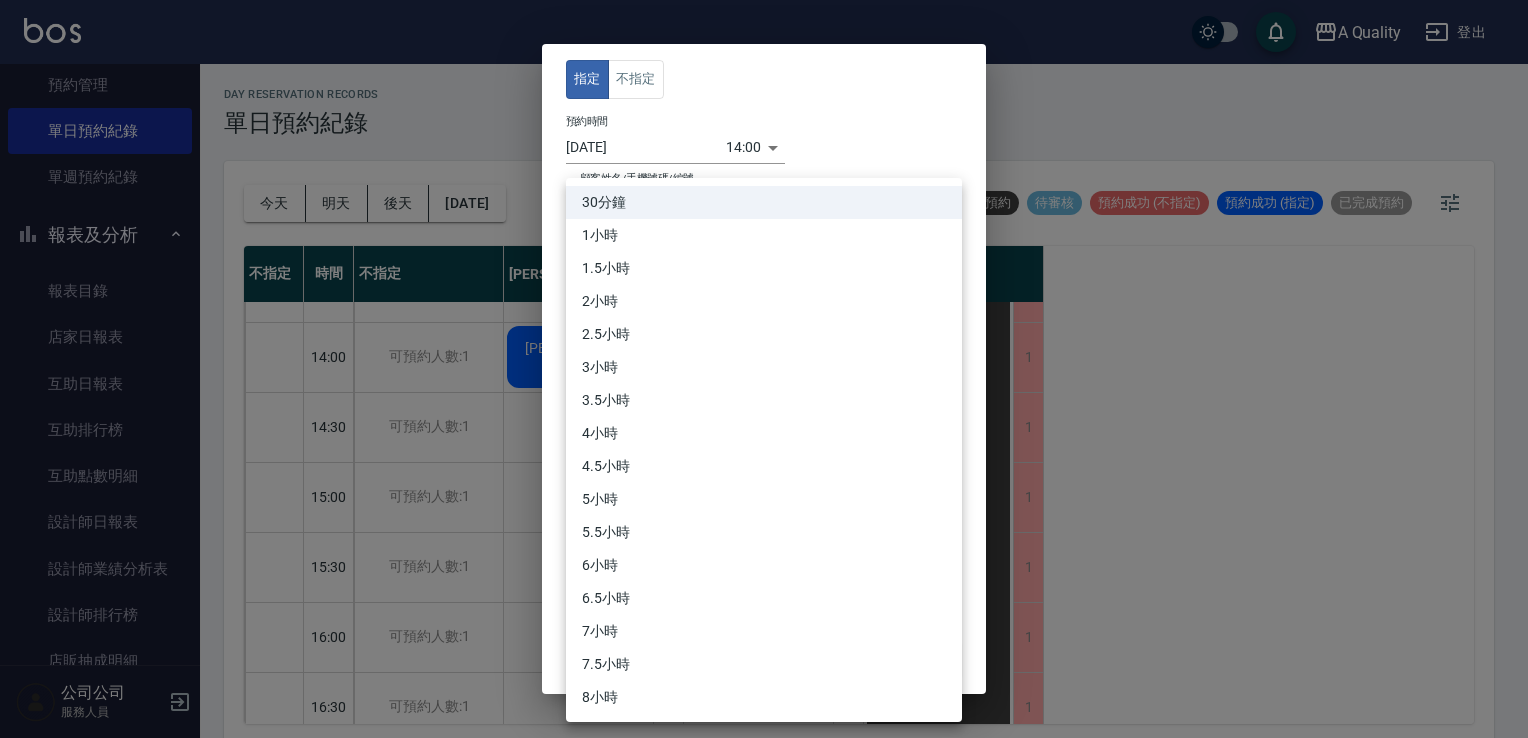 click on "1小時" at bounding box center (764, 235) 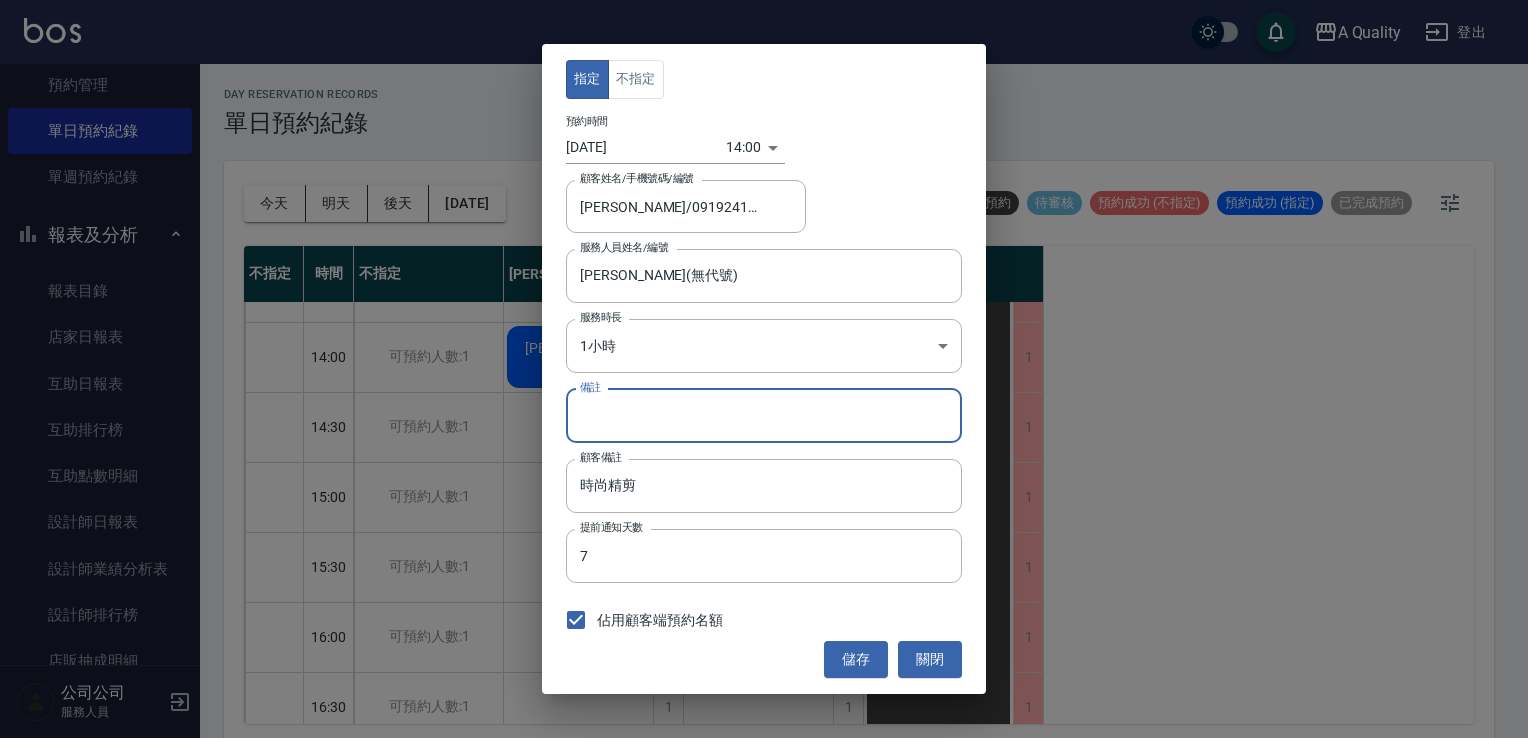 click on "備註" at bounding box center [764, 416] 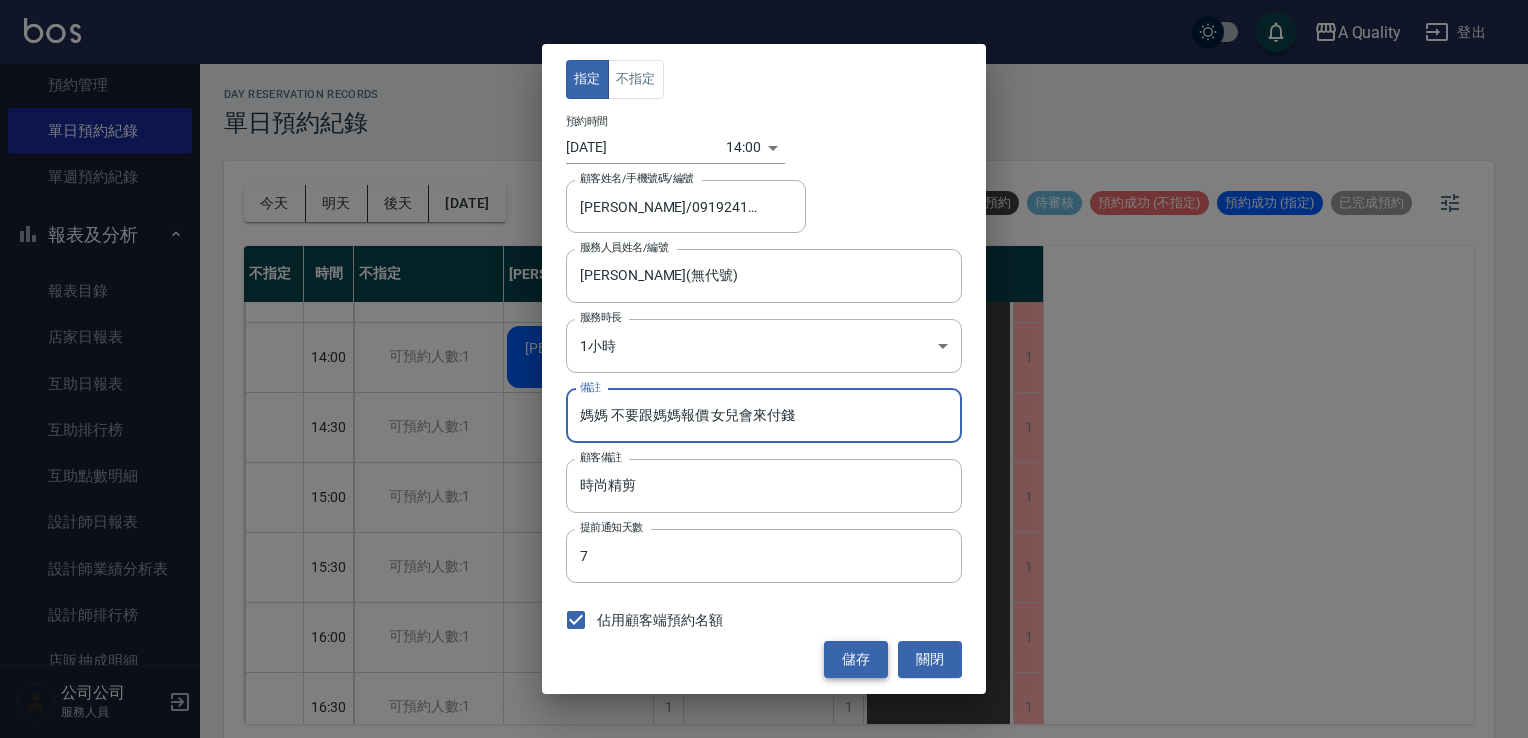type on "媽媽 不要跟媽媽報價 女兒會來付錢" 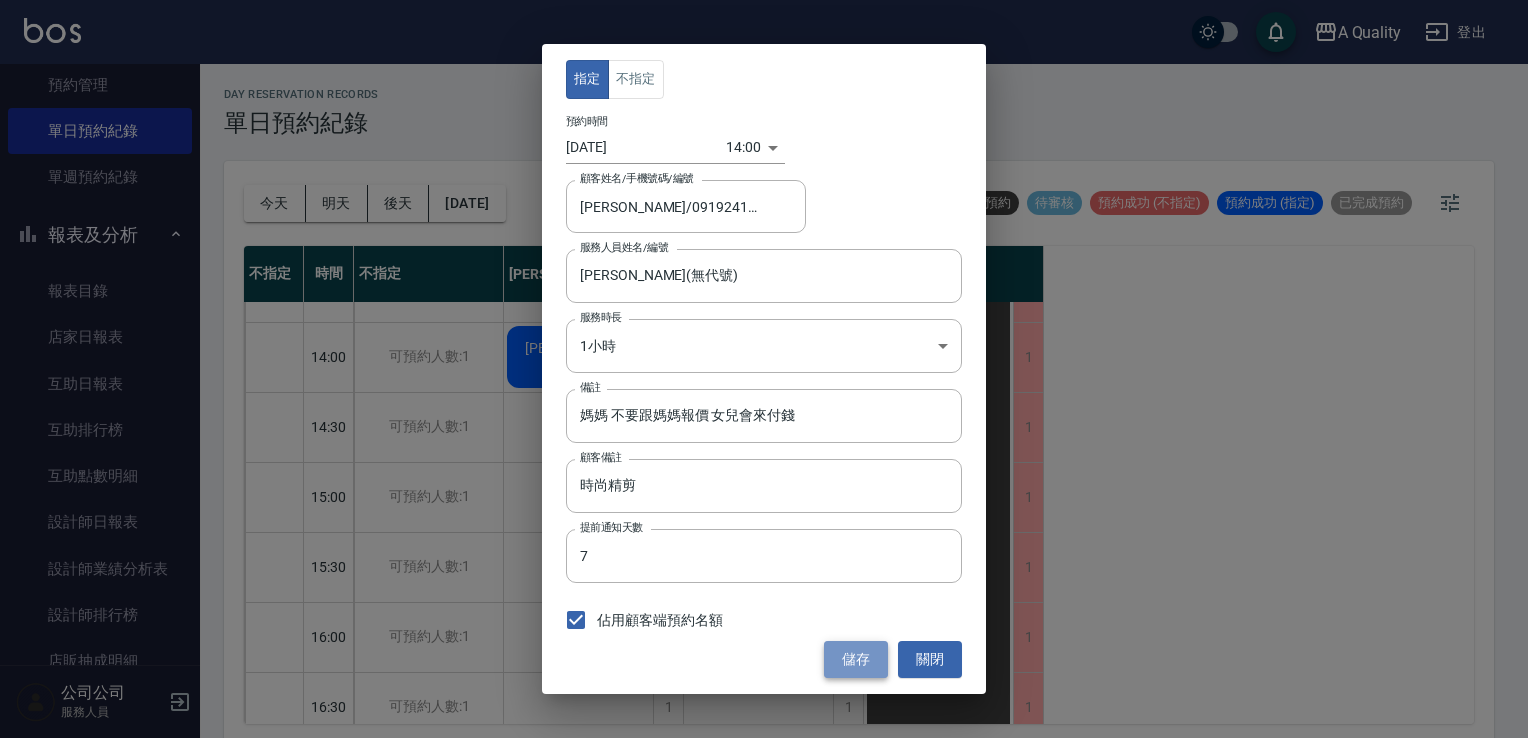 click on "儲存" at bounding box center (856, 659) 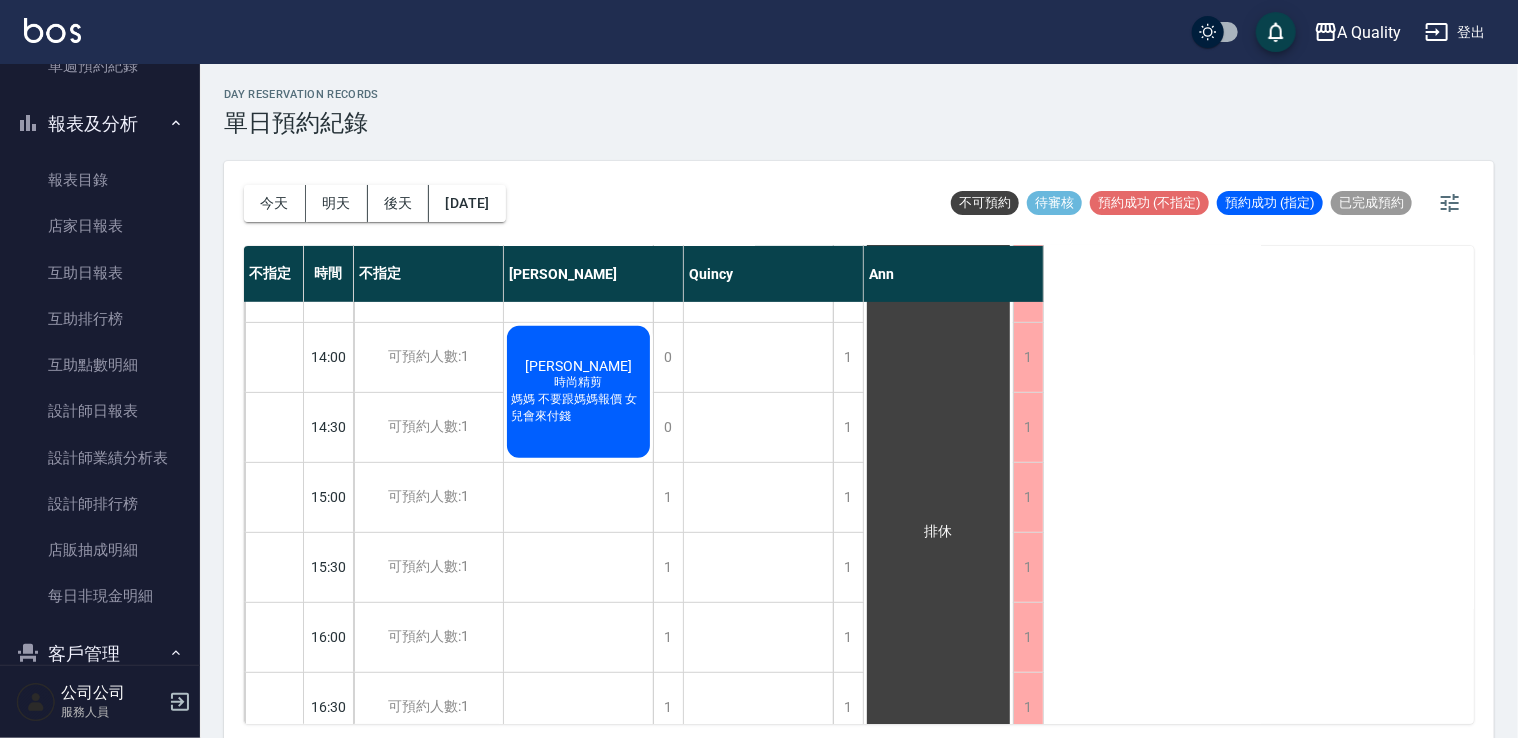scroll, scrollTop: 764, scrollLeft: 0, axis: vertical 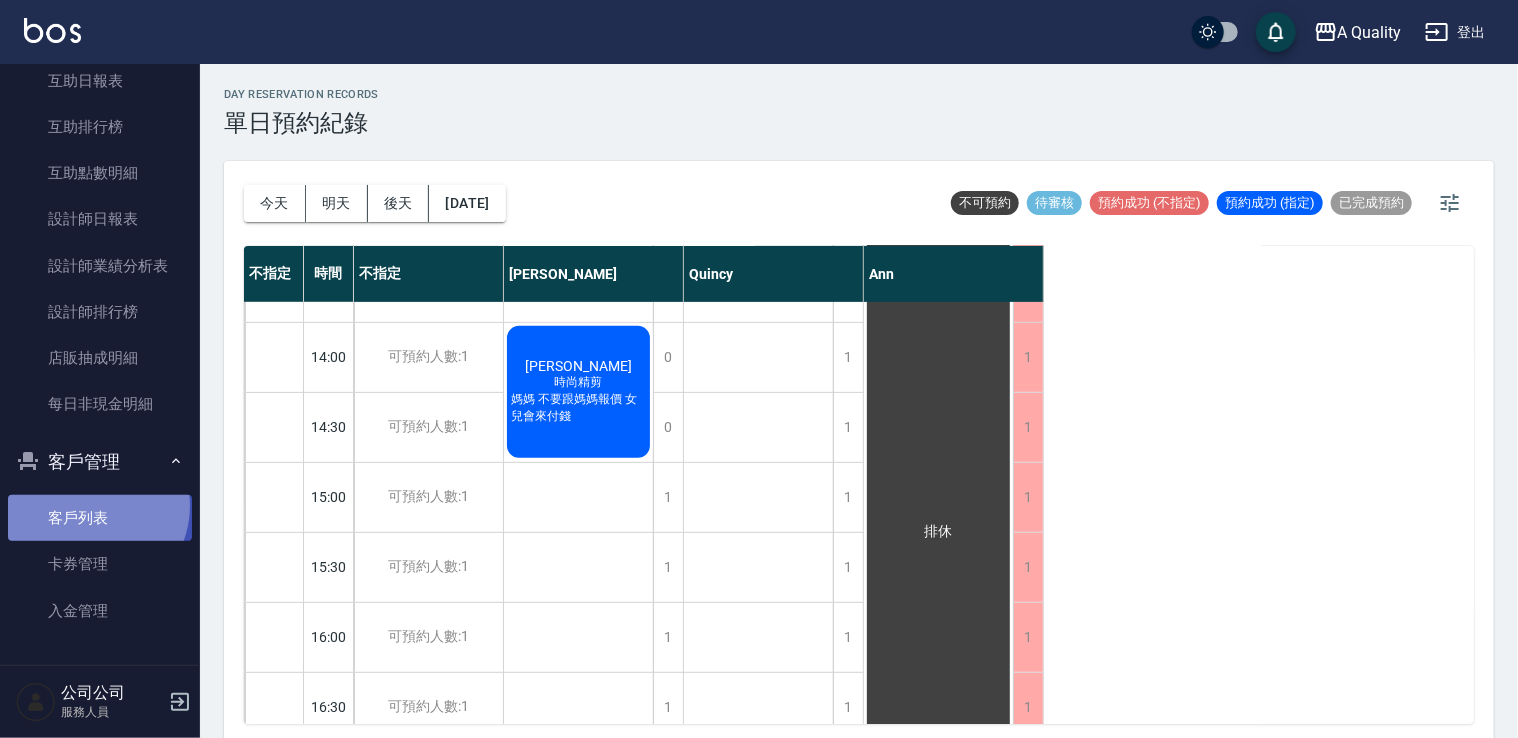 click on "客戶列表" at bounding box center [100, 518] 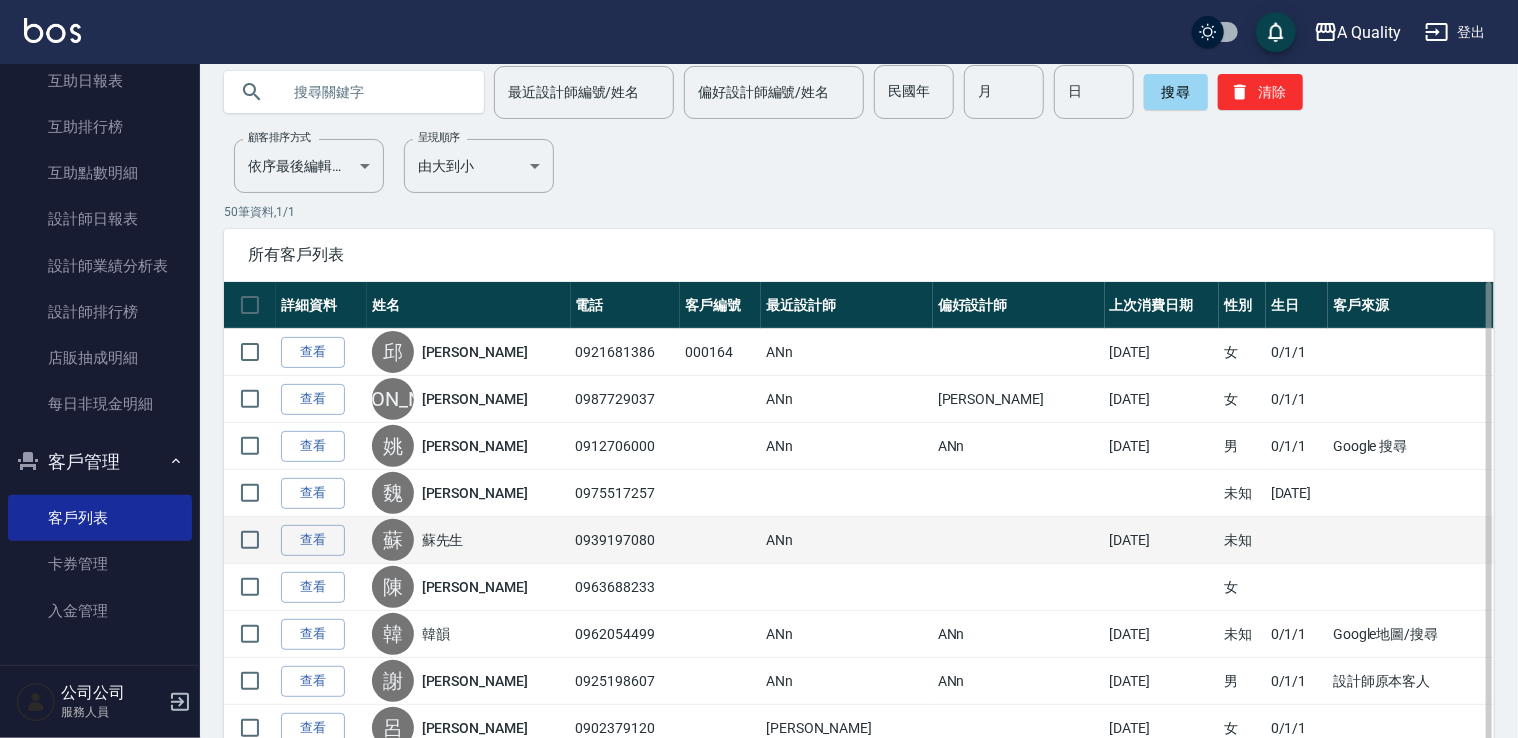 scroll, scrollTop: 300, scrollLeft: 0, axis: vertical 